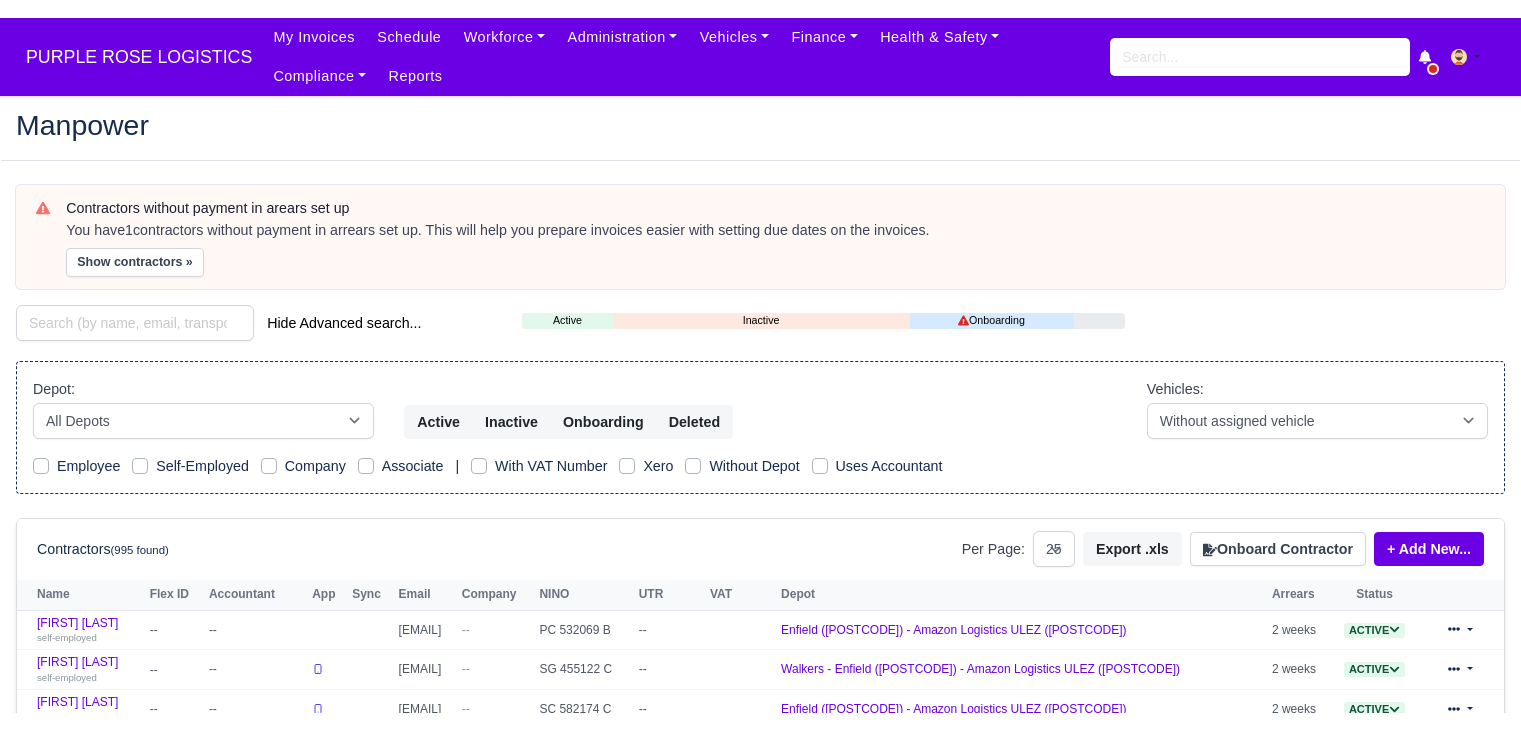 scroll, scrollTop: 0, scrollLeft: 0, axis: both 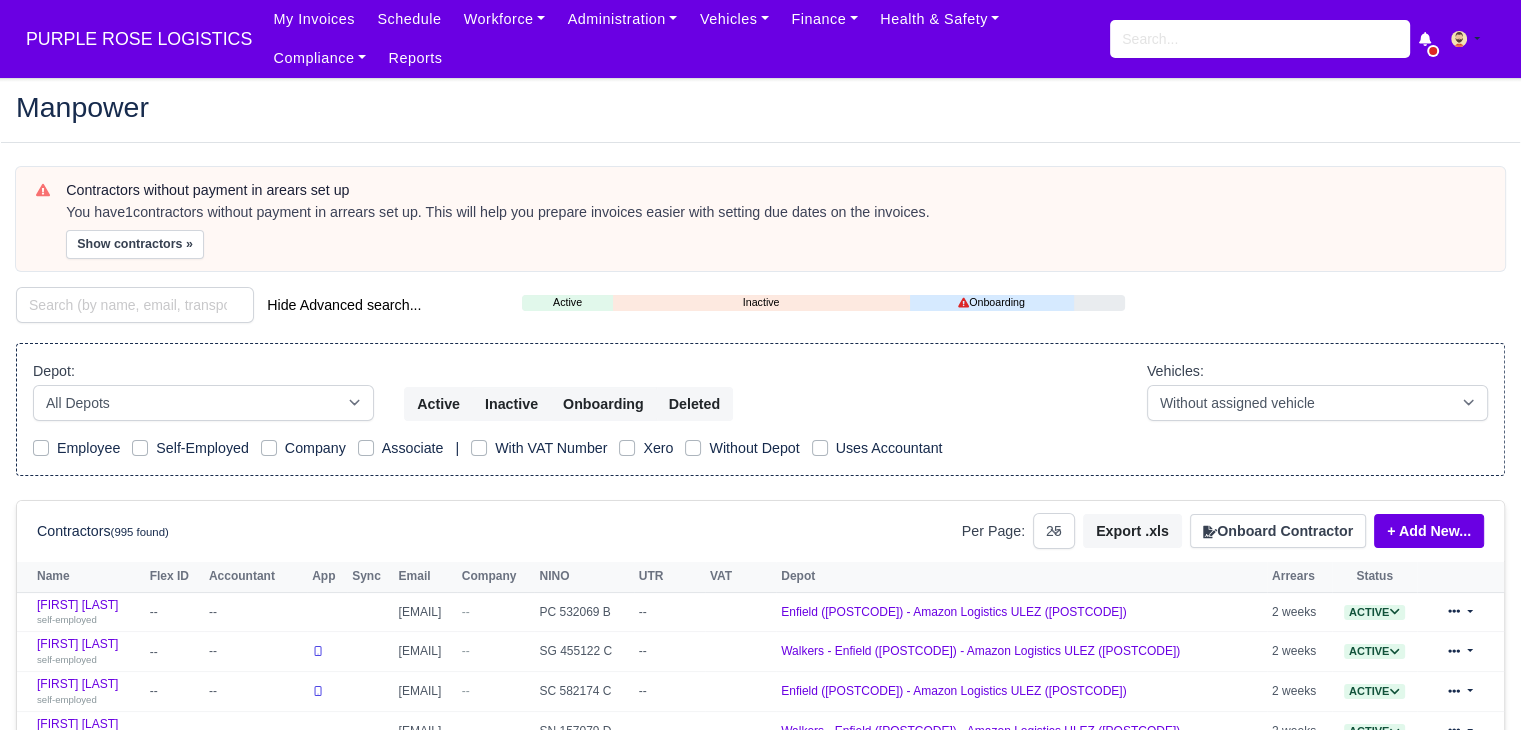 click on "You have  1  contractors without payment in arrears set up.
This will help you prepare invoices easier with setting due dates on the invoices." at bounding box center (775, 213) 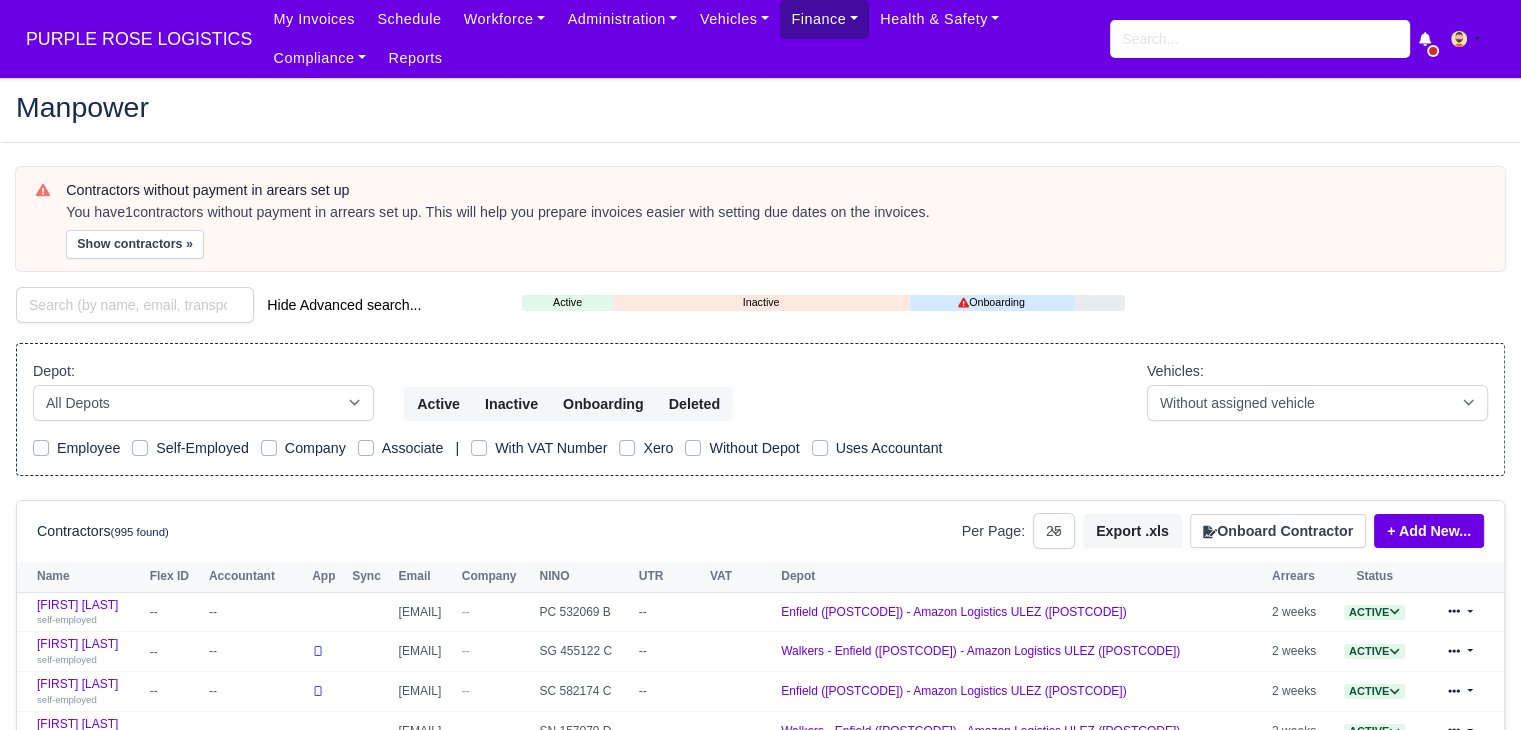 click on "Finance" at bounding box center (505, 19) 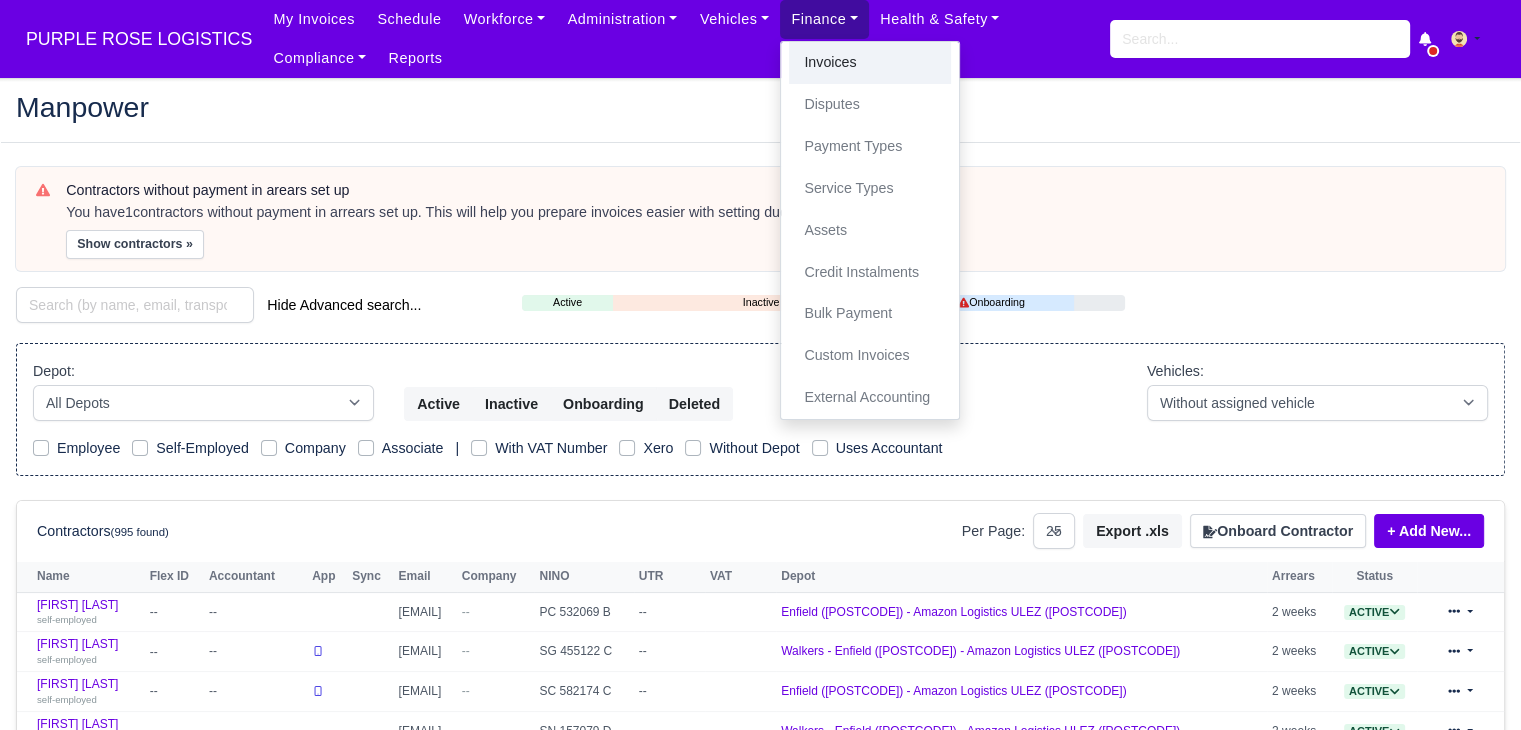 click on "Invoices" at bounding box center (870, 63) 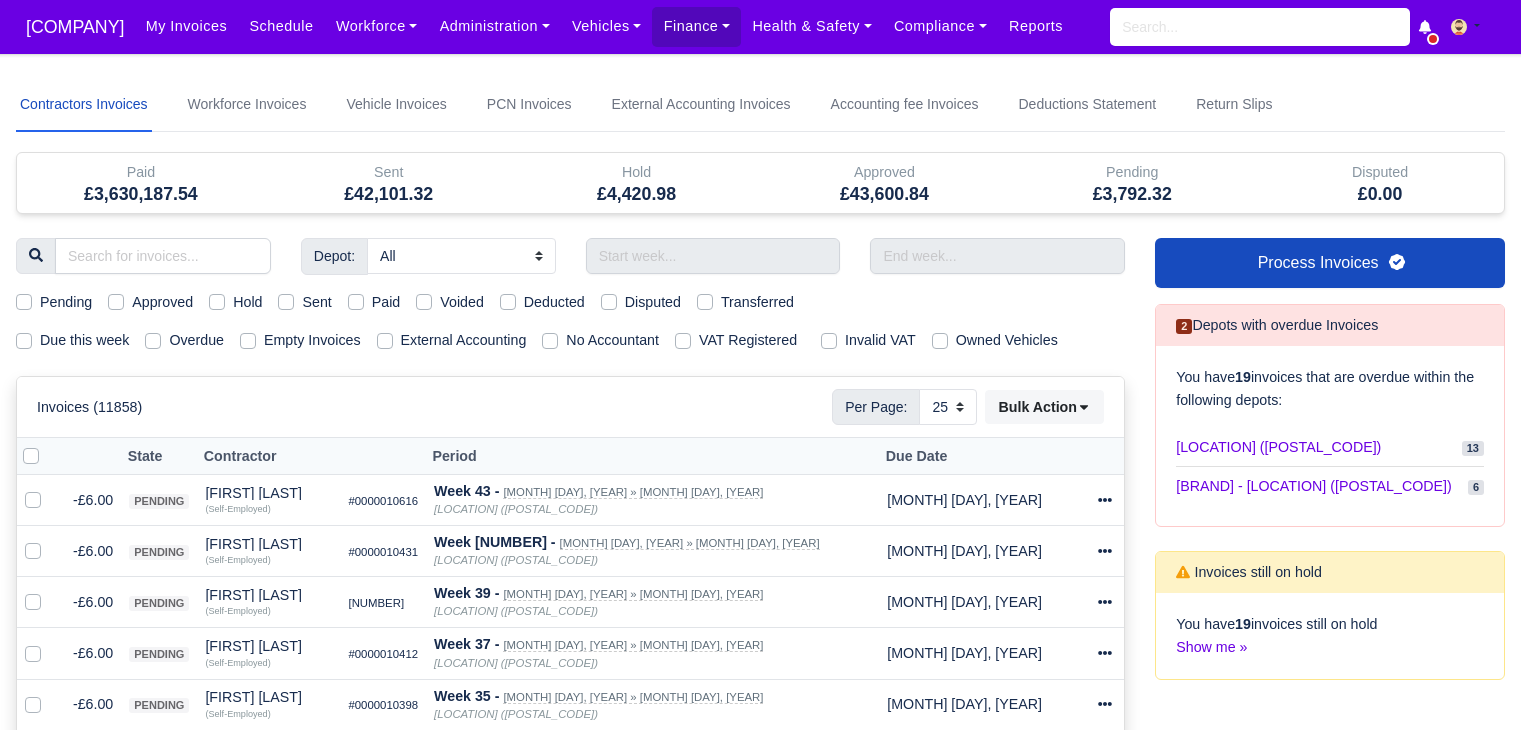 scroll, scrollTop: 0, scrollLeft: 0, axis: both 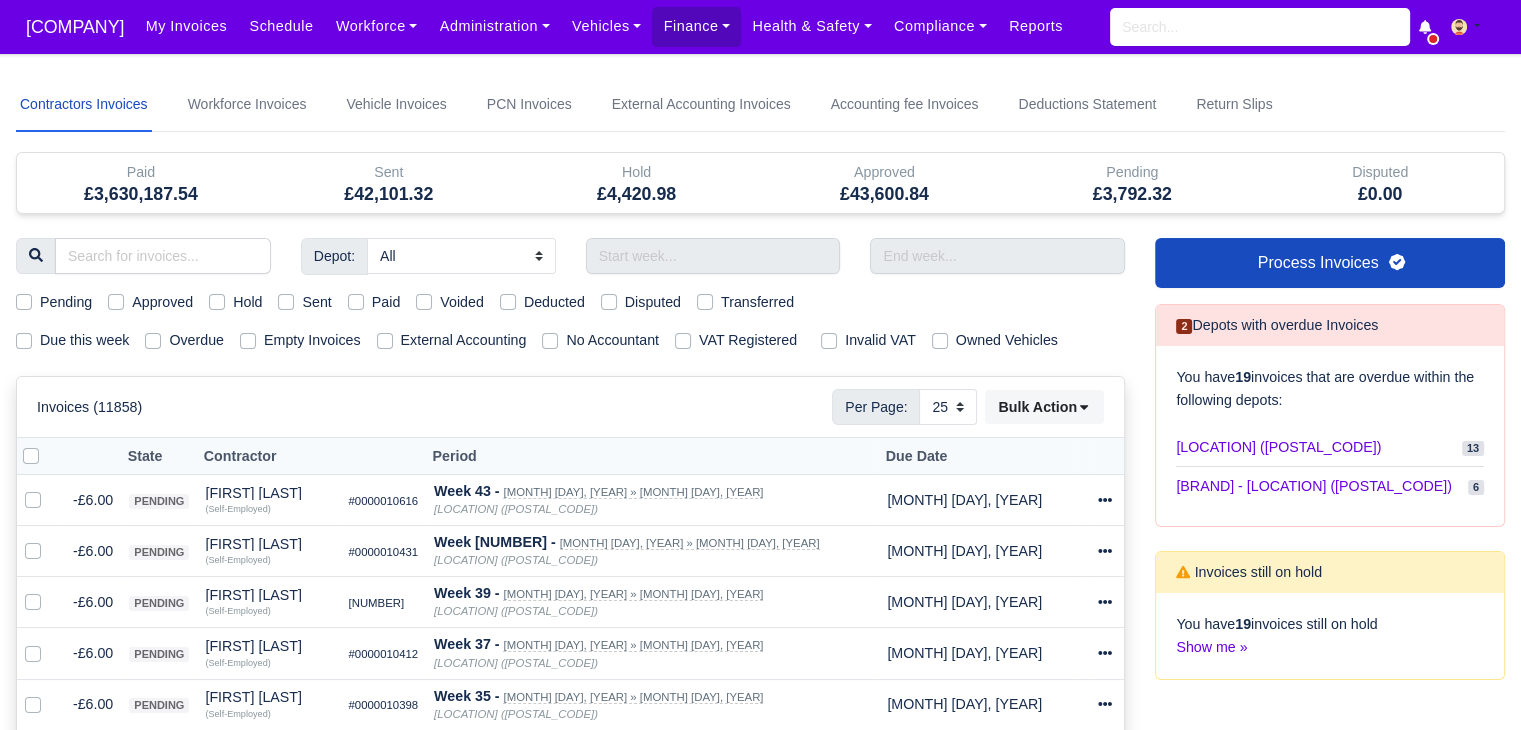click on "Due this week" at bounding box center (84, 340) 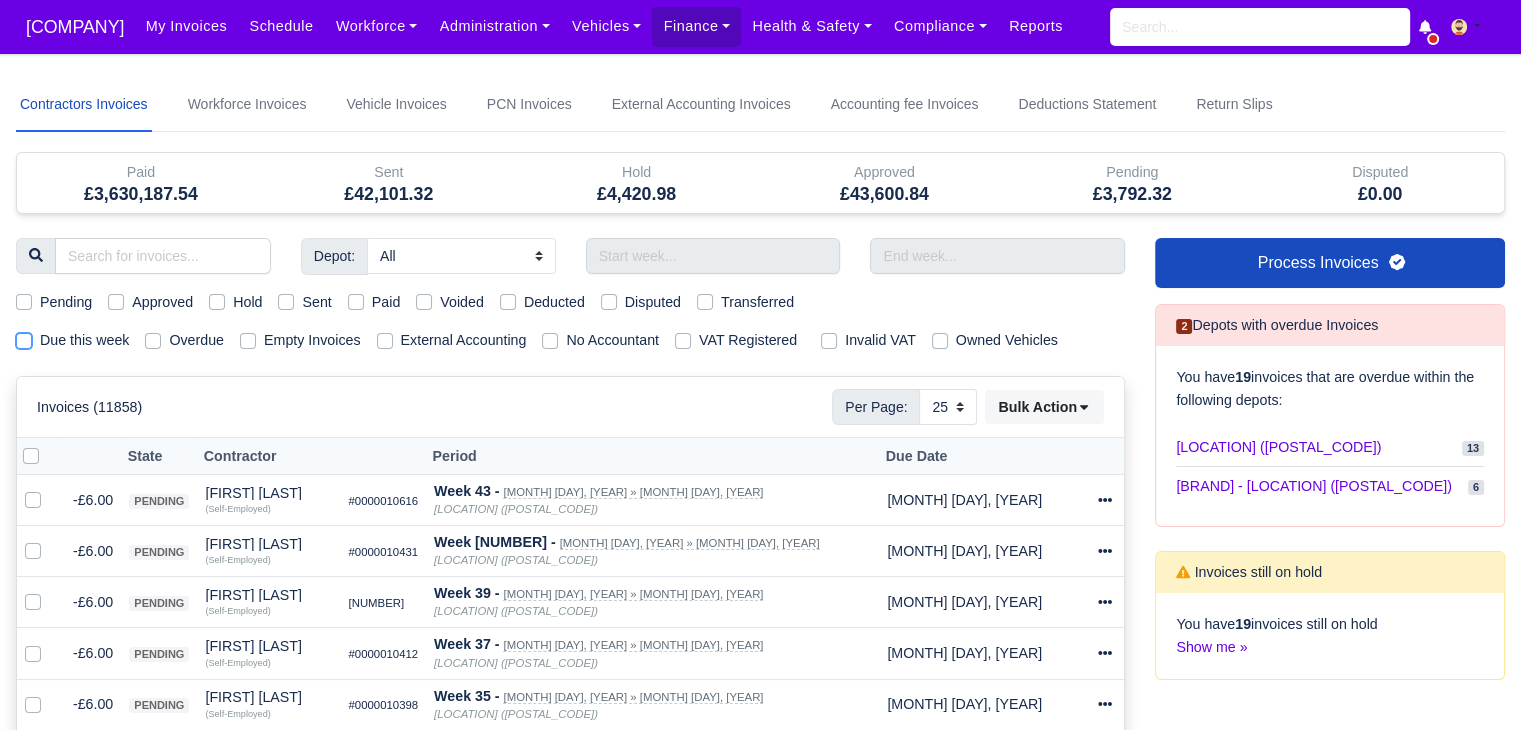 click on "Due this week" at bounding box center (24, 337) 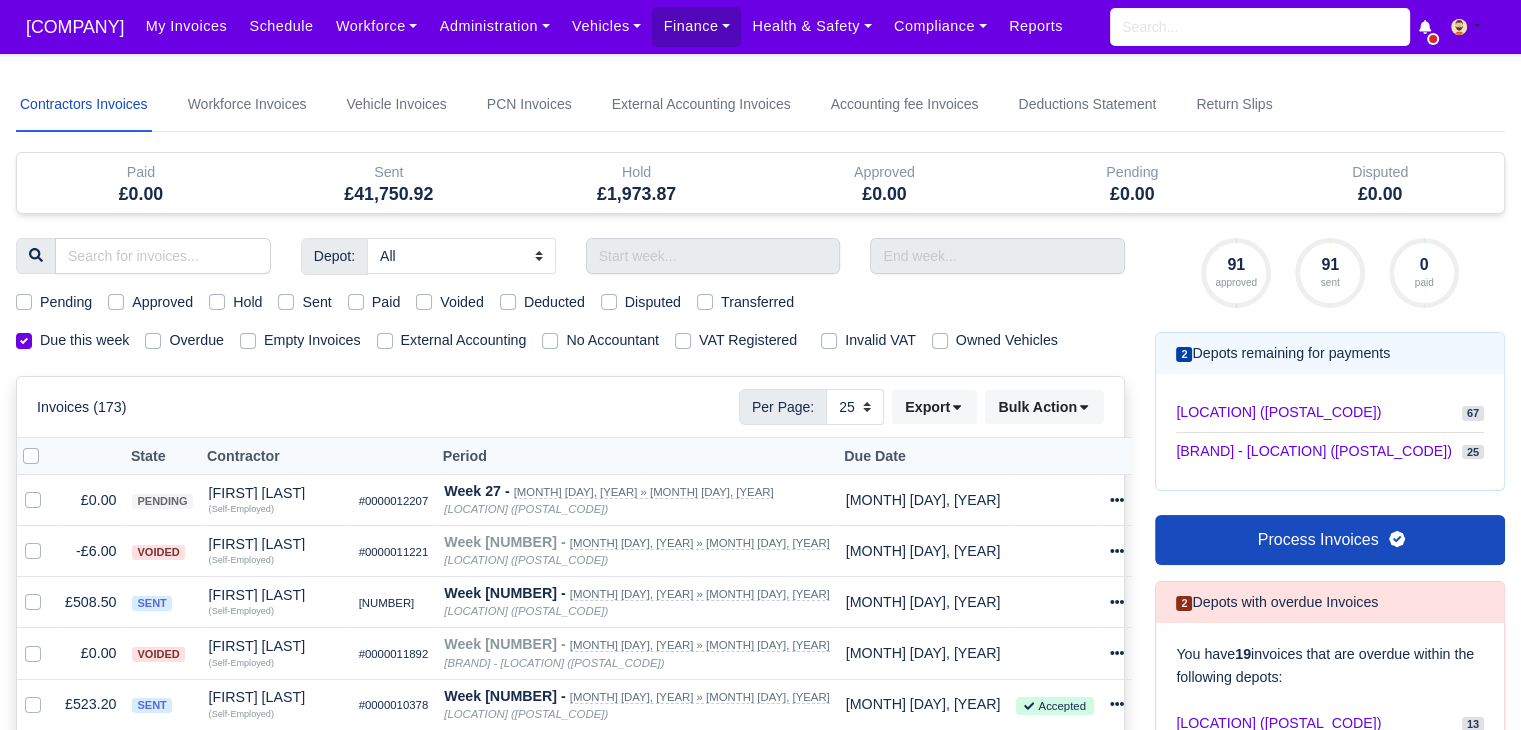 click on "Pending" at bounding box center [66, 302] 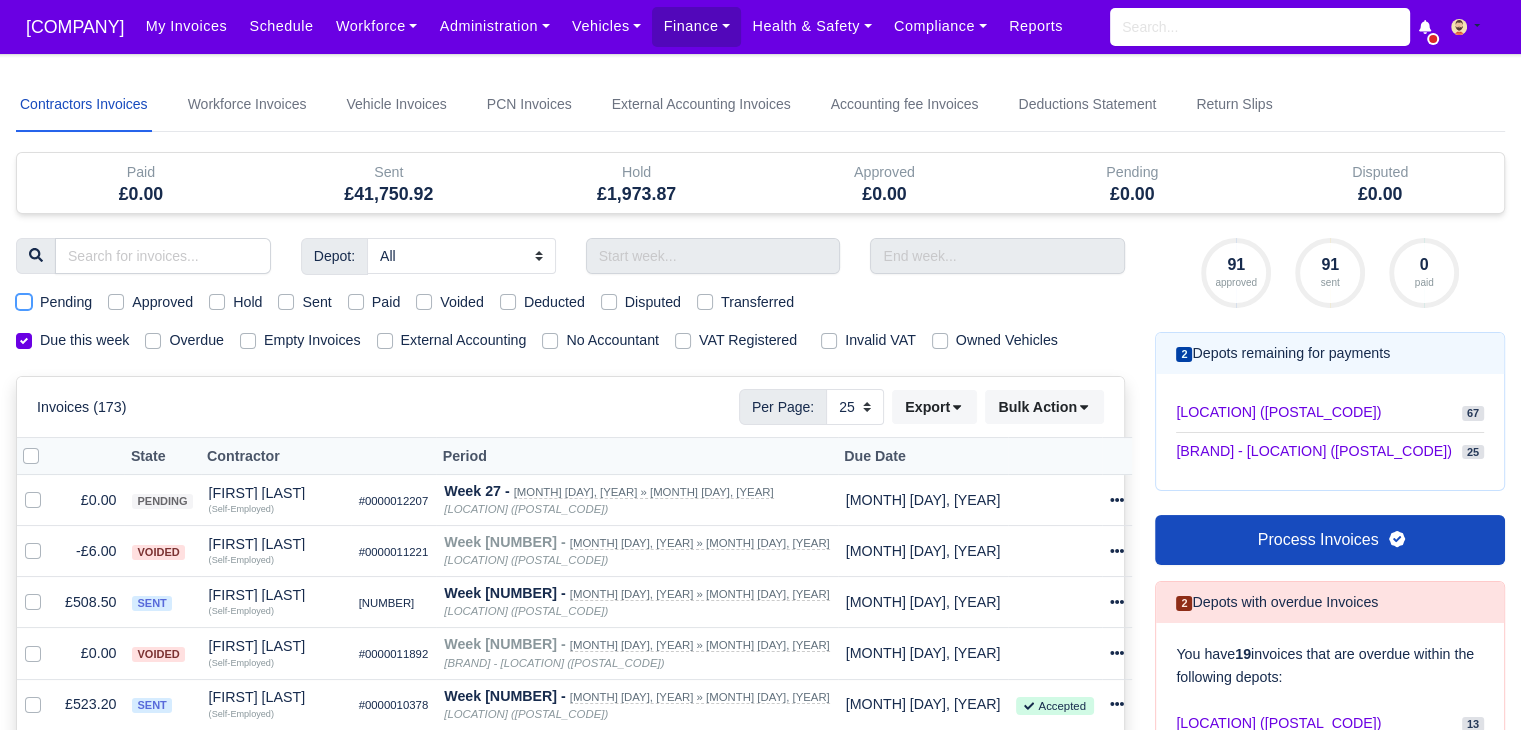click on "Pending" at bounding box center (24, 299) 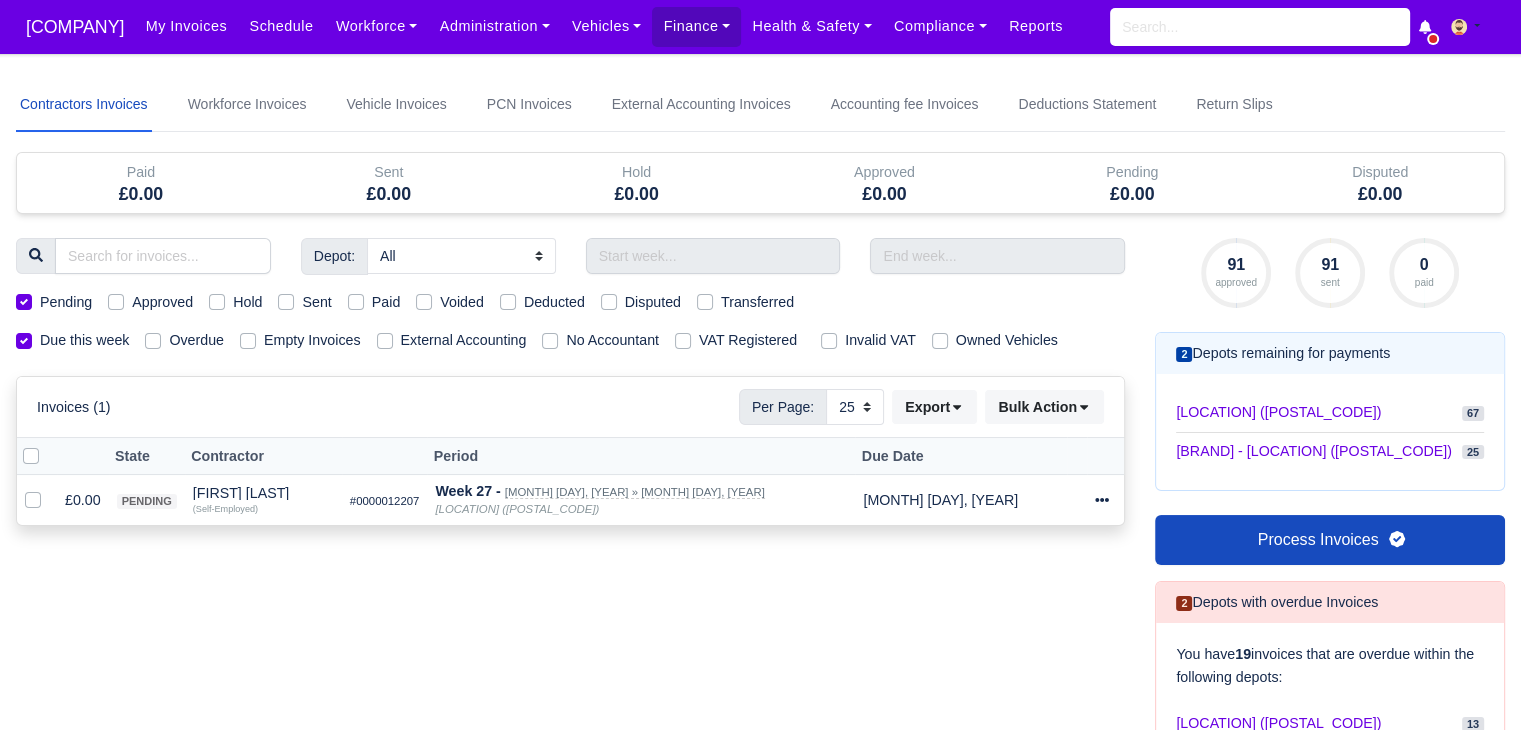 click on "Pending" at bounding box center (66, 302) 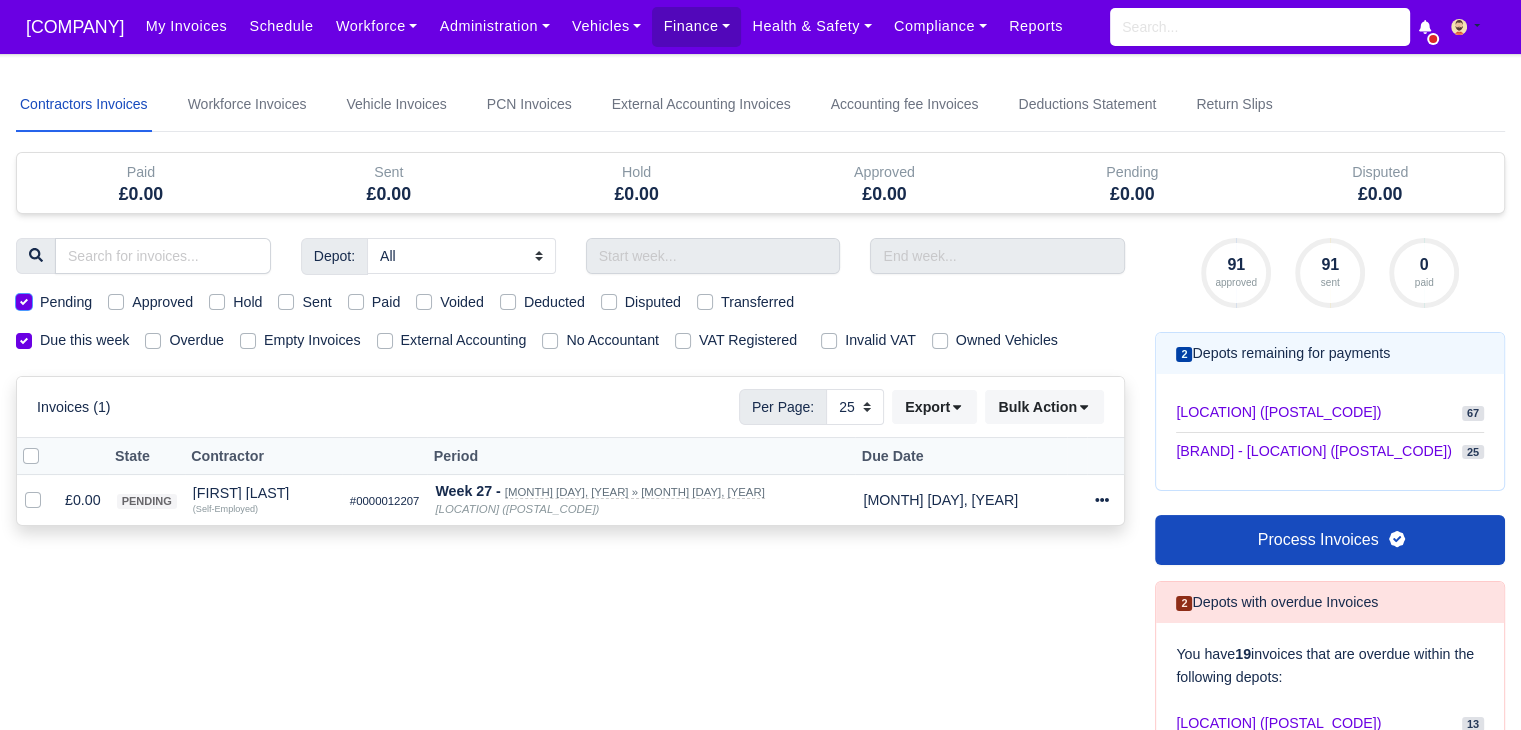 checkbox on "false" 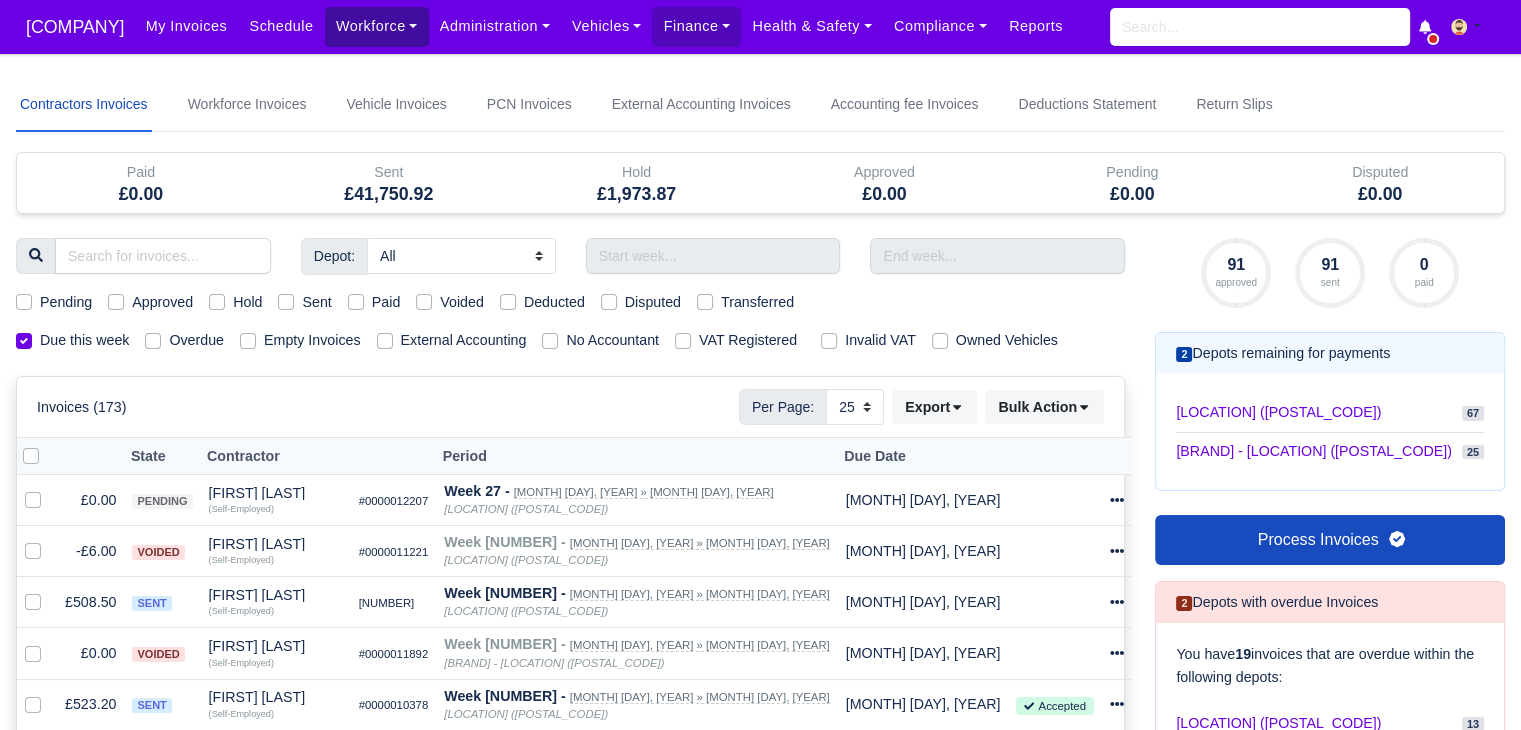 click on "Workforce" at bounding box center [377, 26] 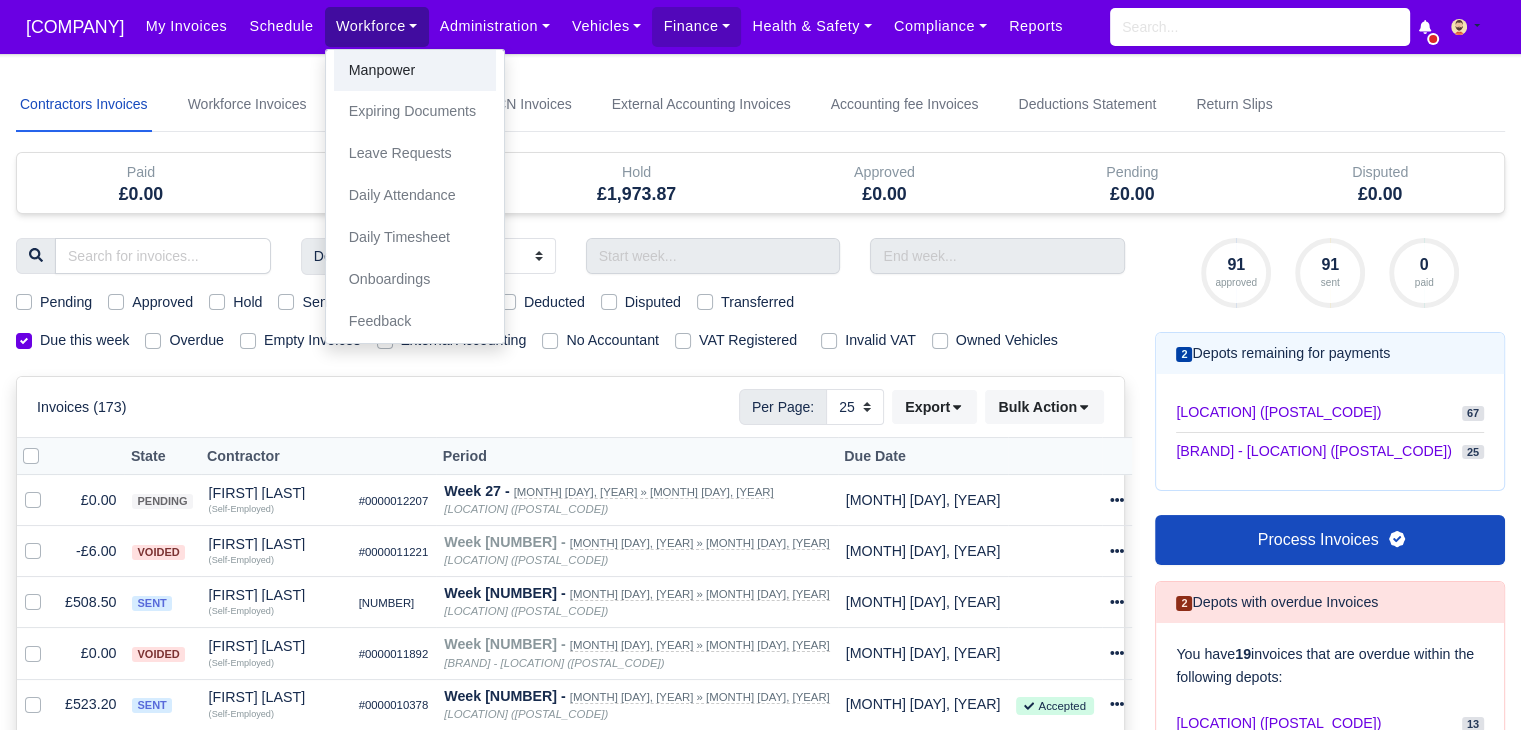 click on "Manpower" at bounding box center (415, 71) 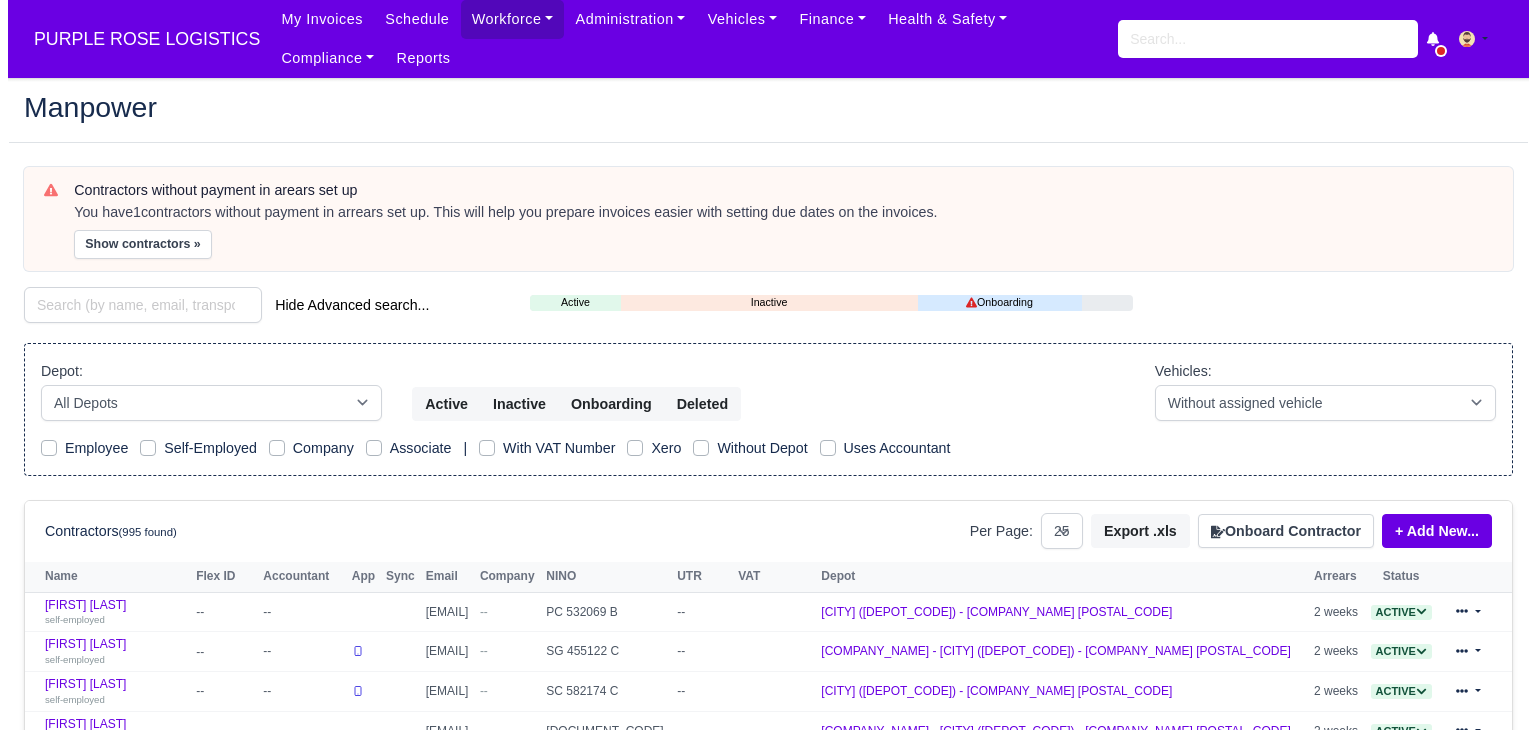 scroll, scrollTop: 0, scrollLeft: 0, axis: both 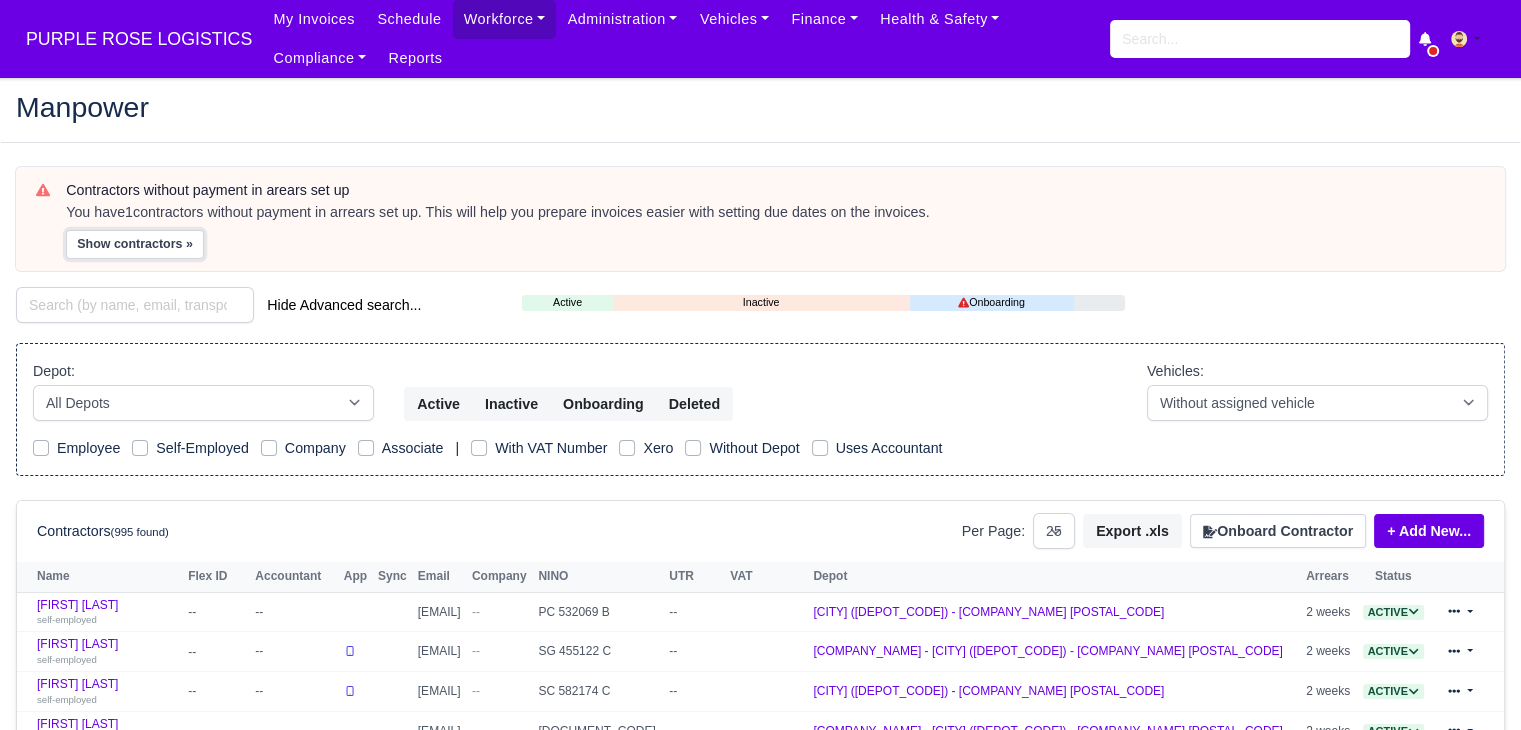 click on "Show contractors »" at bounding box center [135, 244] 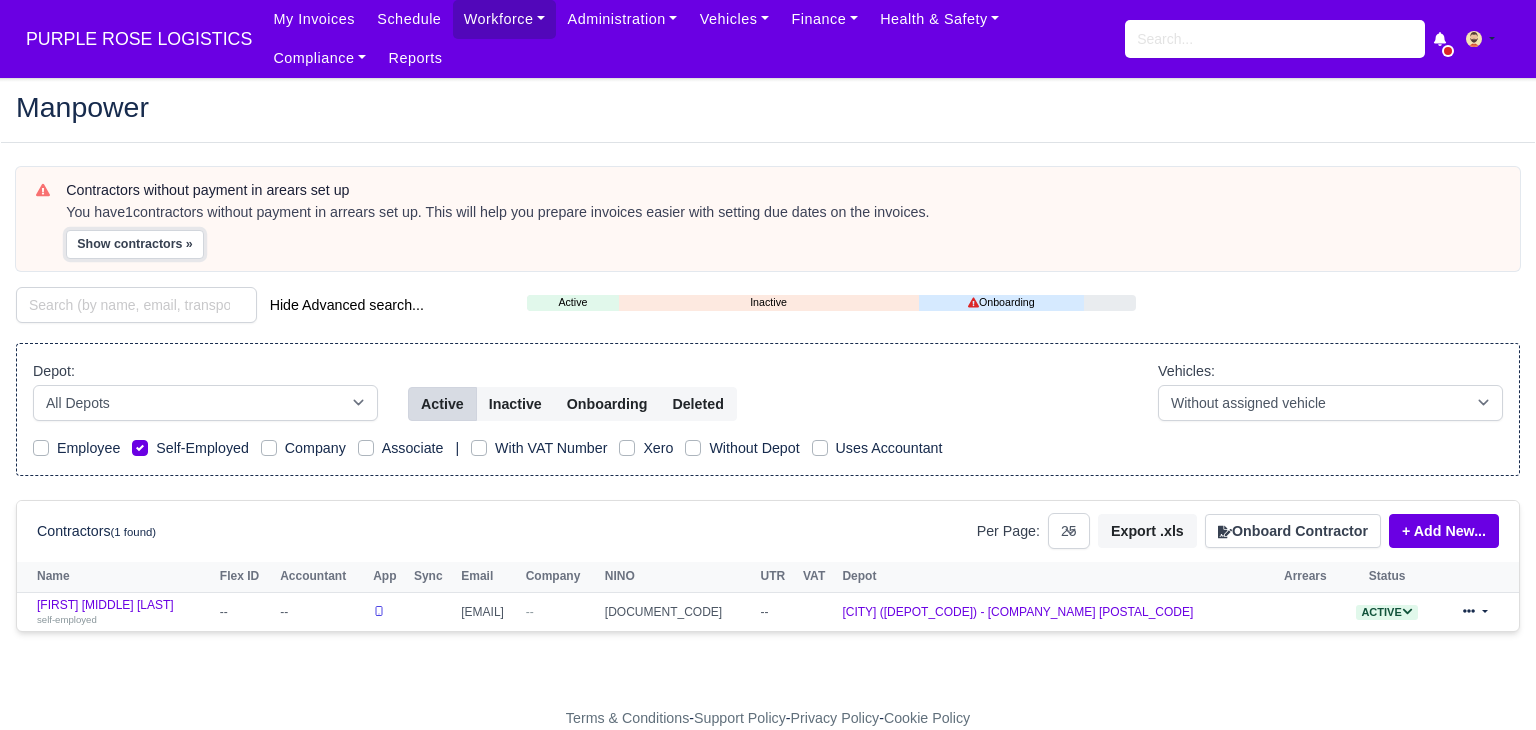 click on "Show contractors »" at bounding box center (135, 244) 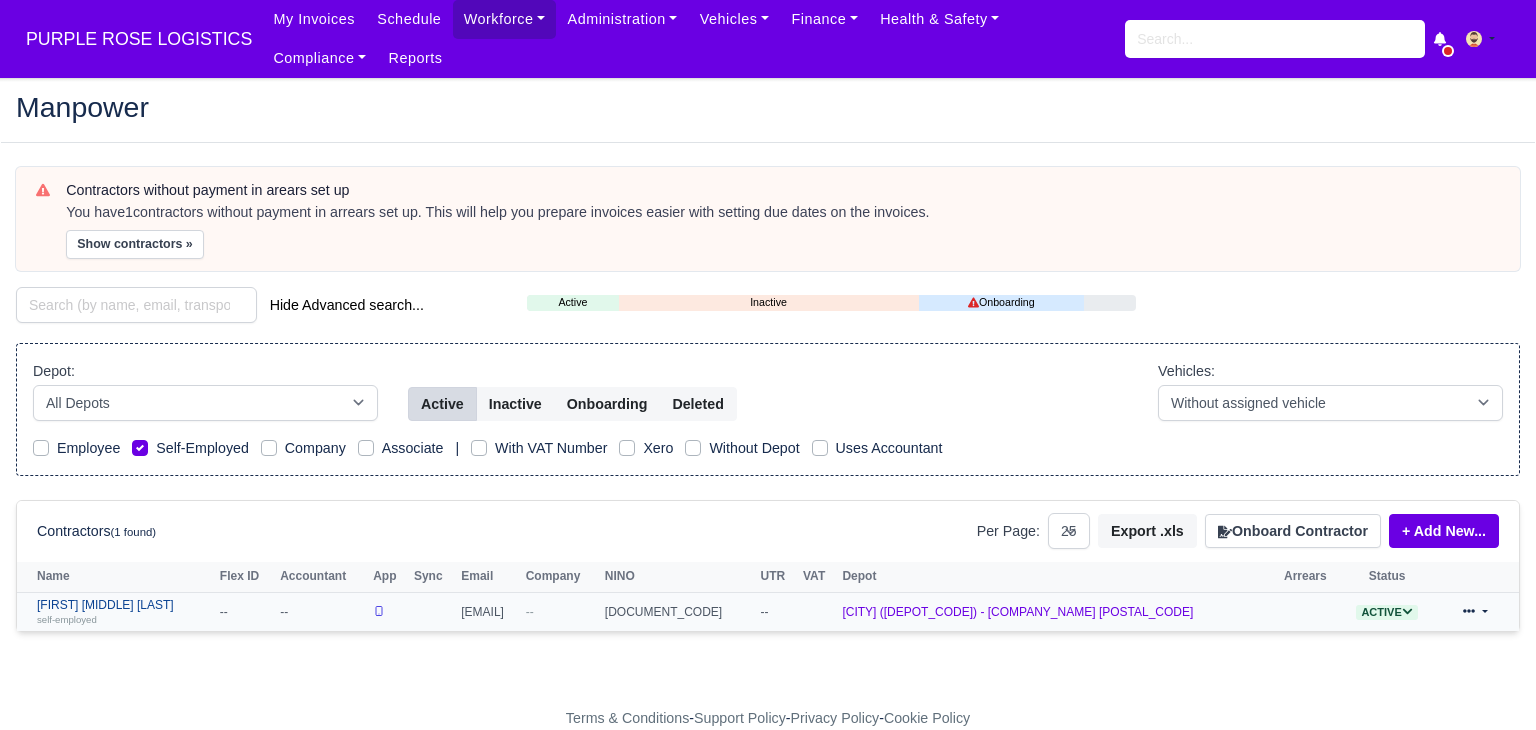 click on "Muhammad Mahbub Ullah
self-employed" at bounding box center (123, 612) 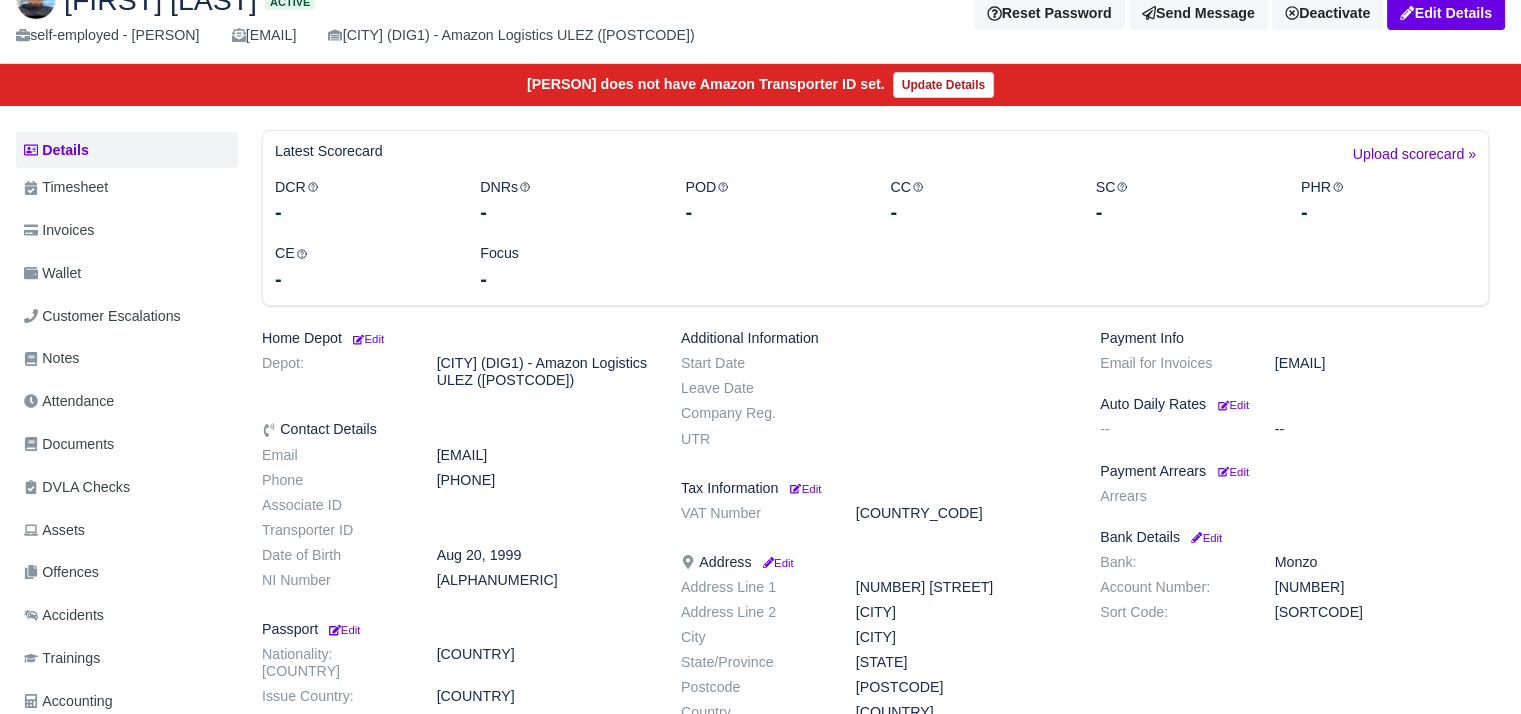 scroll, scrollTop: 200, scrollLeft: 0, axis: vertical 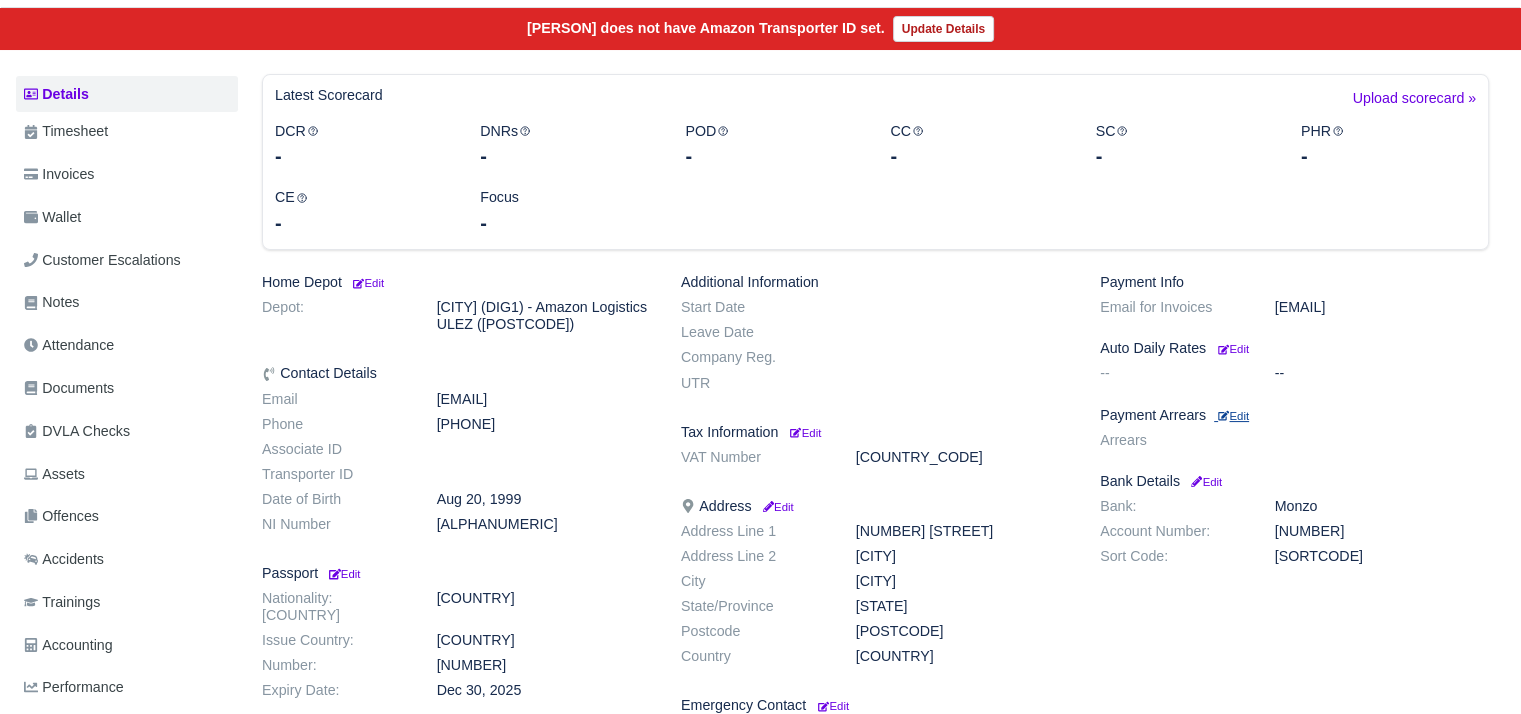 click on "Edit" at bounding box center (1233, 416) 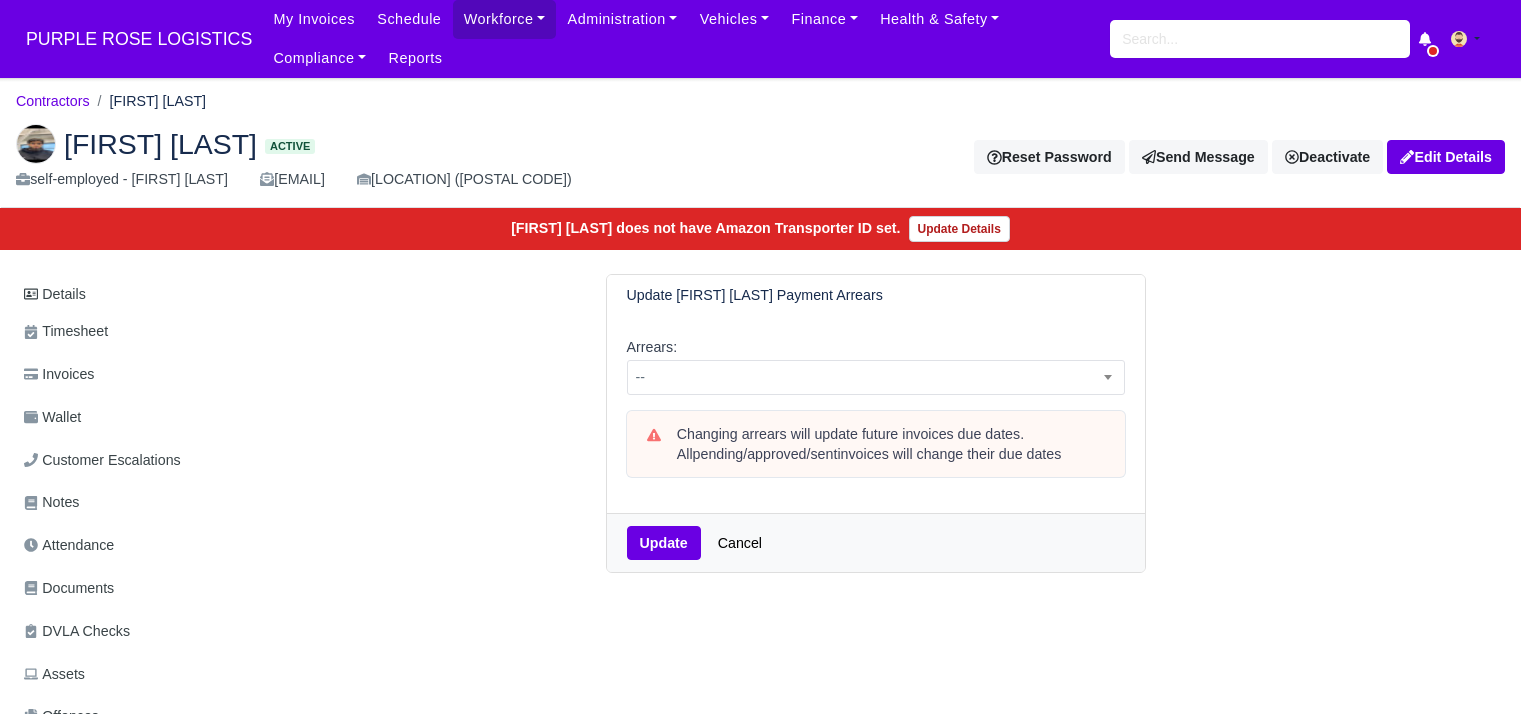 scroll, scrollTop: 0, scrollLeft: 0, axis: both 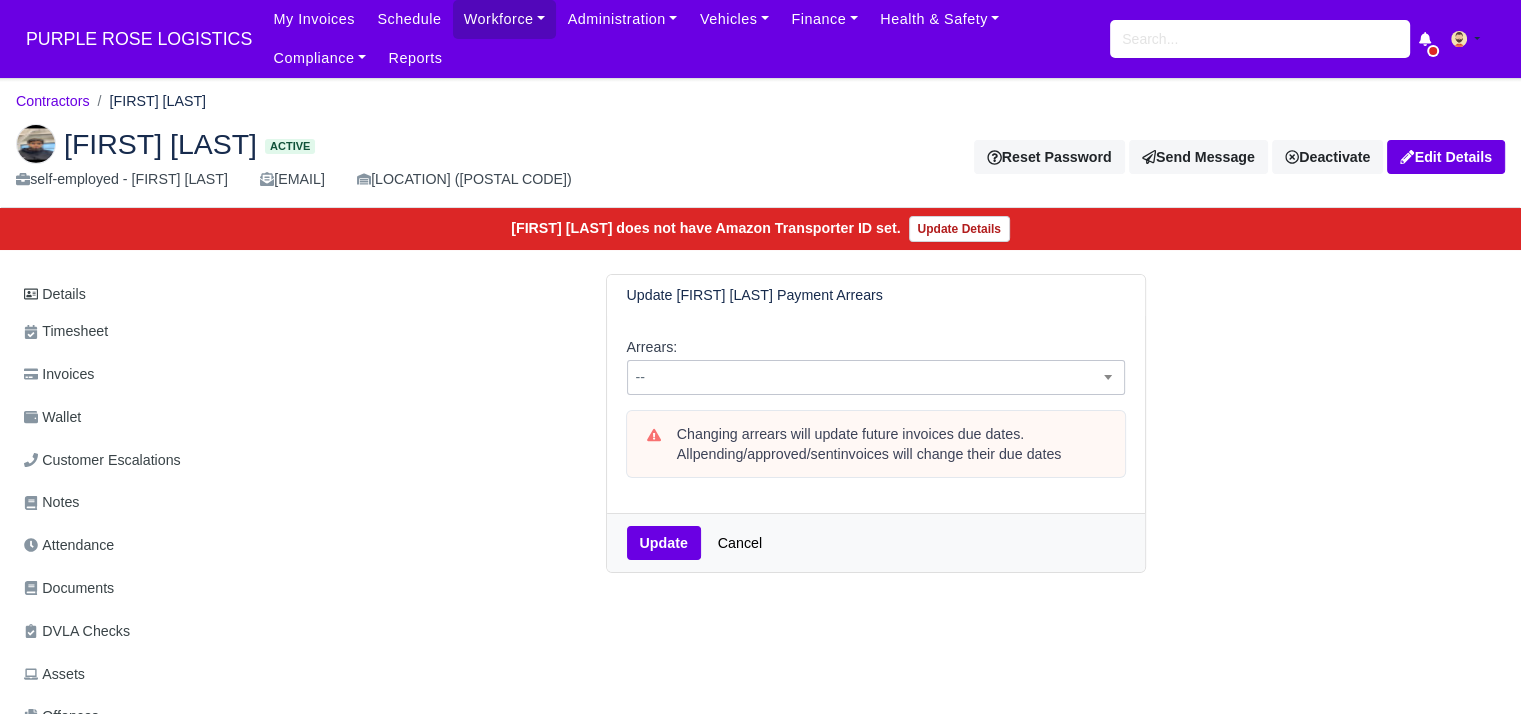 click on "--" at bounding box center [876, 377] 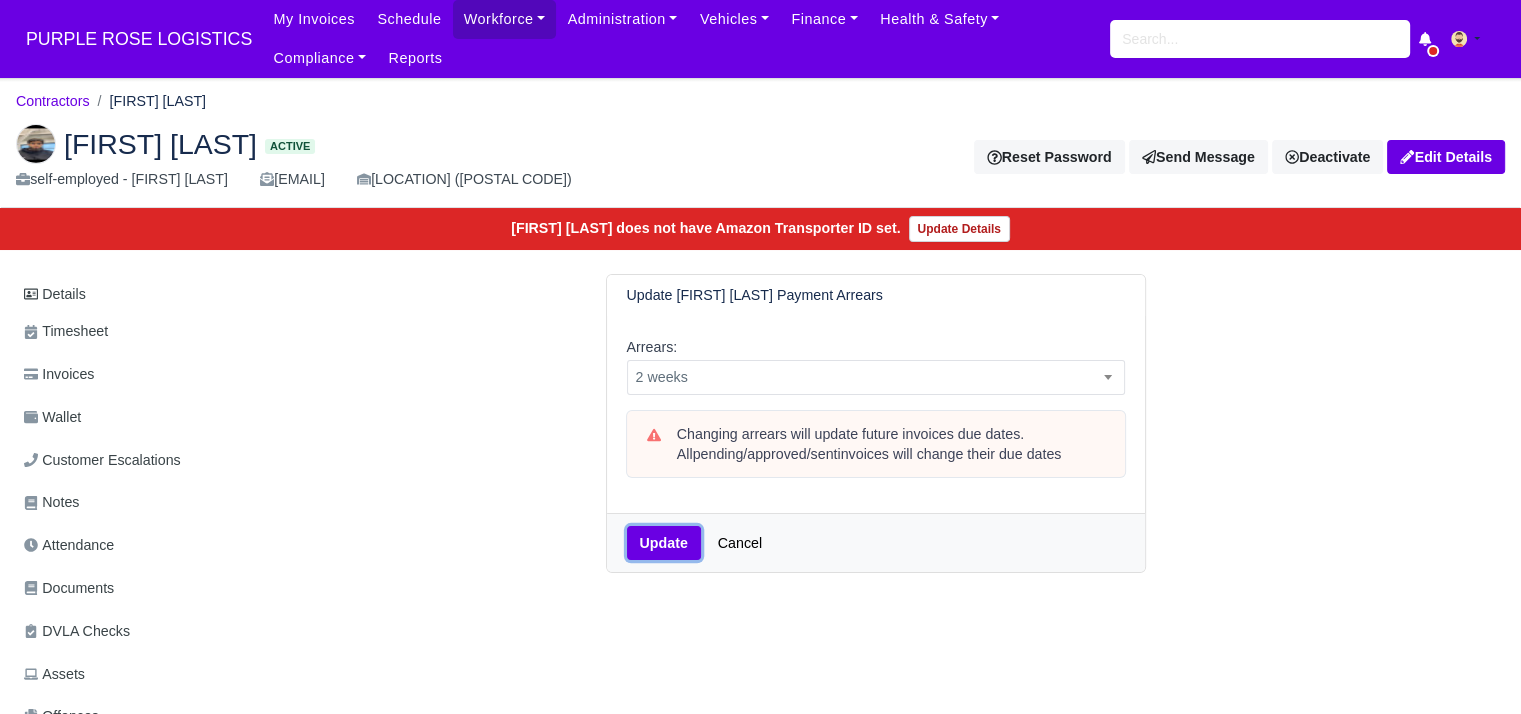 click on "Update" at bounding box center [664, 543] 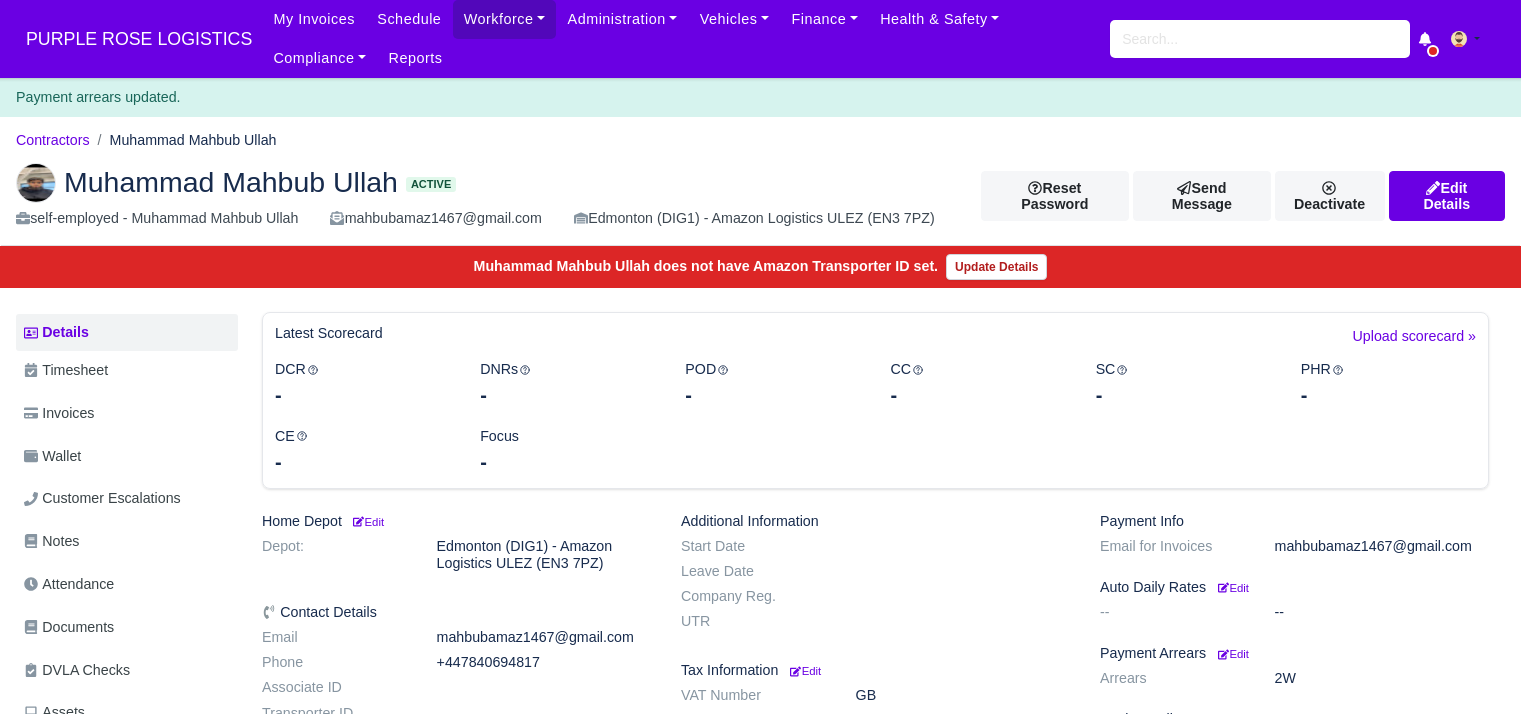 scroll, scrollTop: 0, scrollLeft: 0, axis: both 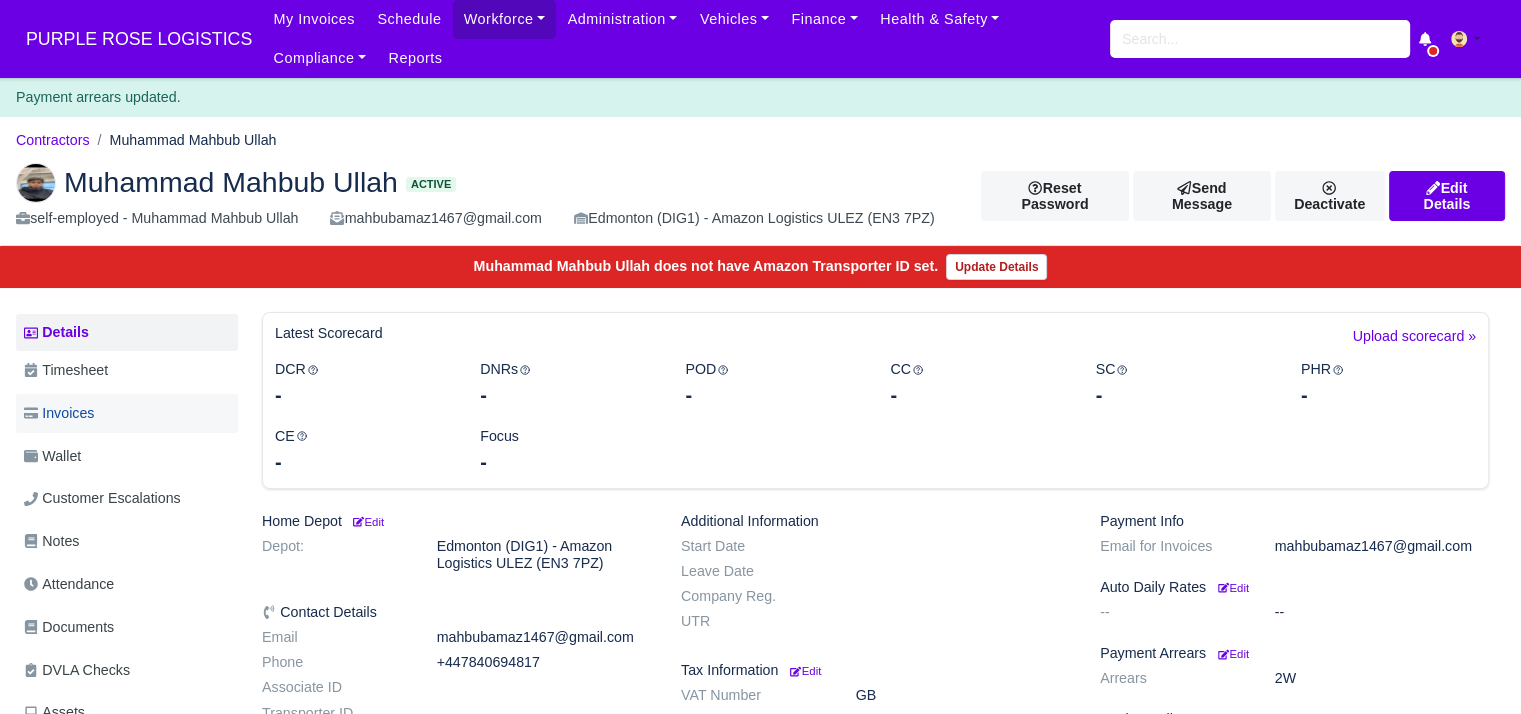 click on "Invoices" at bounding box center [59, 413] 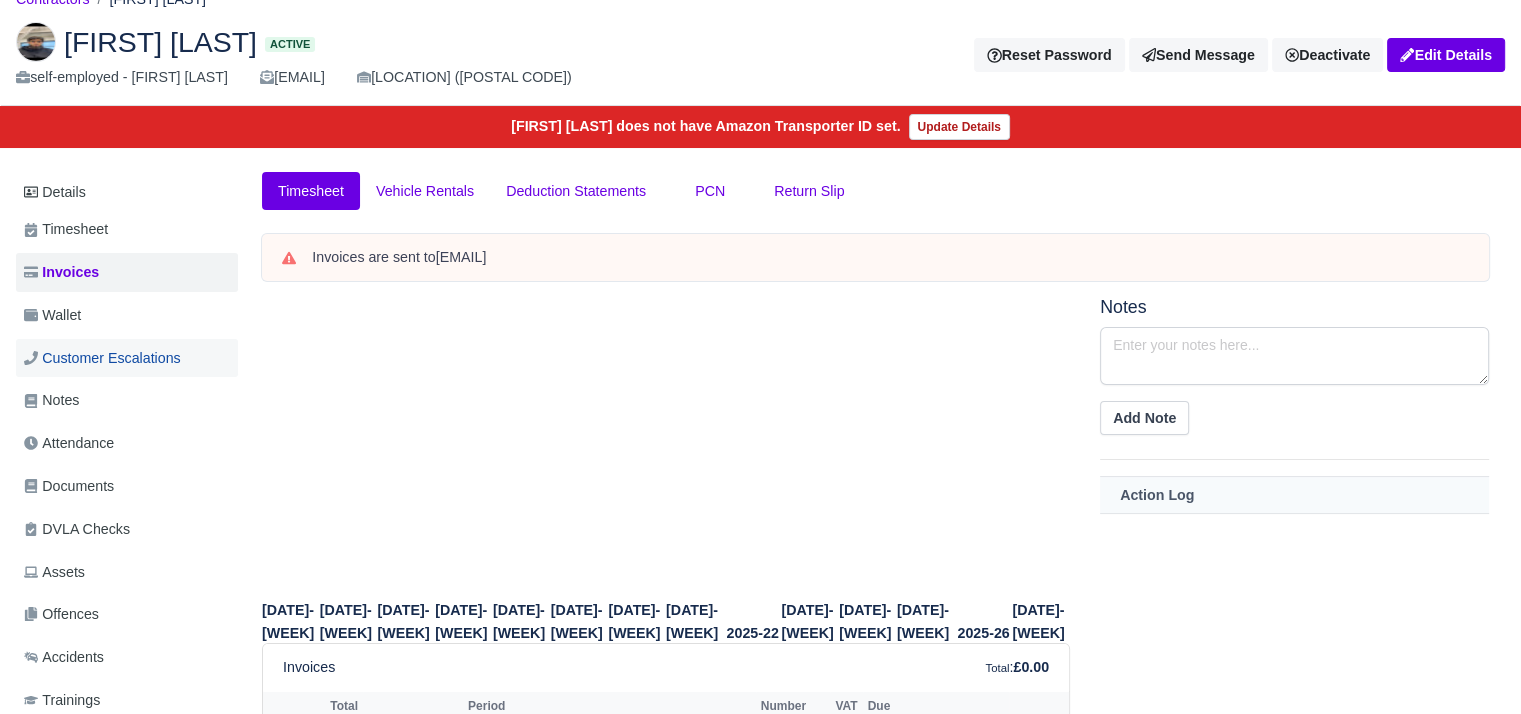 scroll, scrollTop: 297, scrollLeft: 0, axis: vertical 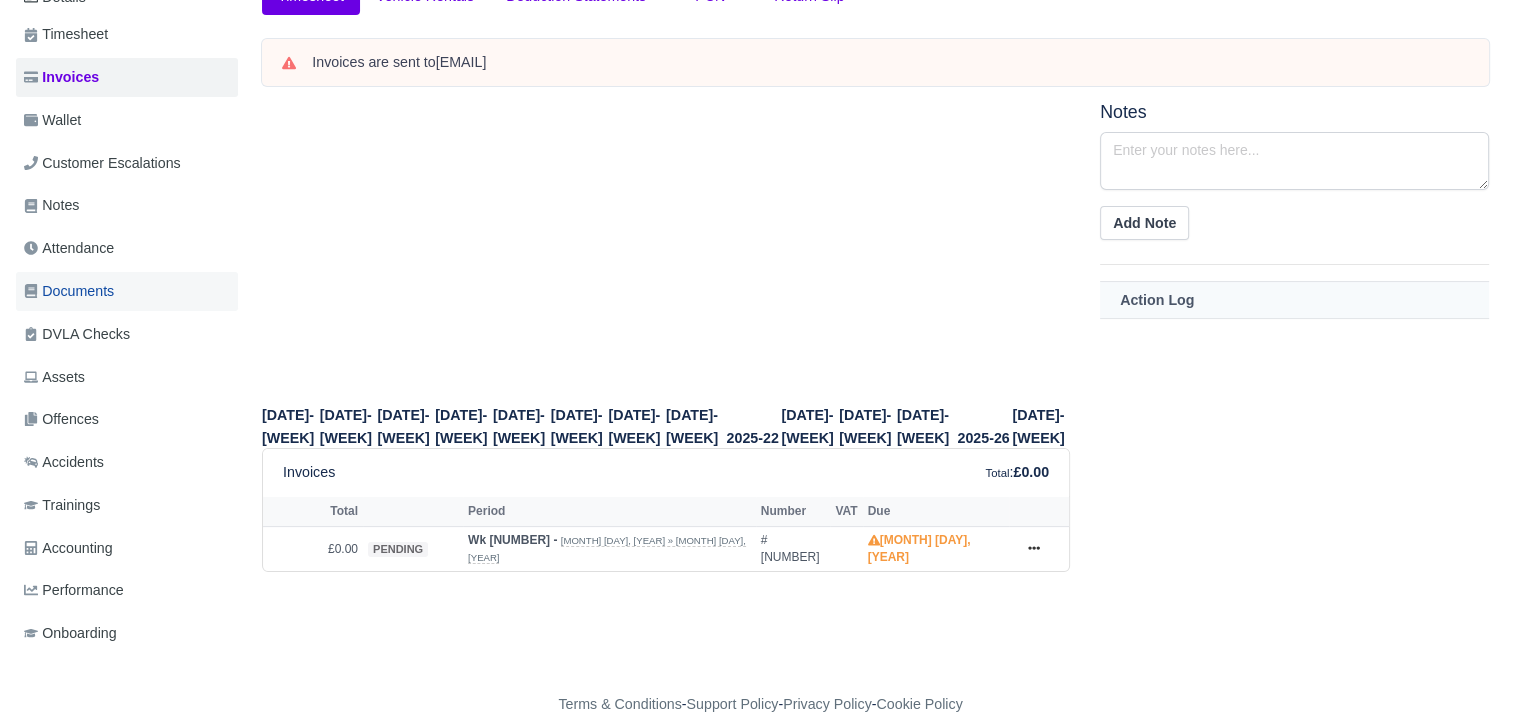 click on "Documents" at bounding box center [69, 291] 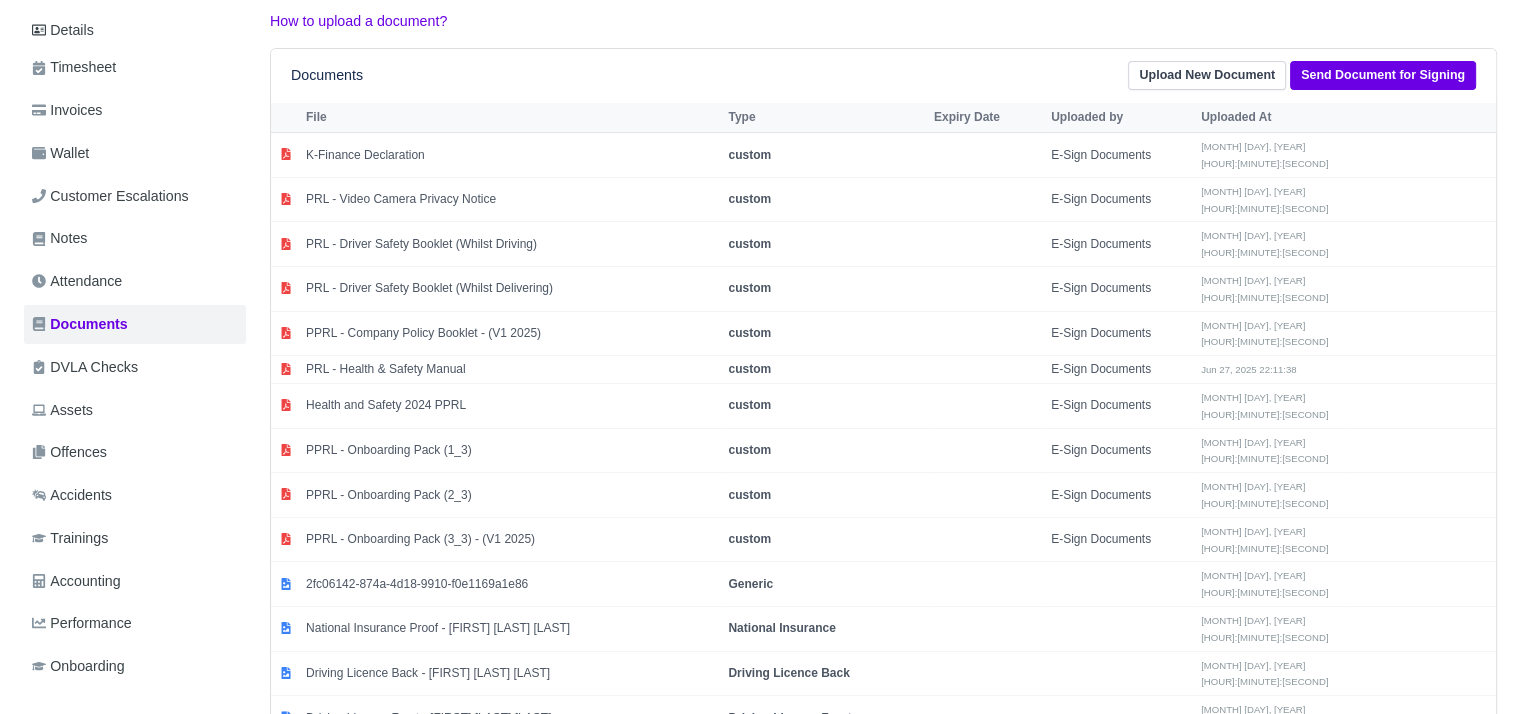 scroll, scrollTop: 297, scrollLeft: 0, axis: vertical 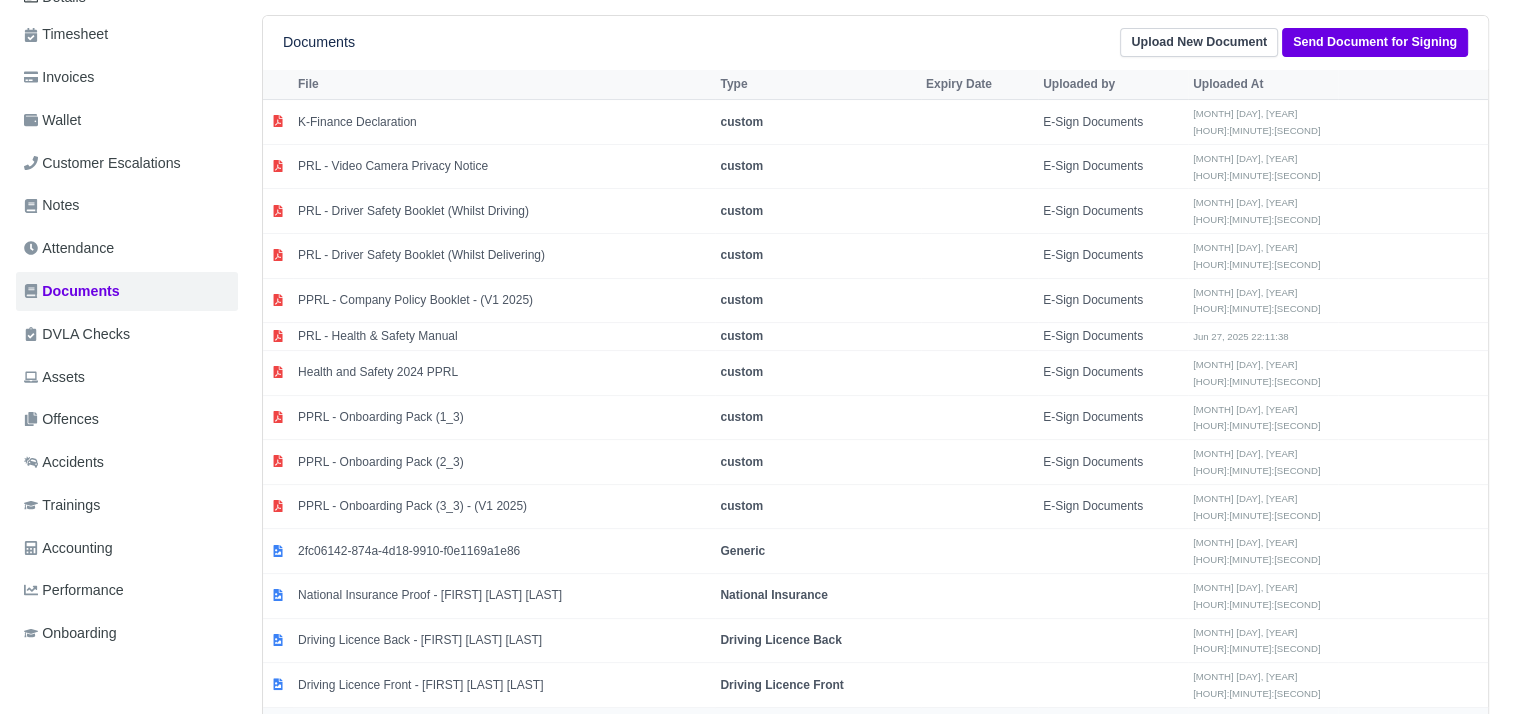 click on "Passport - [FIRST] [LAST] [LAST]" at bounding box center [504, 122] 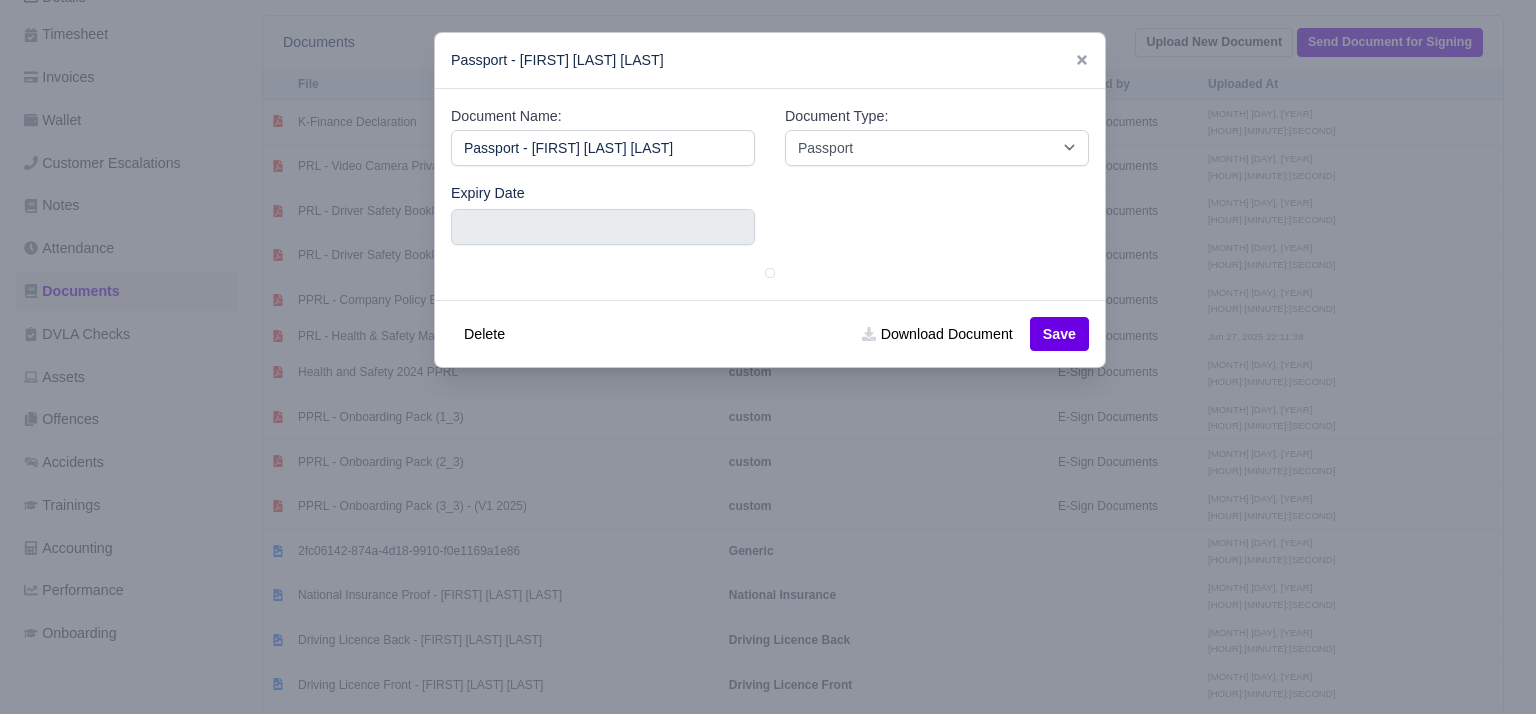 click at bounding box center [768, 357] 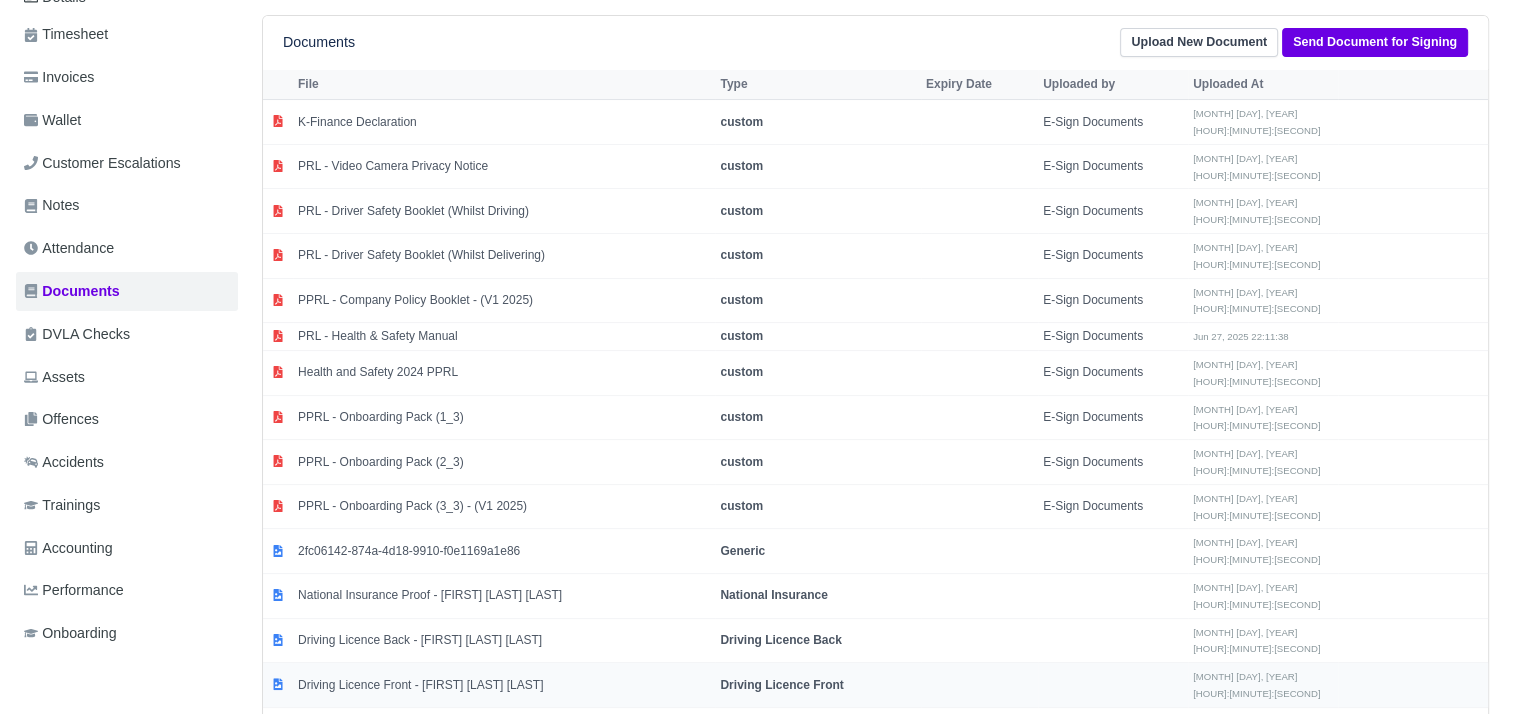 click on "Driving Licence Front - Muhammad Mahbub Ullah" at bounding box center [504, 122] 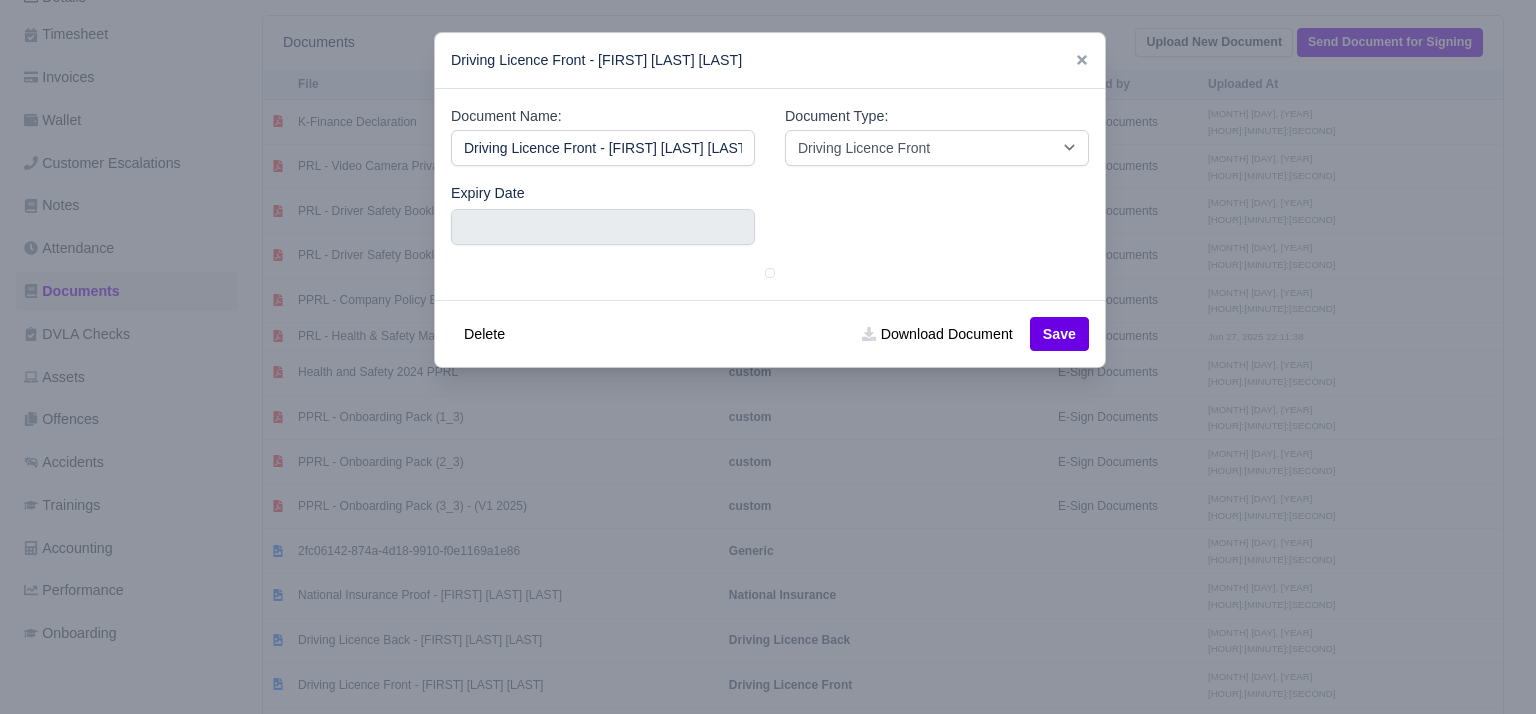 scroll, scrollTop: 0, scrollLeft: 31, axis: horizontal 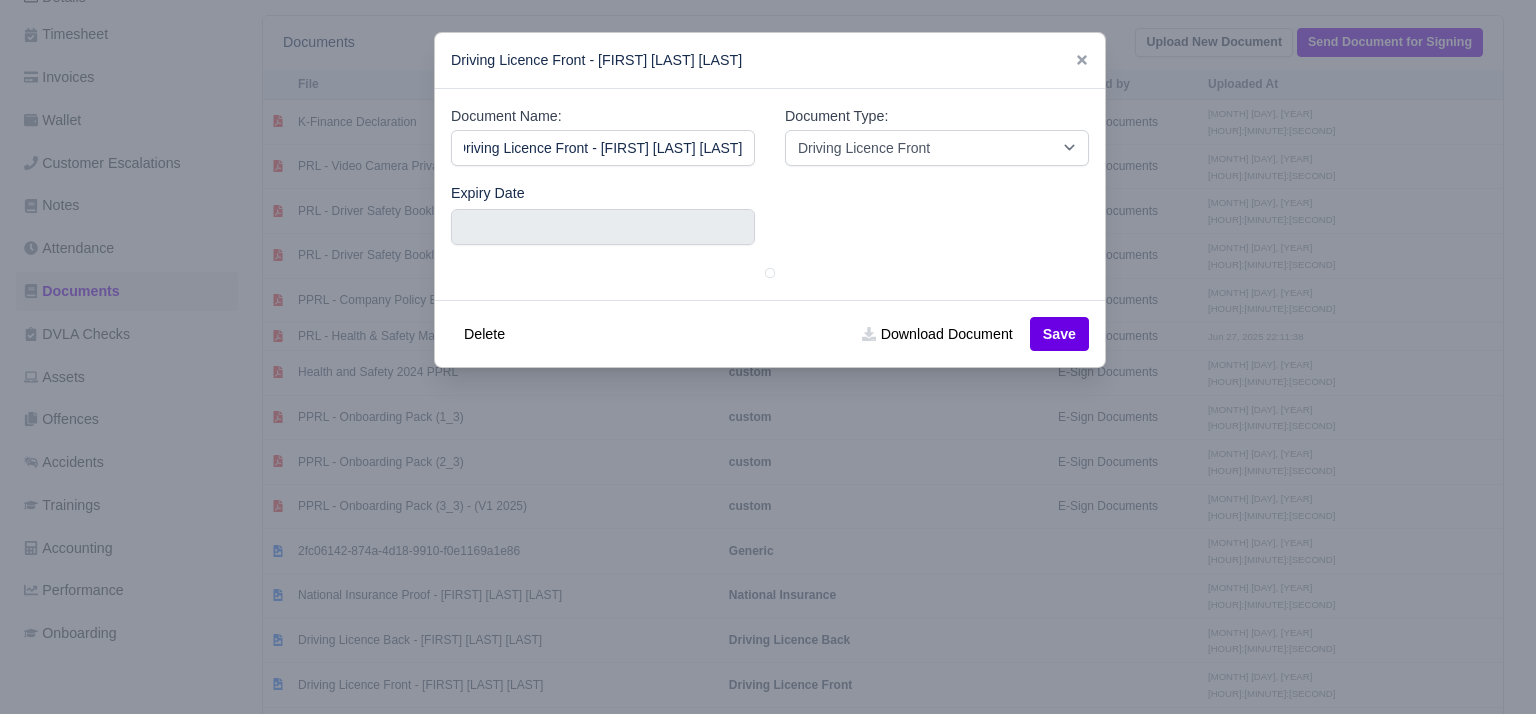 click on "Document Name:
Driving Licence Front - Muhammad Mahbub Ullah
Document Type:
--
Accounting Engagement Letter
Age Verification Confirmation
Background Check
Bank Statement
Birth Certificate
Casualty Loss and Theft Policy Agreement
Client Documents
Code of Conduct
Company Documents
Consent Form
Criminal Record Disclaimer
DVLA Check
DVLA Share Licence Agreement
Declaration
Deed Poll
Delivery Associate Privacy
Driver Disclaimer Agreement
Driver License Declaration" at bounding box center (770, 194) 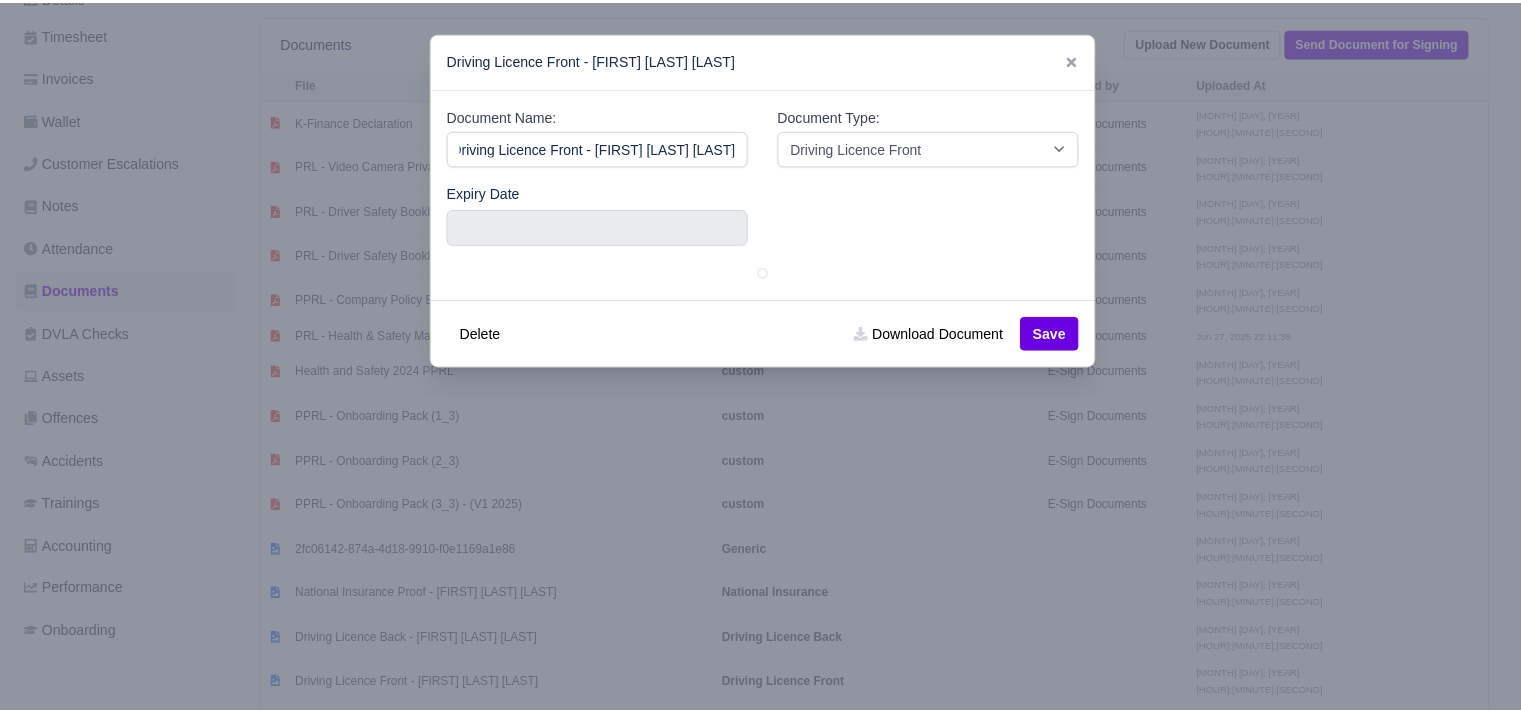 scroll, scrollTop: 0, scrollLeft: 0, axis: both 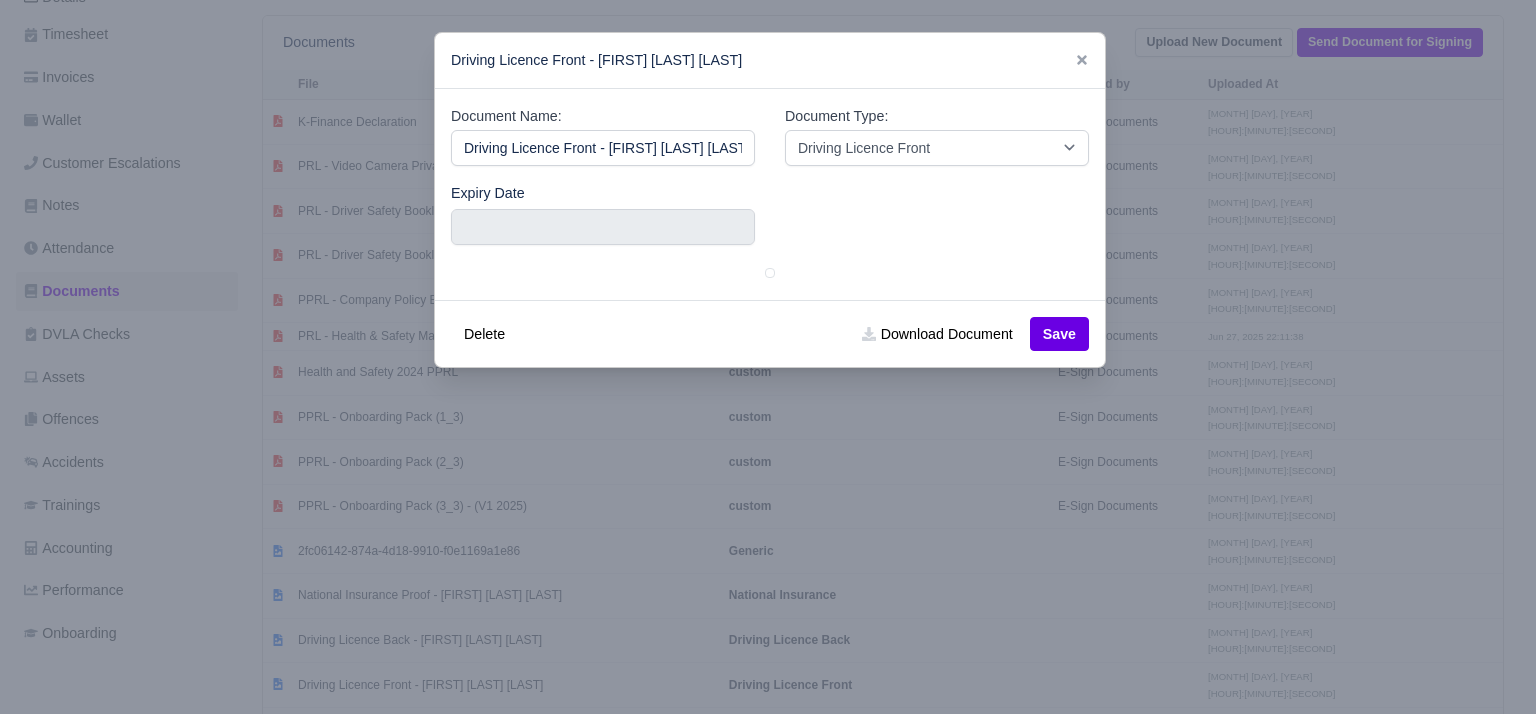 click at bounding box center [768, 357] 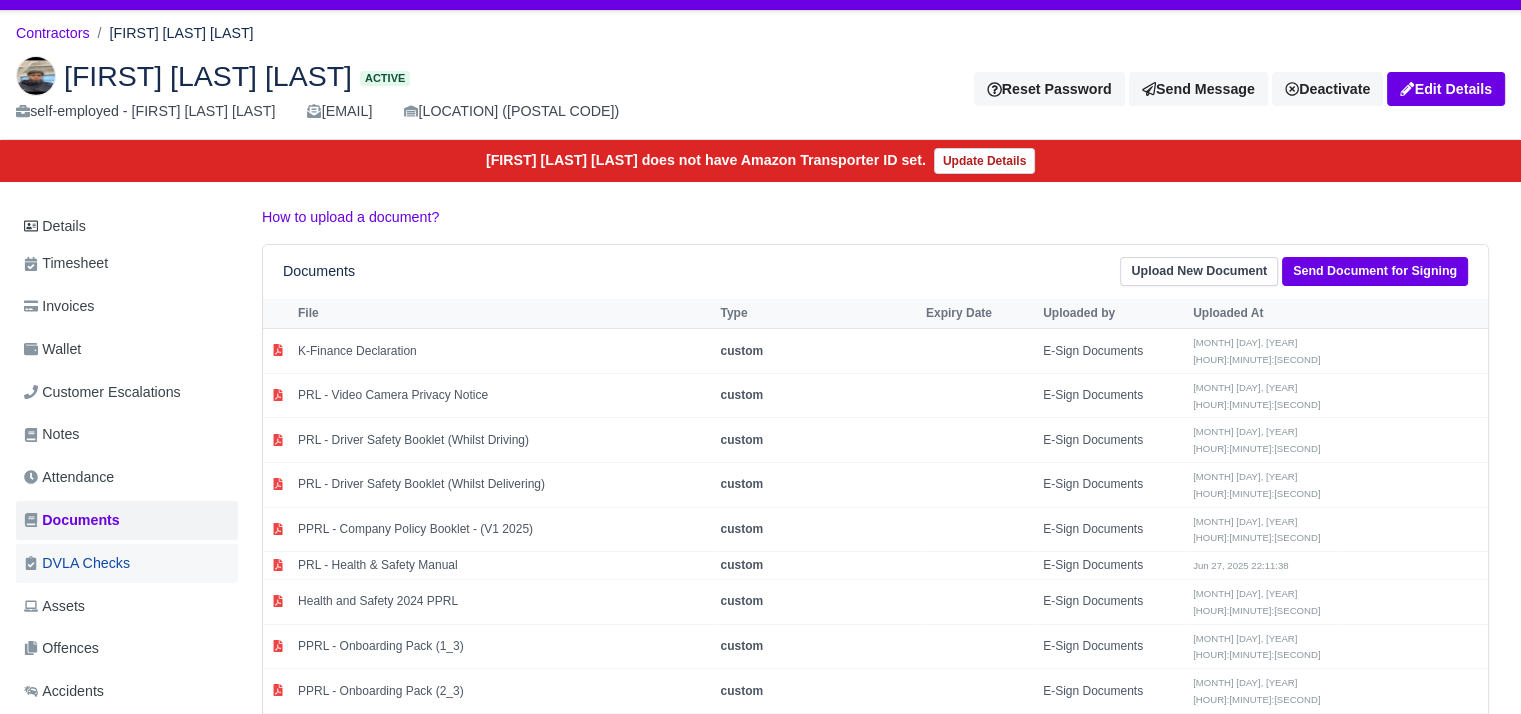 scroll, scrollTop: 0, scrollLeft: 0, axis: both 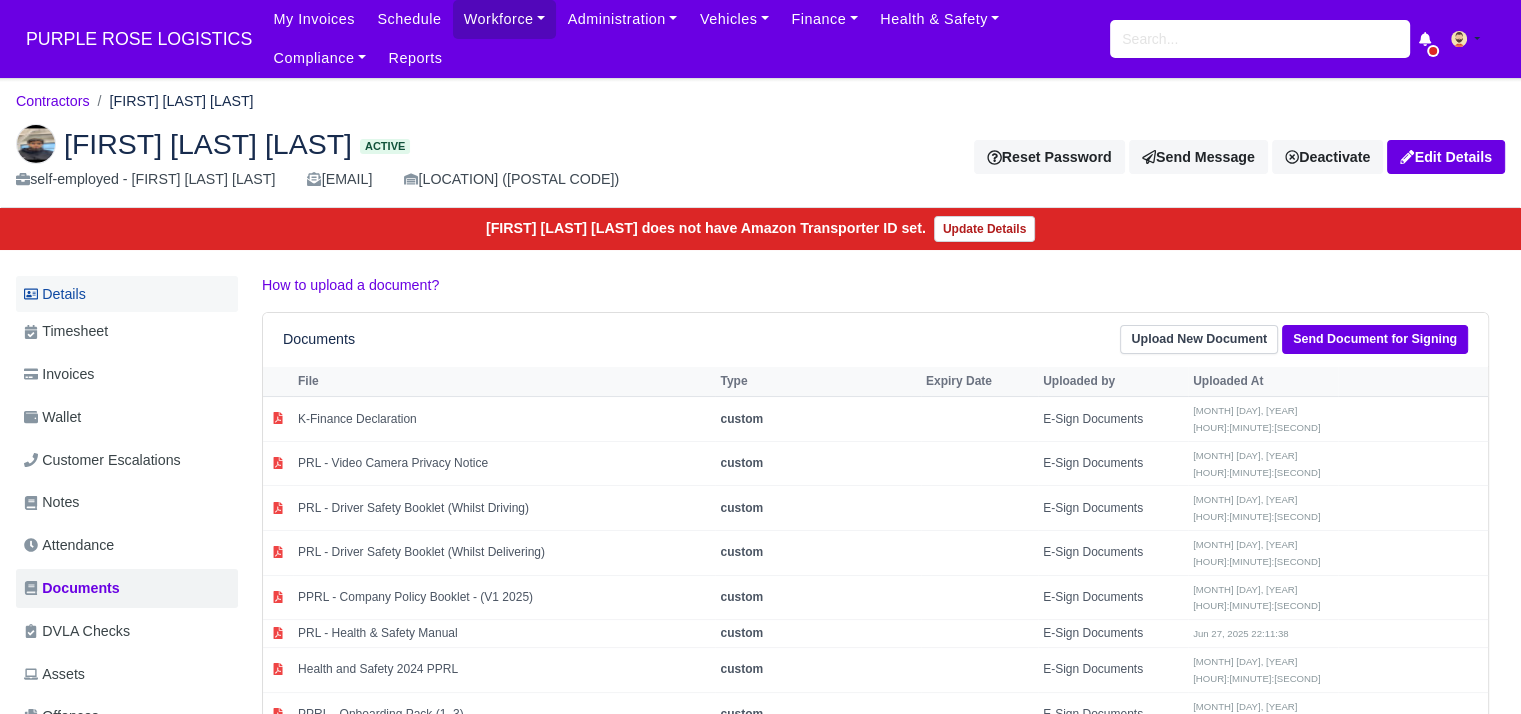 click on "Details" at bounding box center [127, 294] 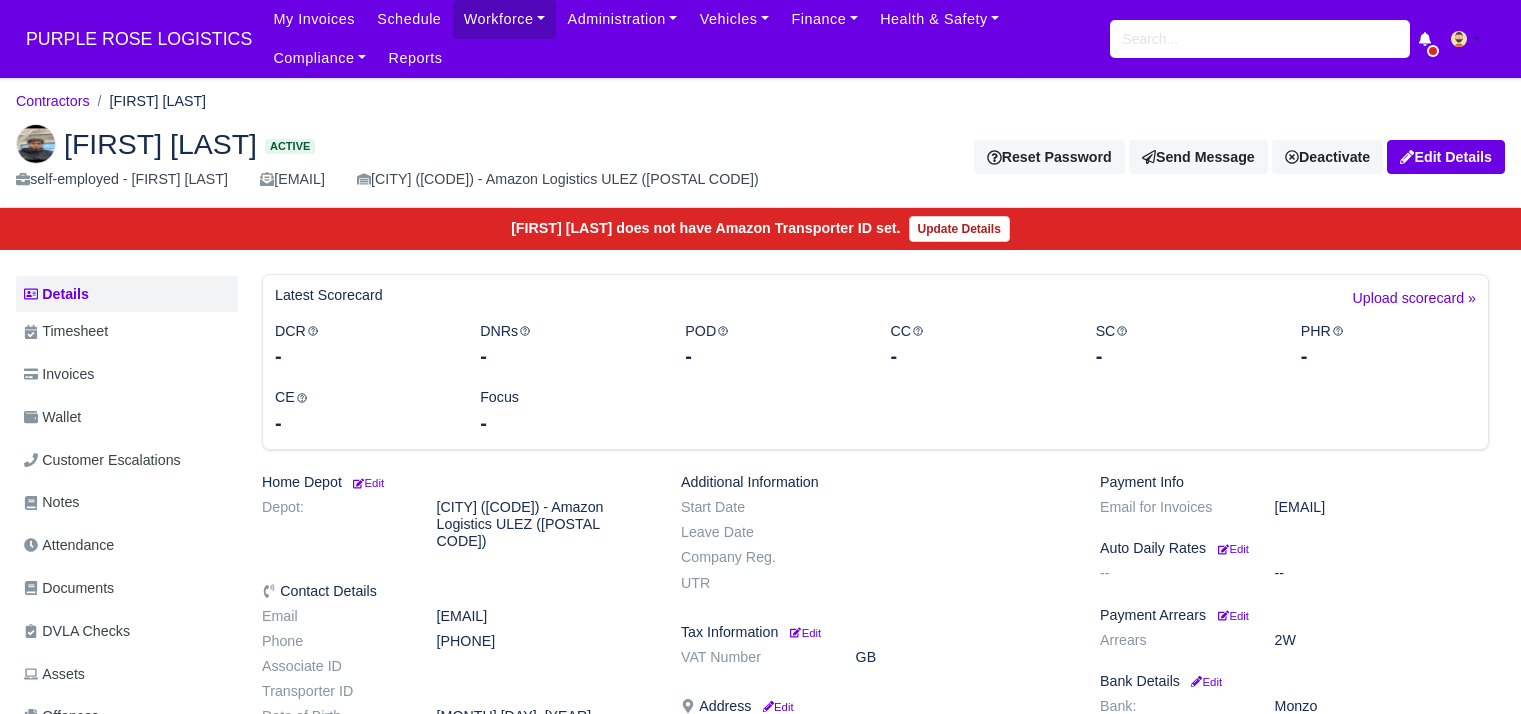 scroll, scrollTop: 0, scrollLeft: 0, axis: both 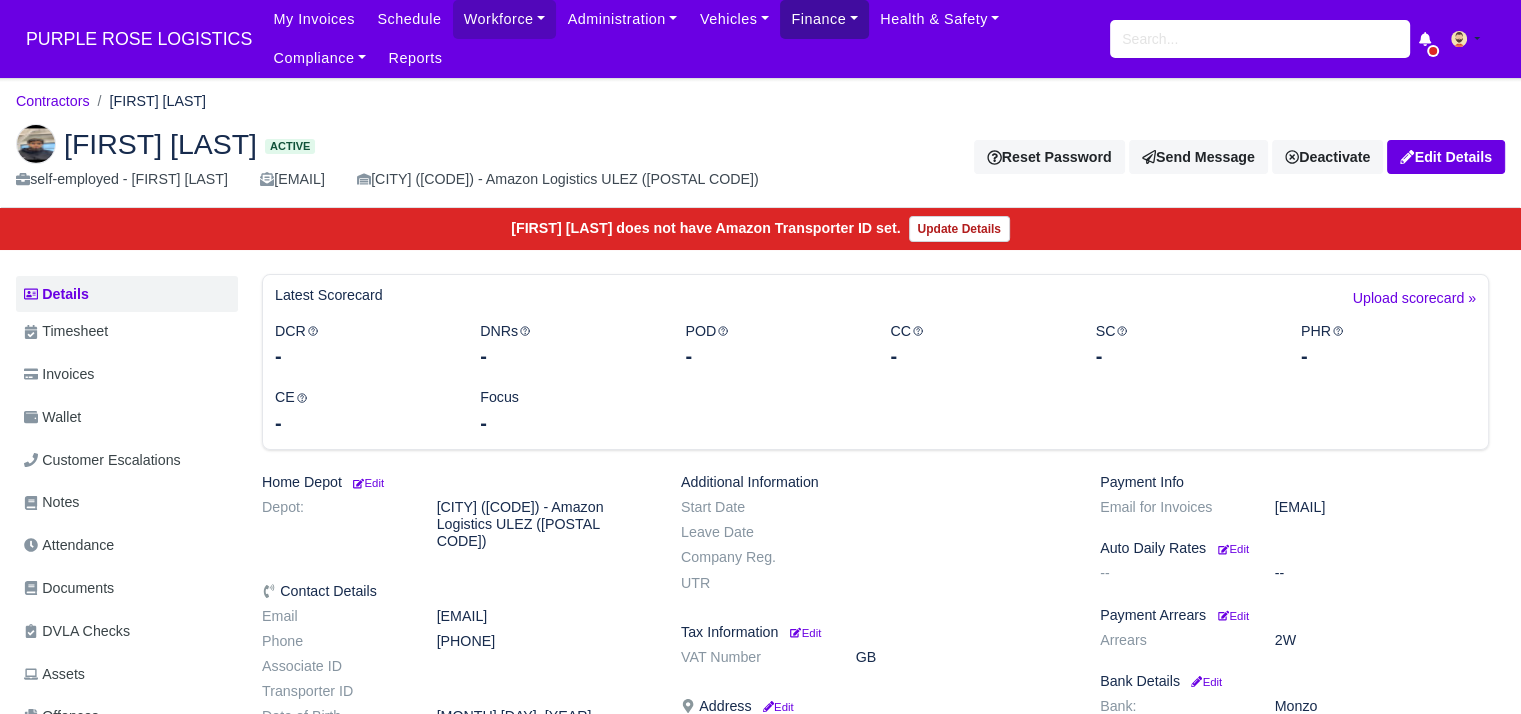 click on "Finance" at bounding box center [505, 19] 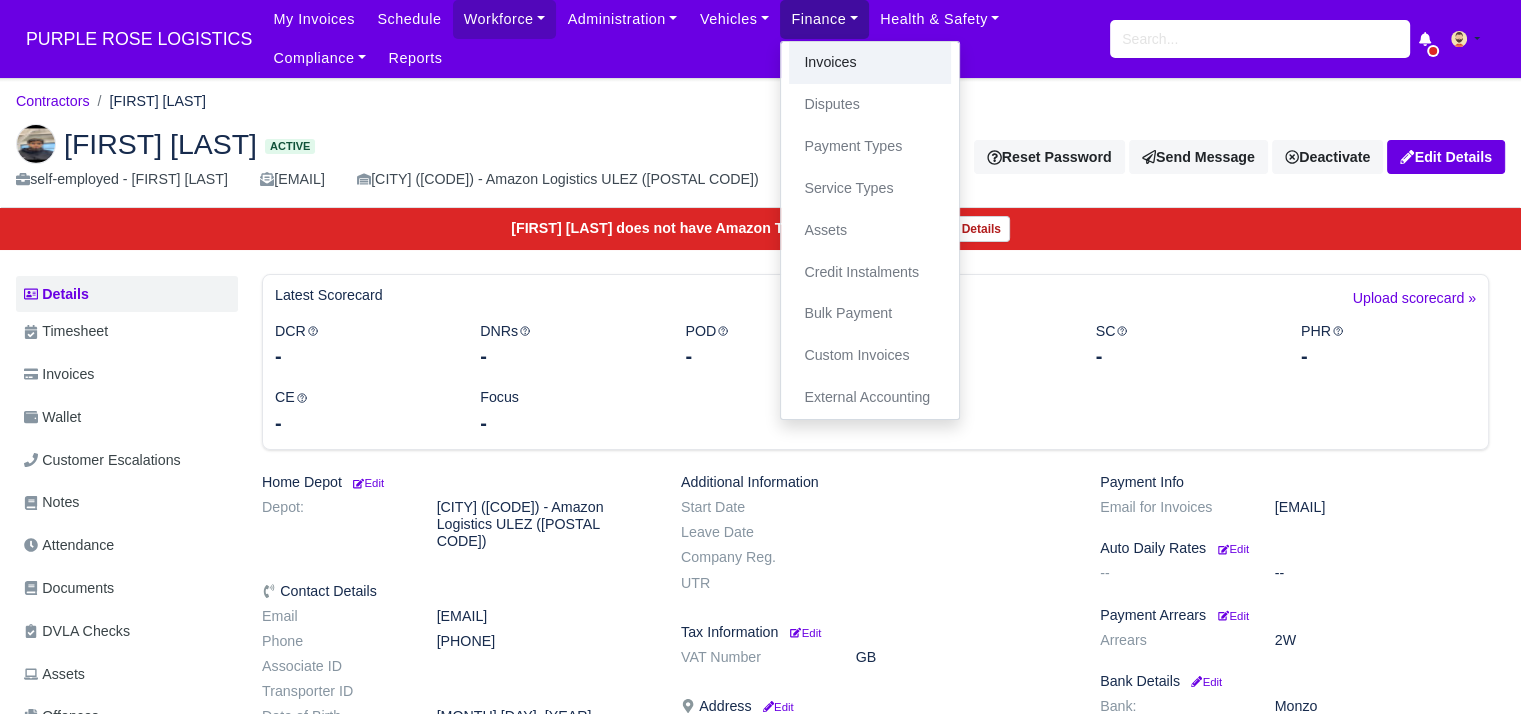 click on "Invoices" at bounding box center (870, 63) 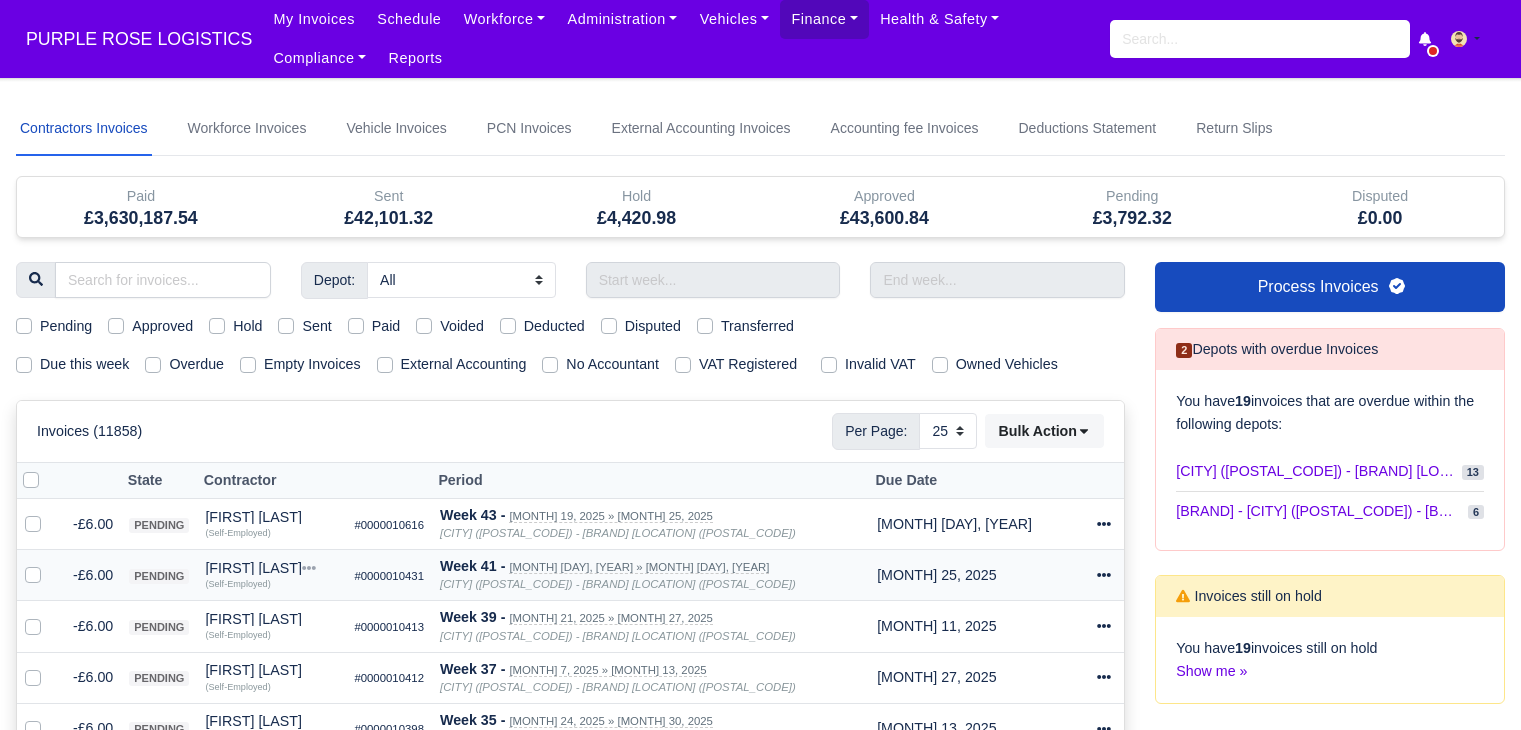 scroll, scrollTop: 0, scrollLeft: 0, axis: both 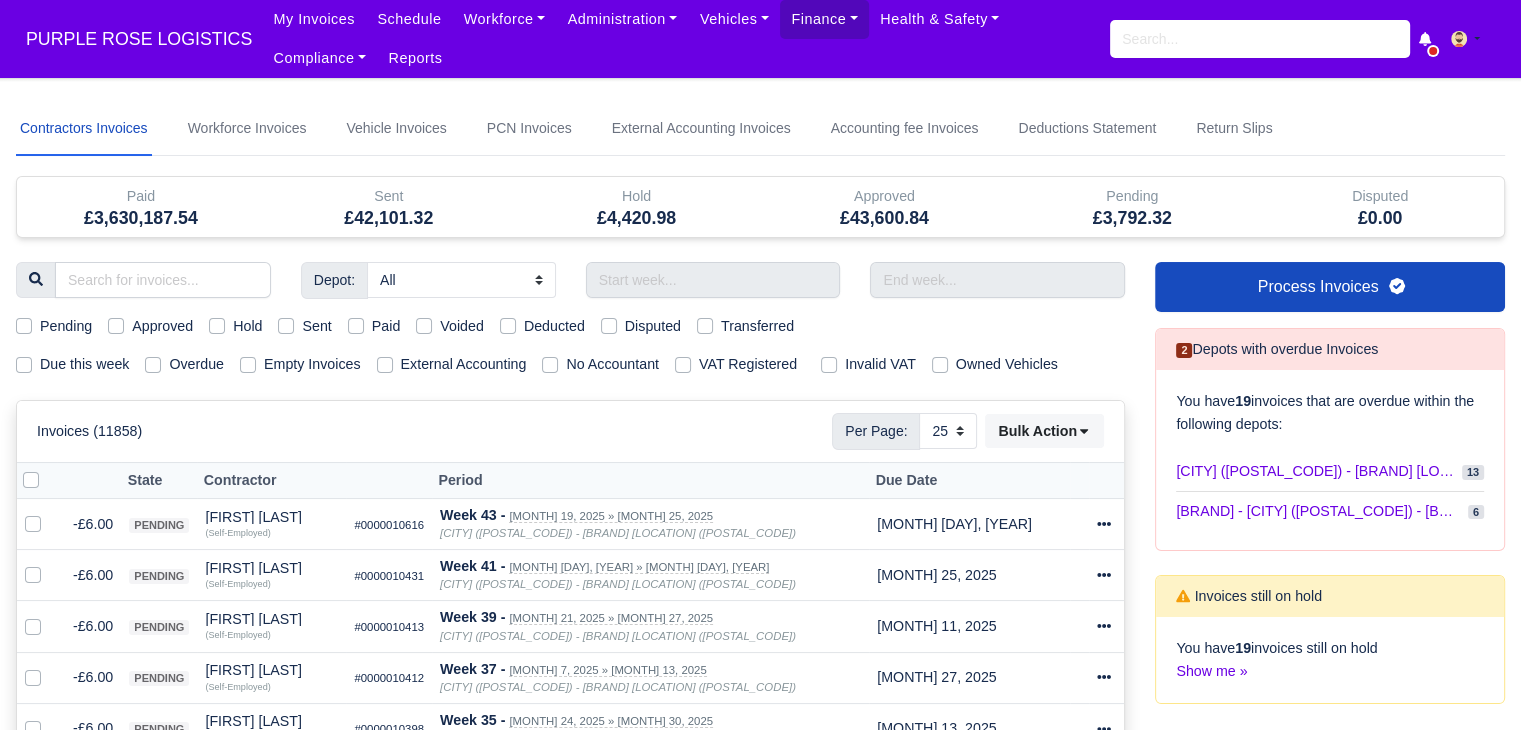 click on "Due this week" at bounding box center [84, 364] 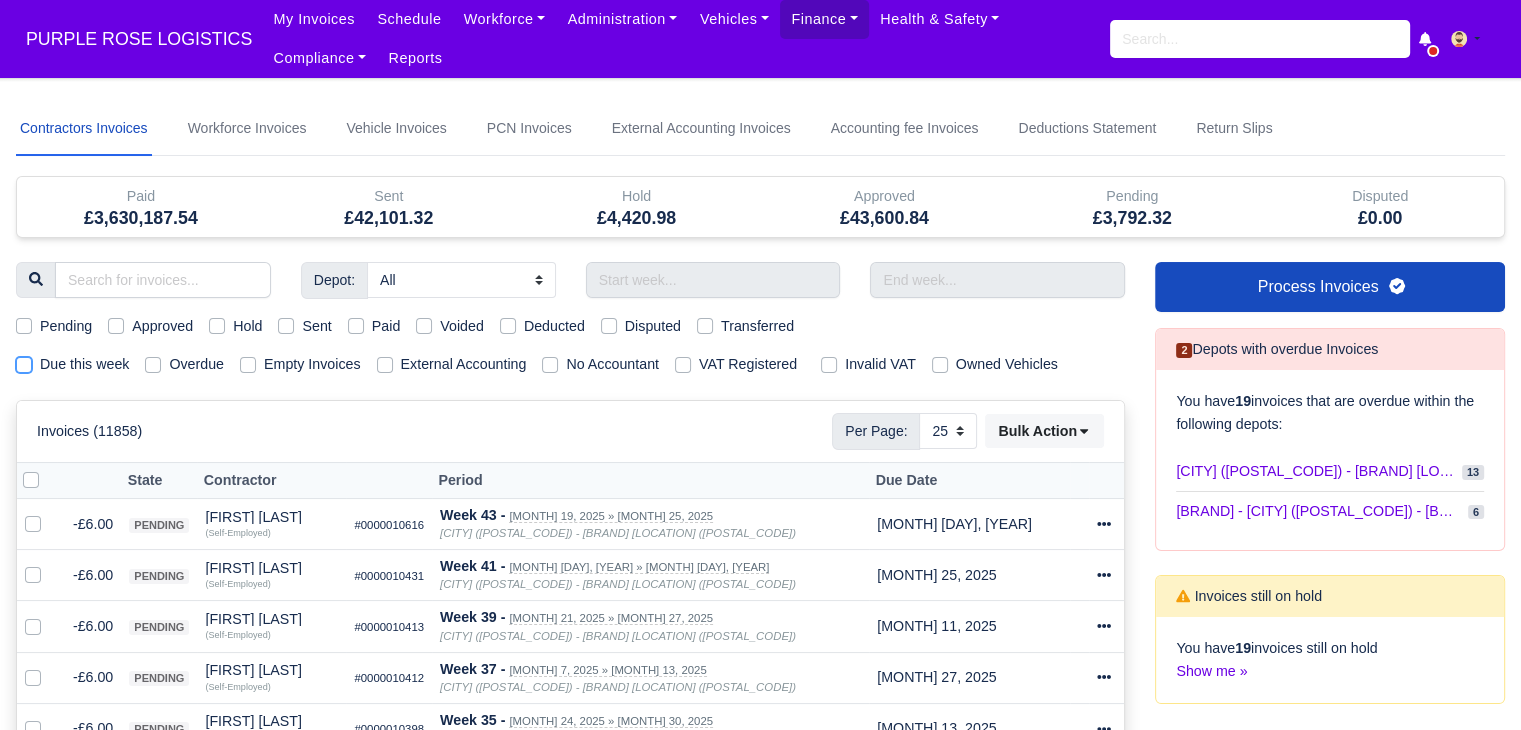 click on "Due this week" at bounding box center (24, 361) 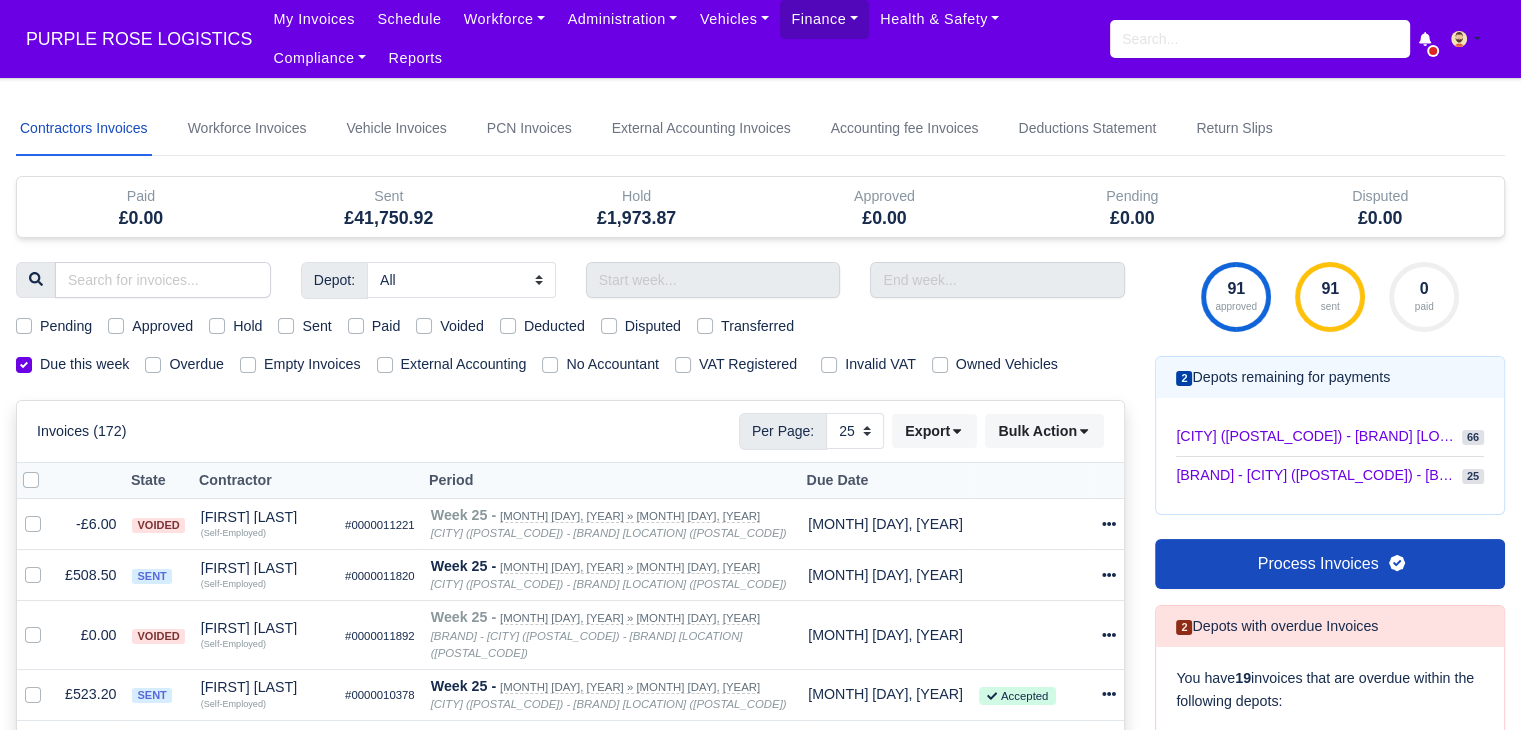 click on "Sent" at bounding box center [316, 326] 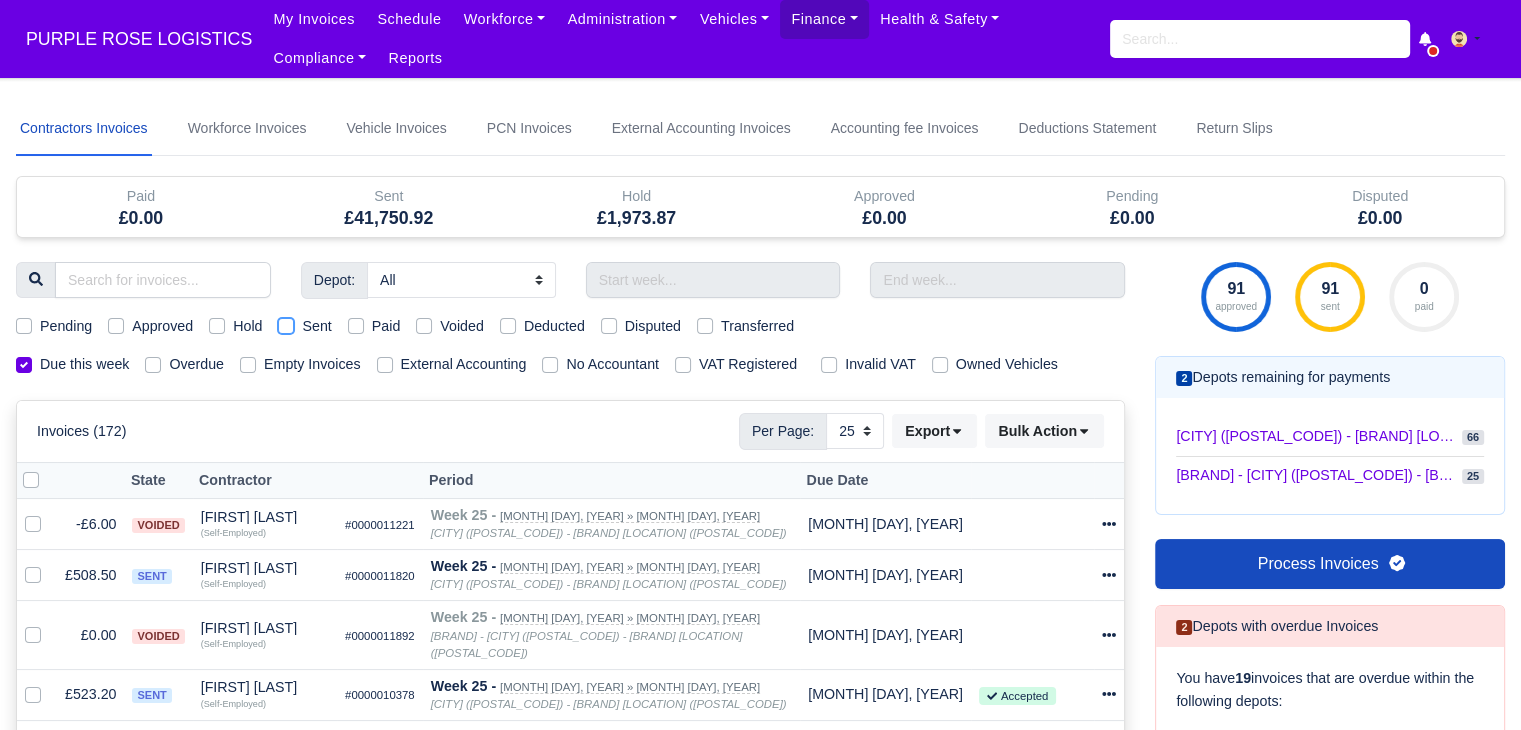 click on "Sent" at bounding box center (286, 323) 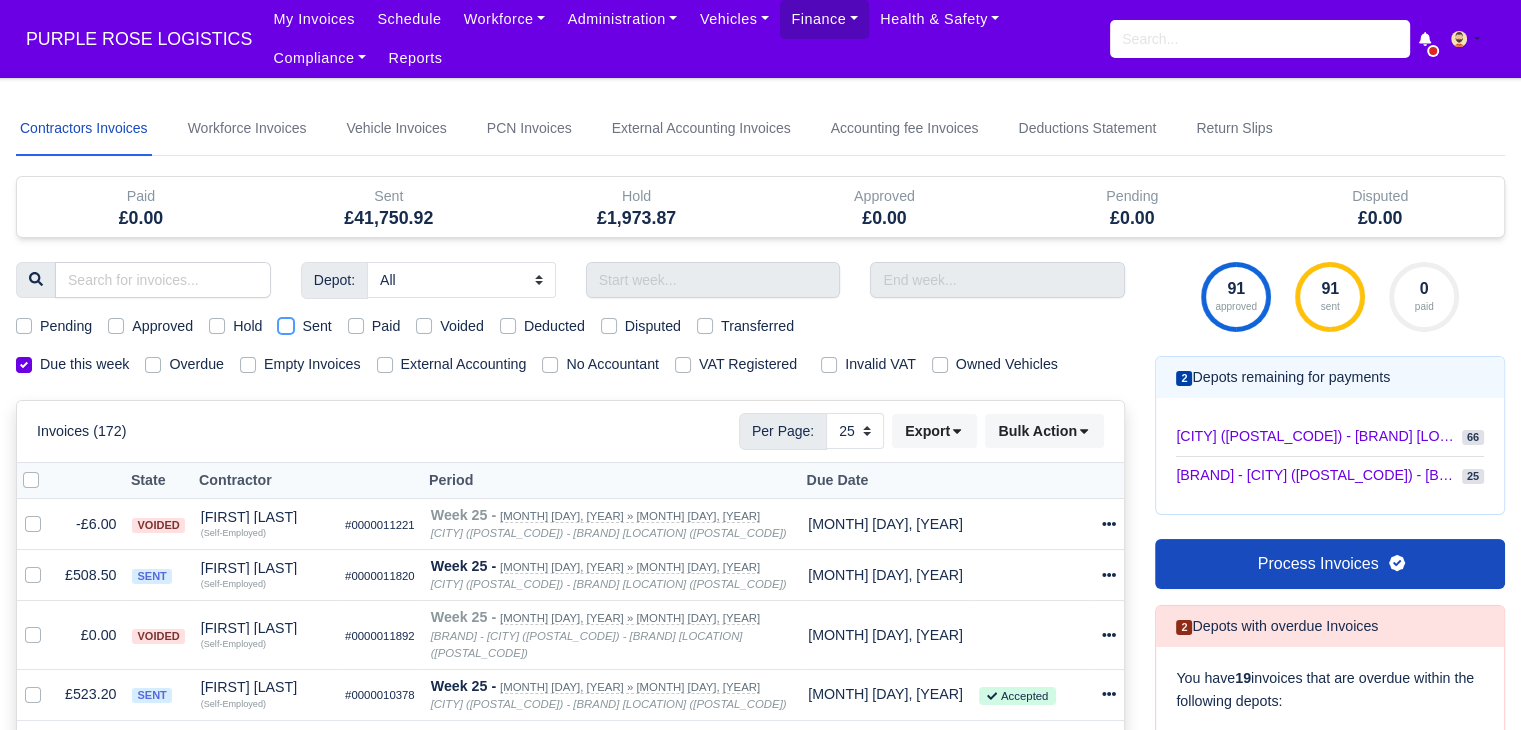 checkbox on "true" 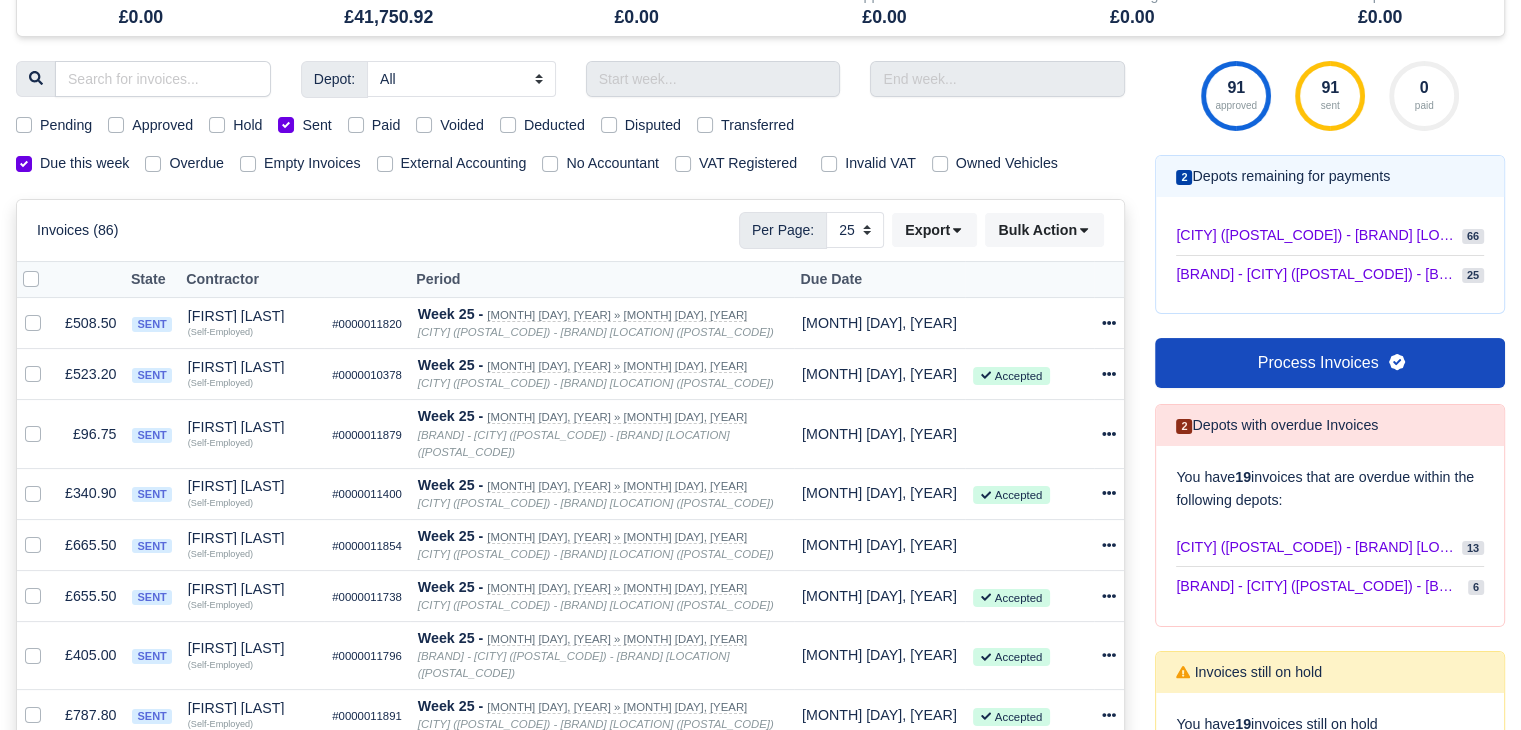 scroll, scrollTop: 0, scrollLeft: 0, axis: both 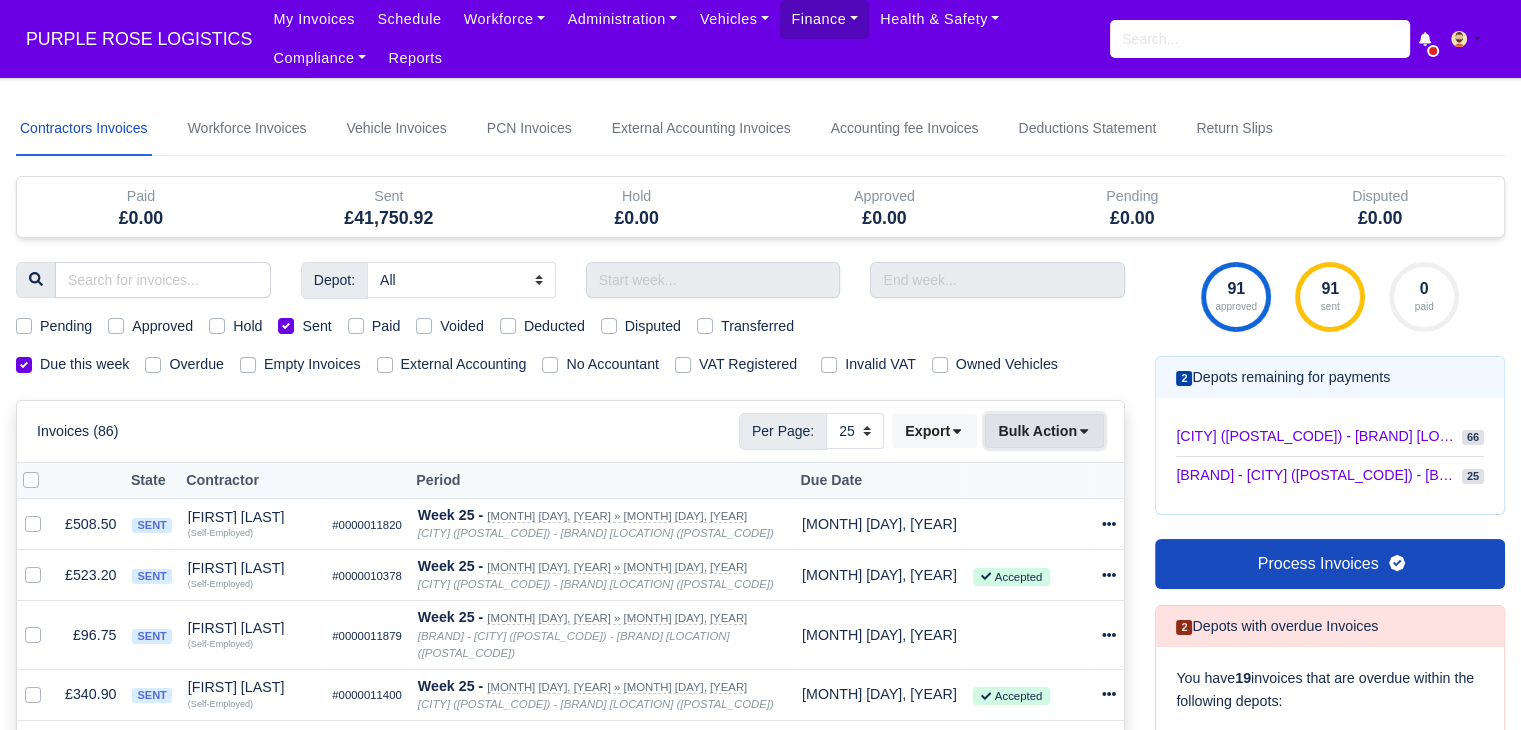 click on "Bulk Action" at bounding box center [1044, 431] 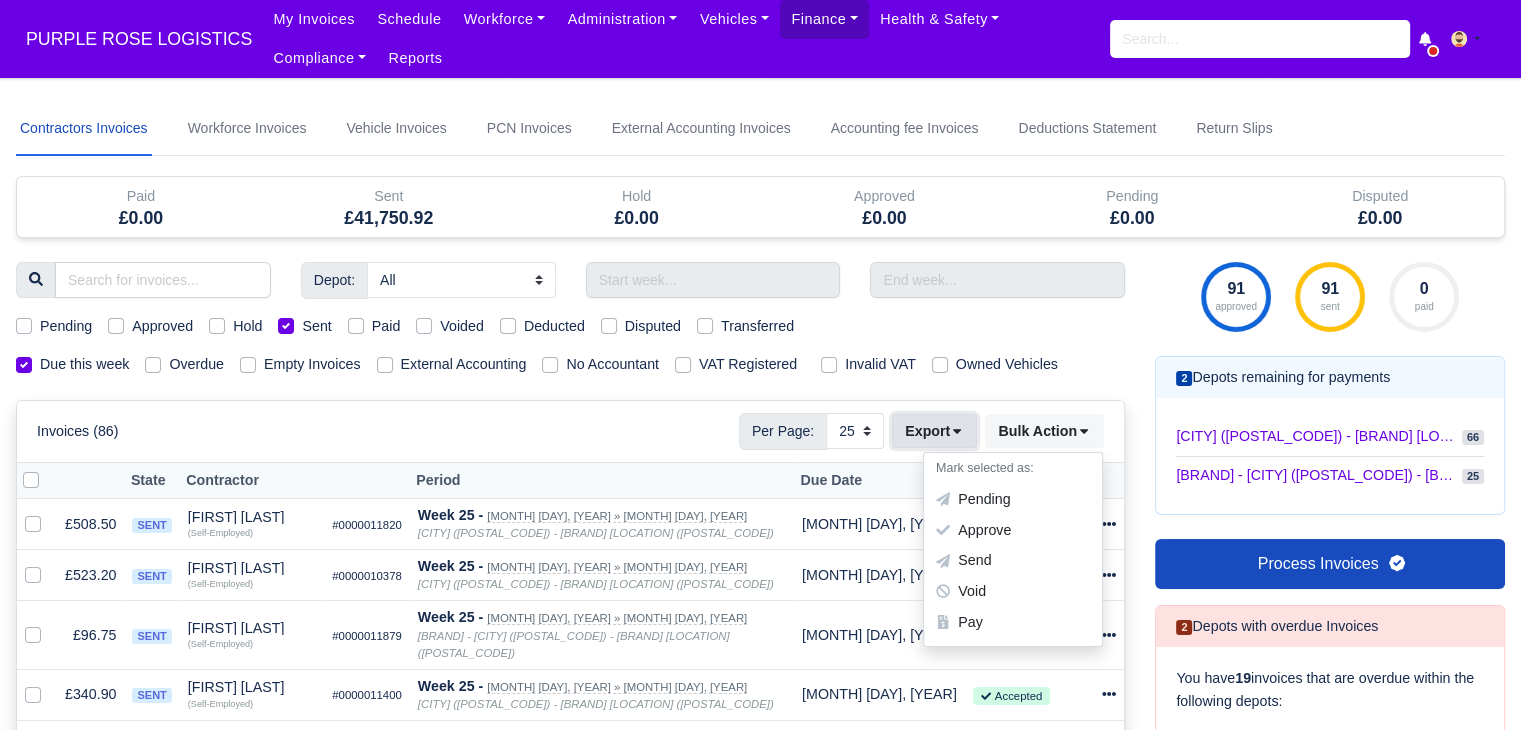 click on "Export" at bounding box center (934, 431) 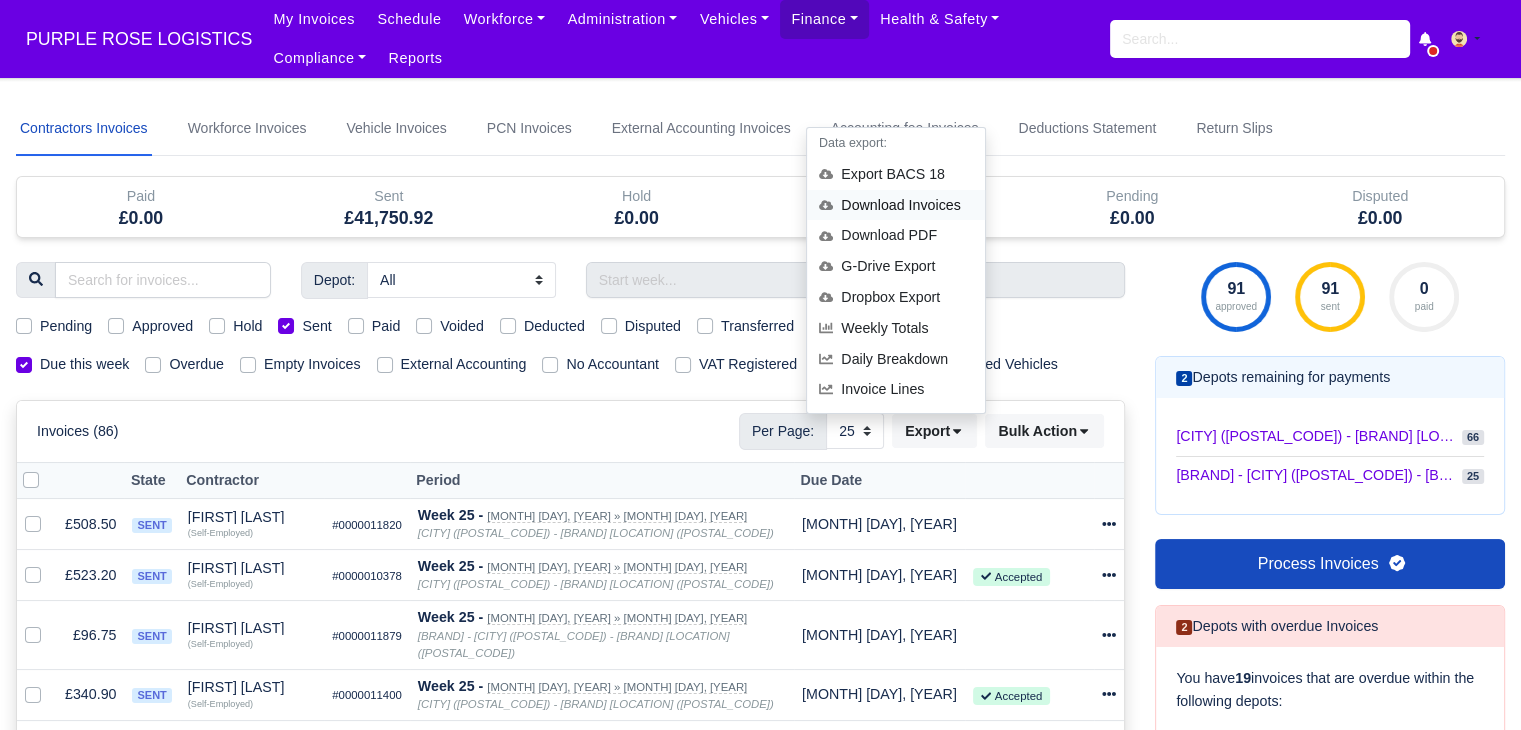 click on "Download Invoices" at bounding box center (896, 205) 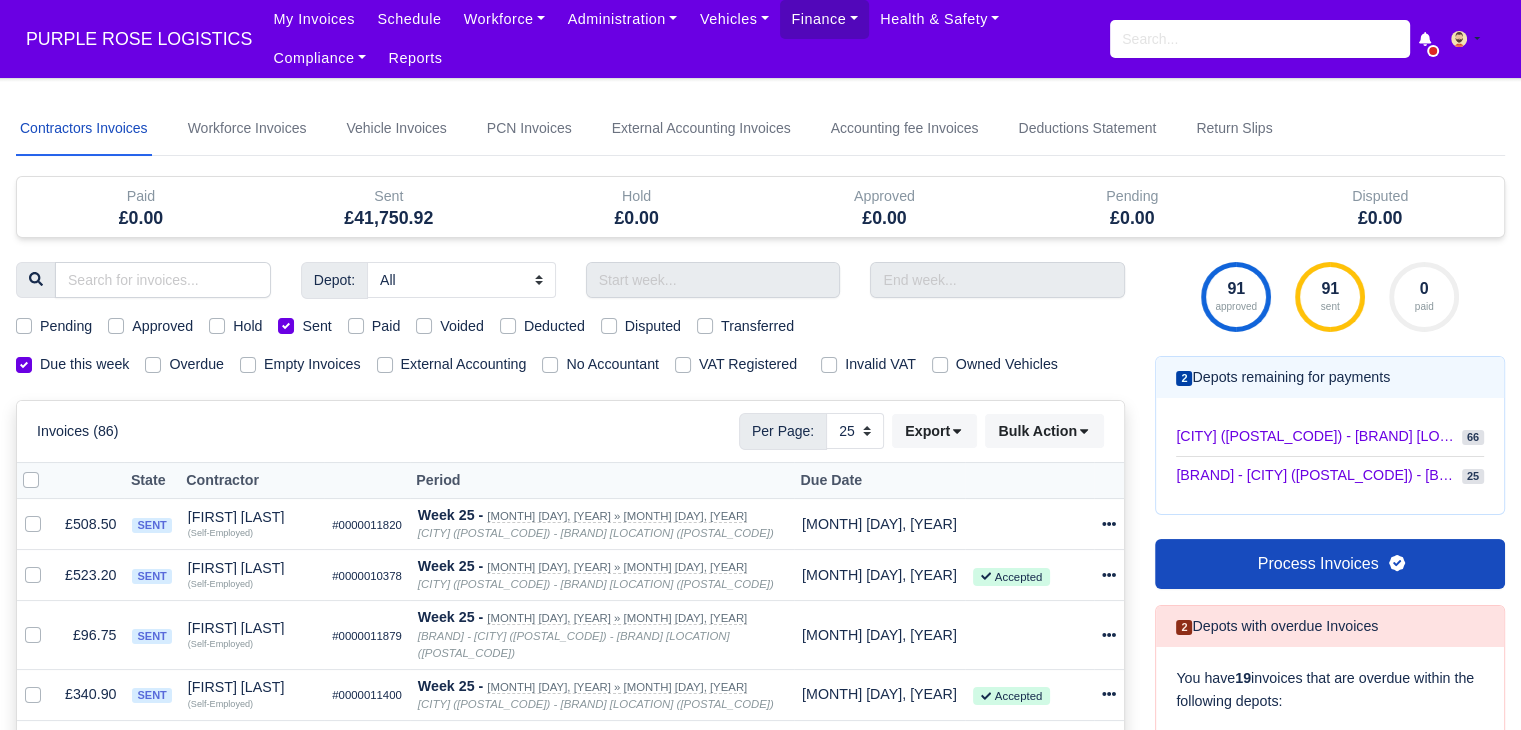 click on "Hold" at bounding box center (247, 326) 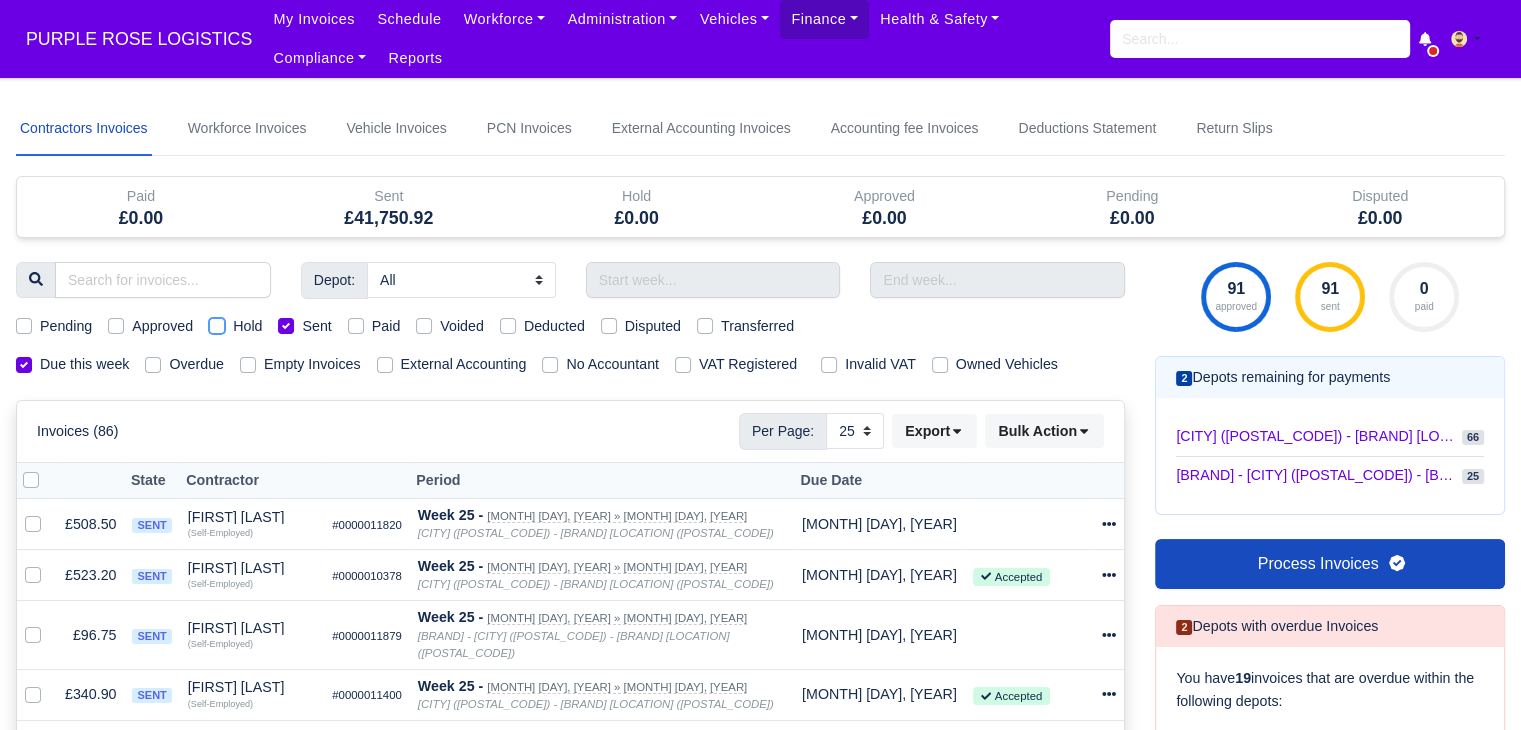 click on "Hold" at bounding box center [217, 323] 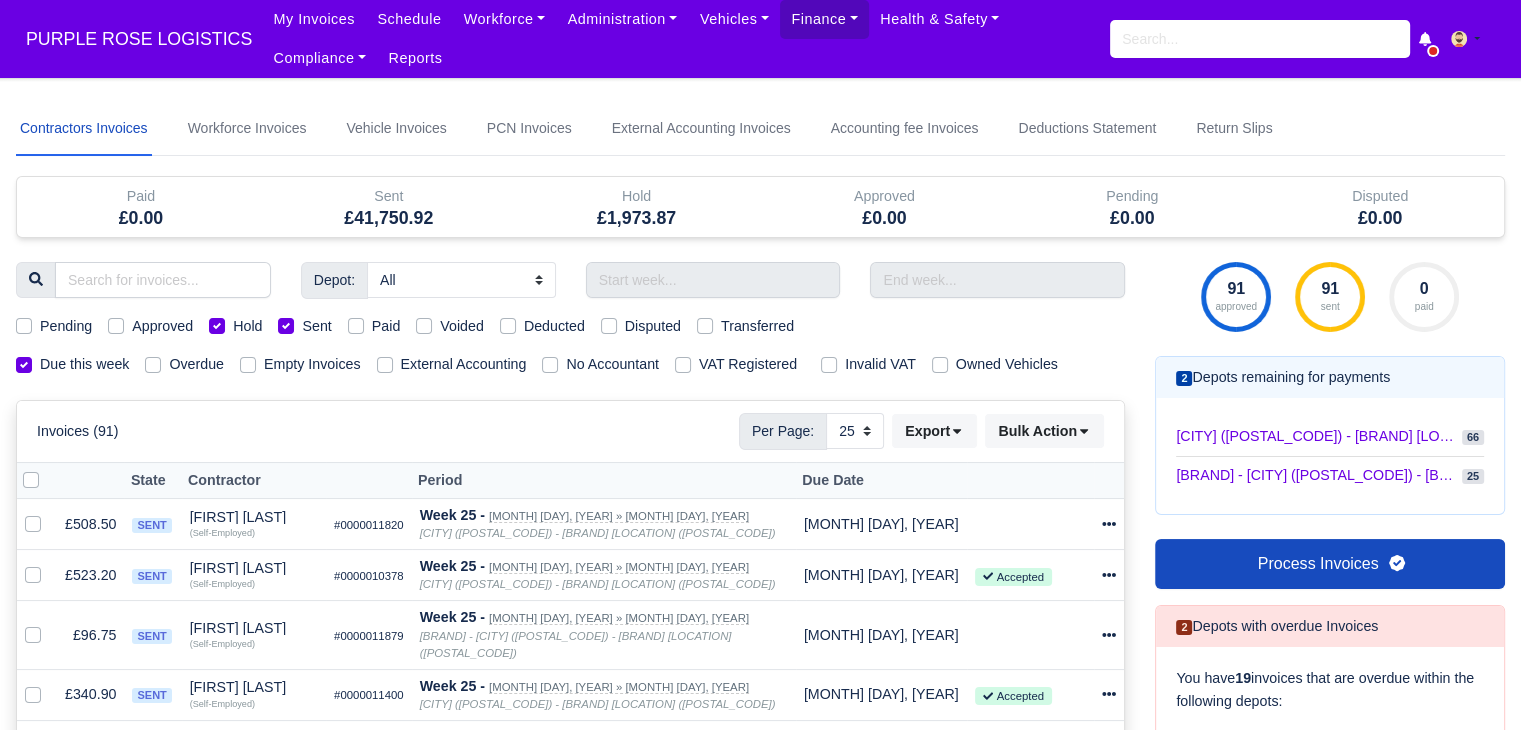 click on "Sent" at bounding box center (316, 326) 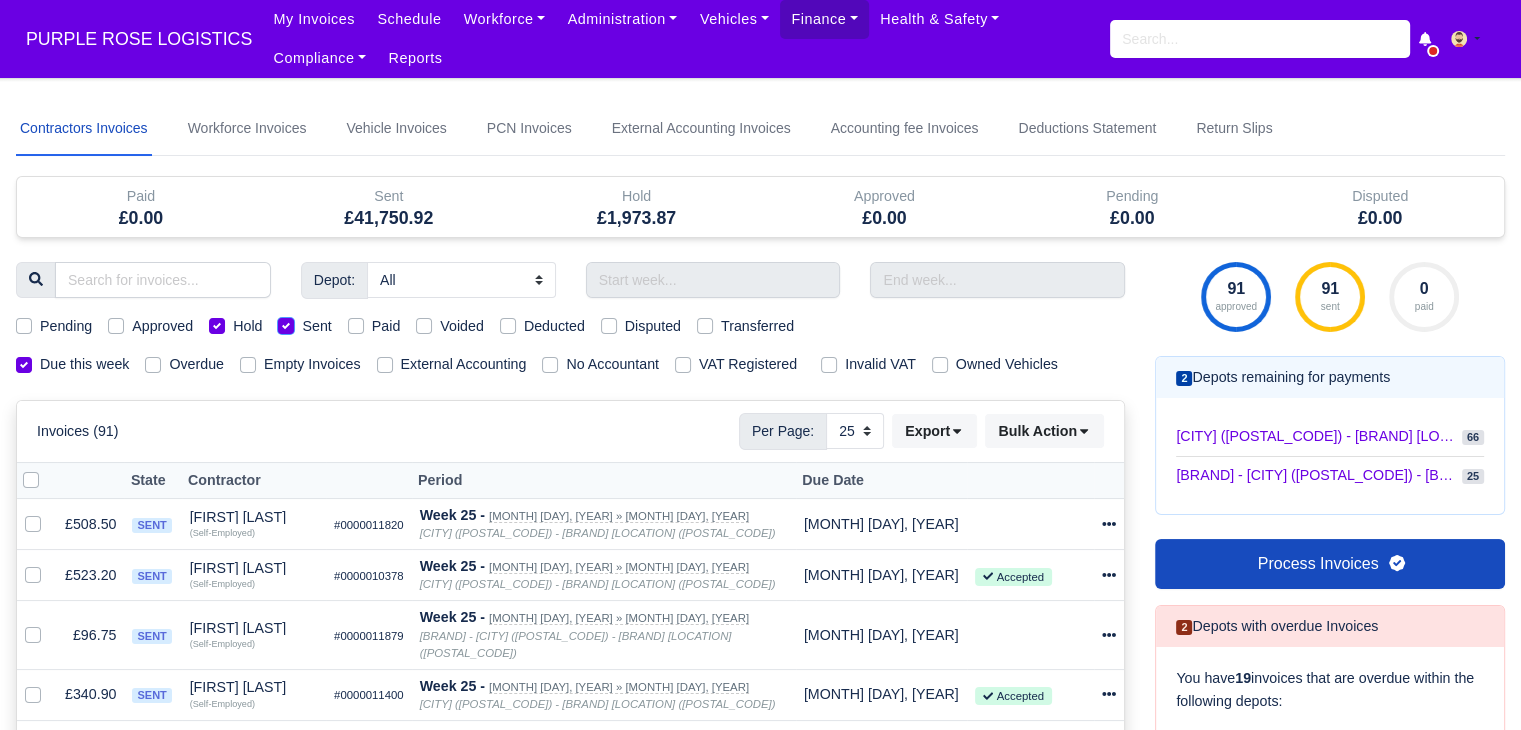 click on "Sent" at bounding box center [286, 323] 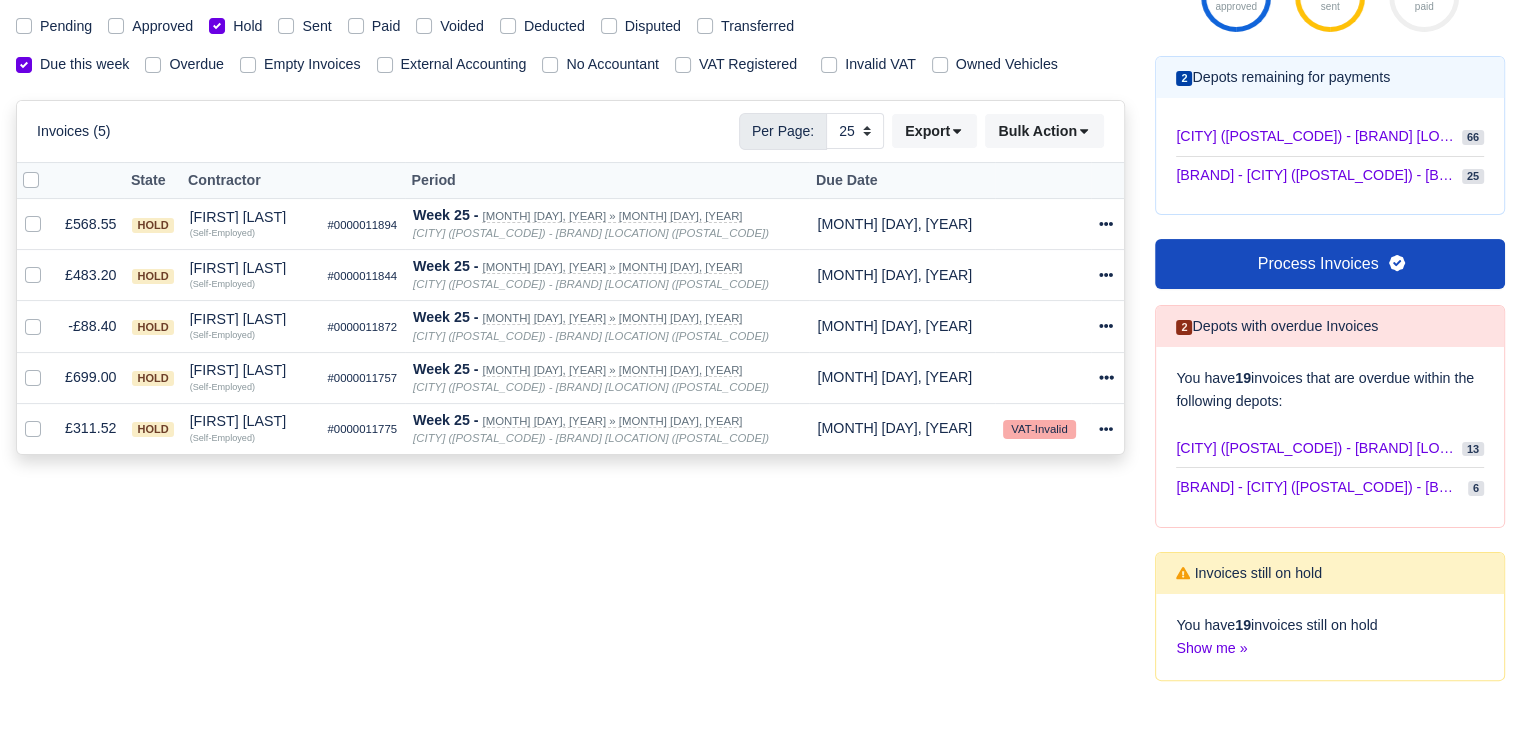 scroll, scrollTop: 156, scrollLeft: 0, axis: vertical 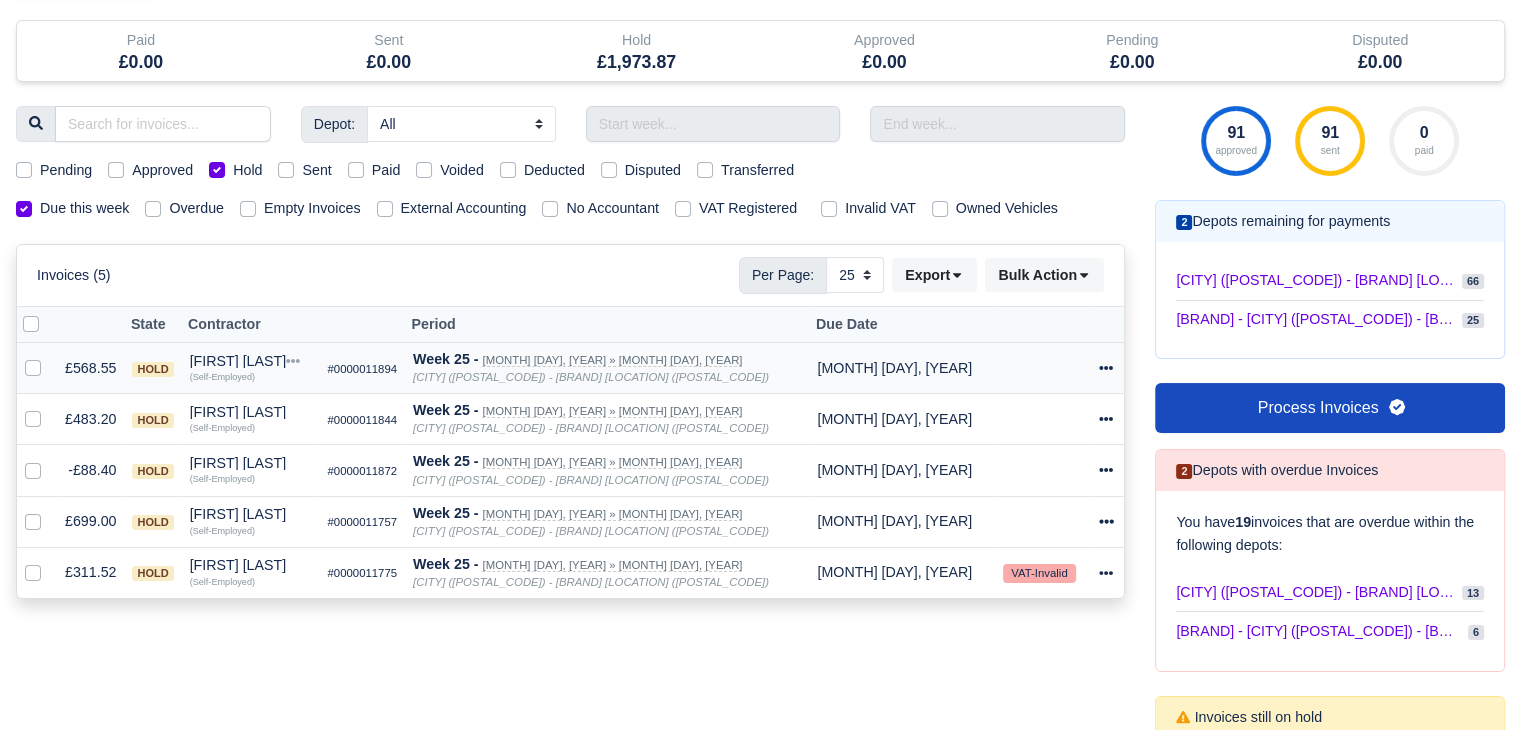 click on "Amadu Colubali" at bounding box center (251, 361) 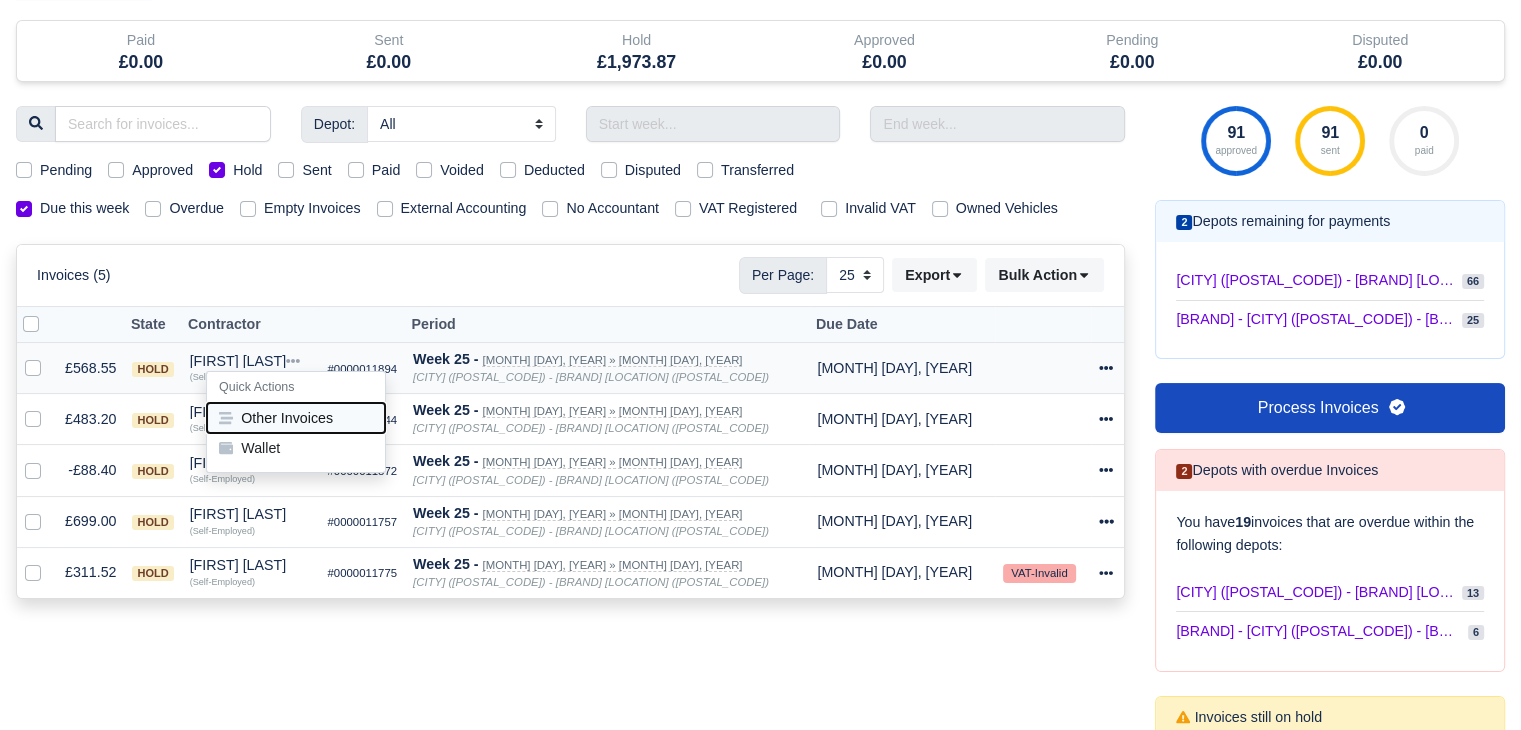 click on "Other Invoices" at bounding box center (296, 418) 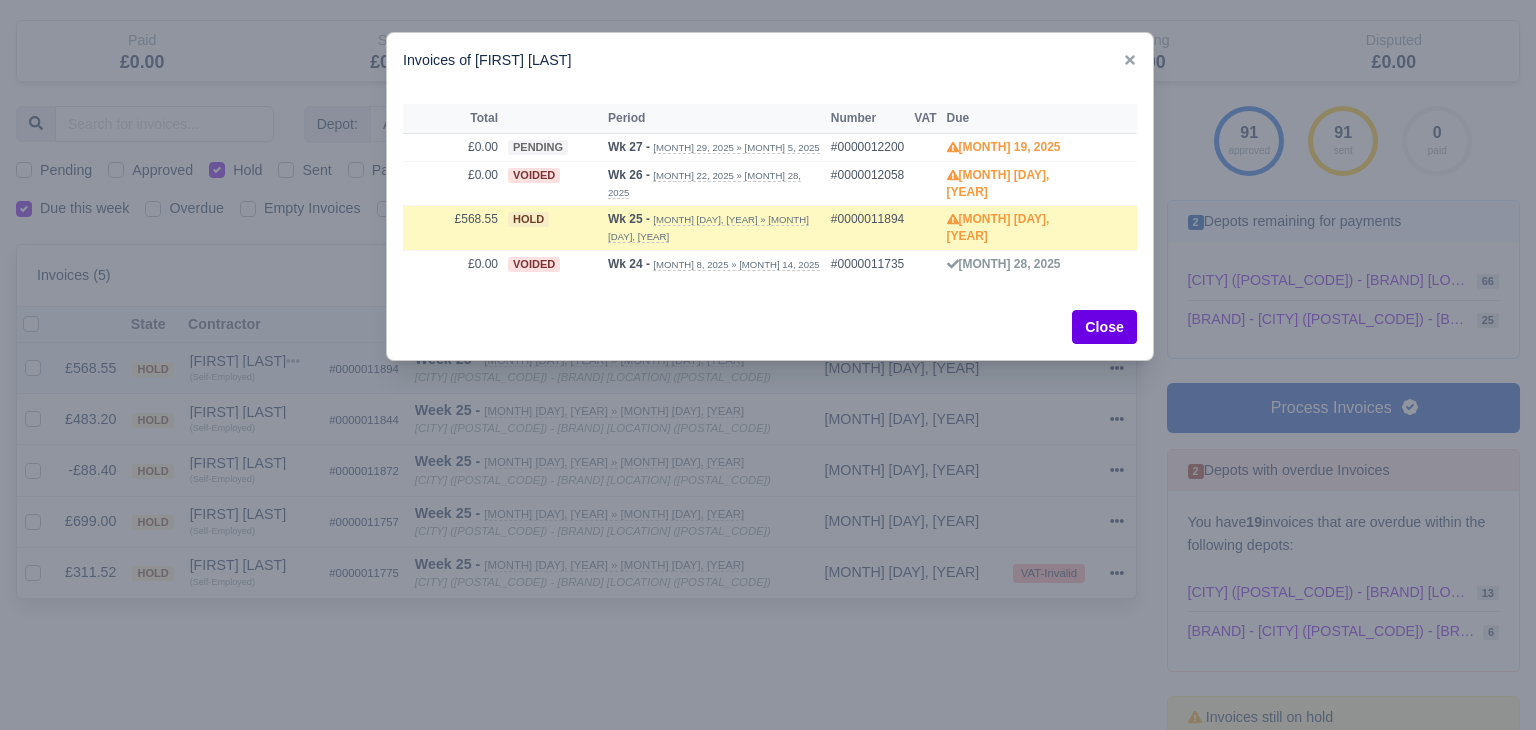 click at bounding box center [768, 365] 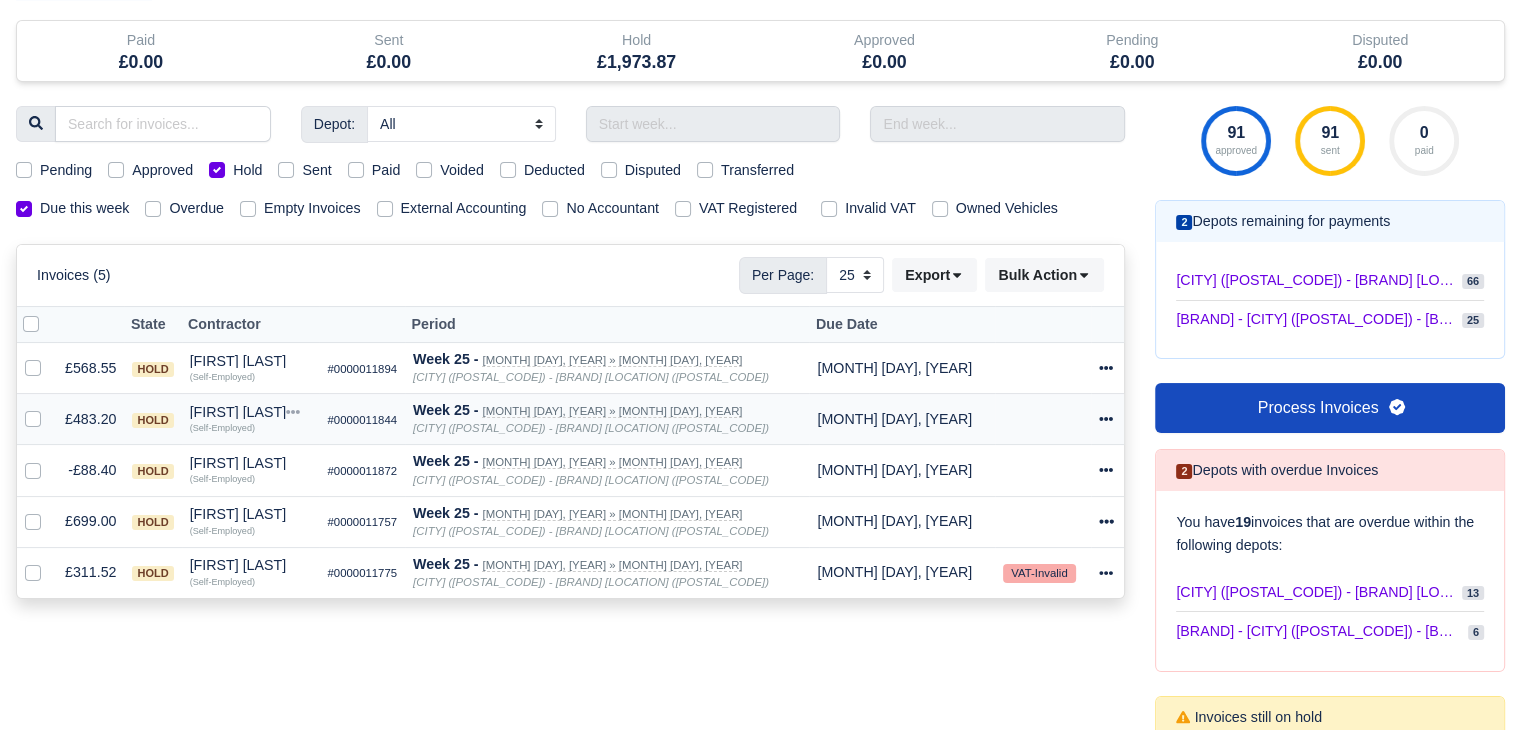 click on "Cihan Bulut" at bounding box center (251, 361) 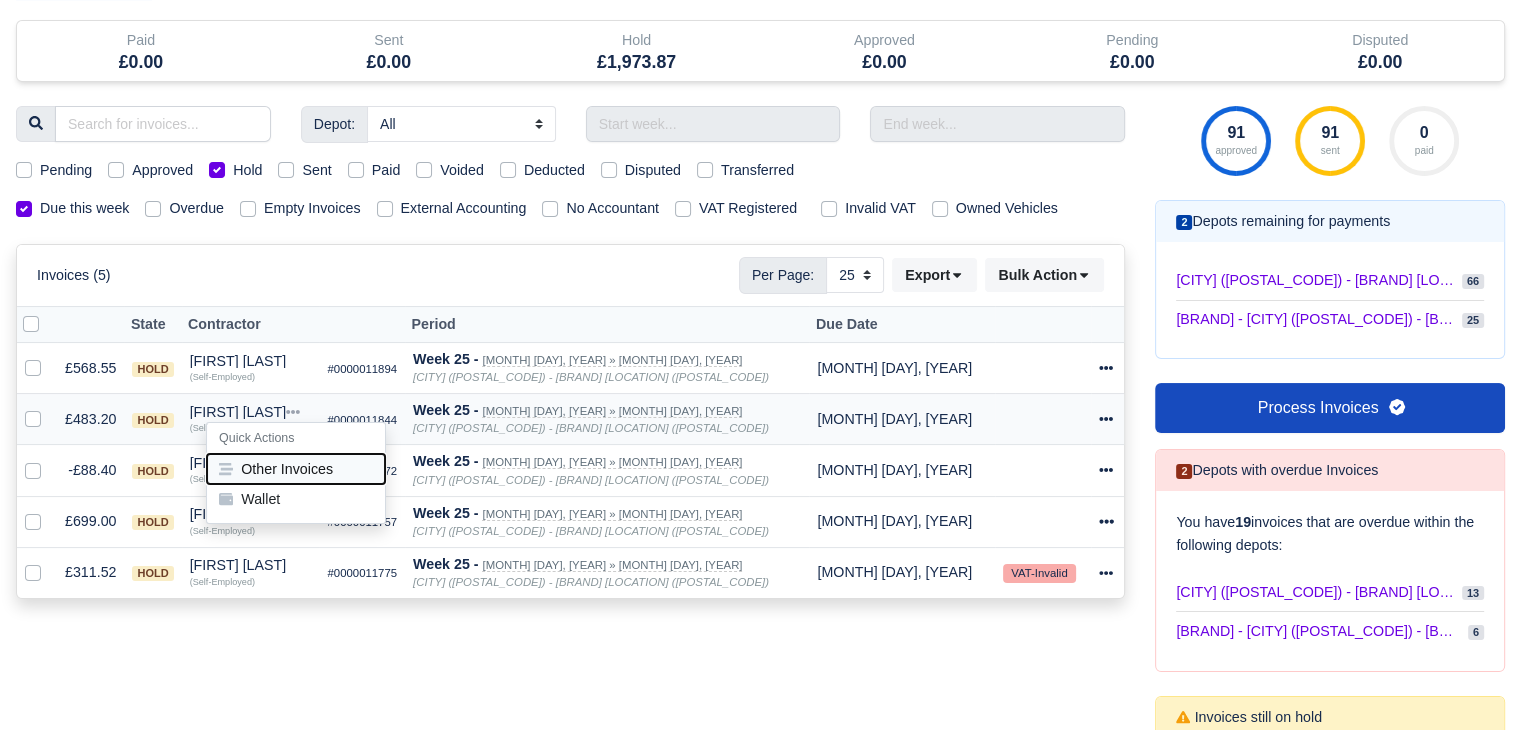 click on "Other Invoices" at bounding box center (296, 469) 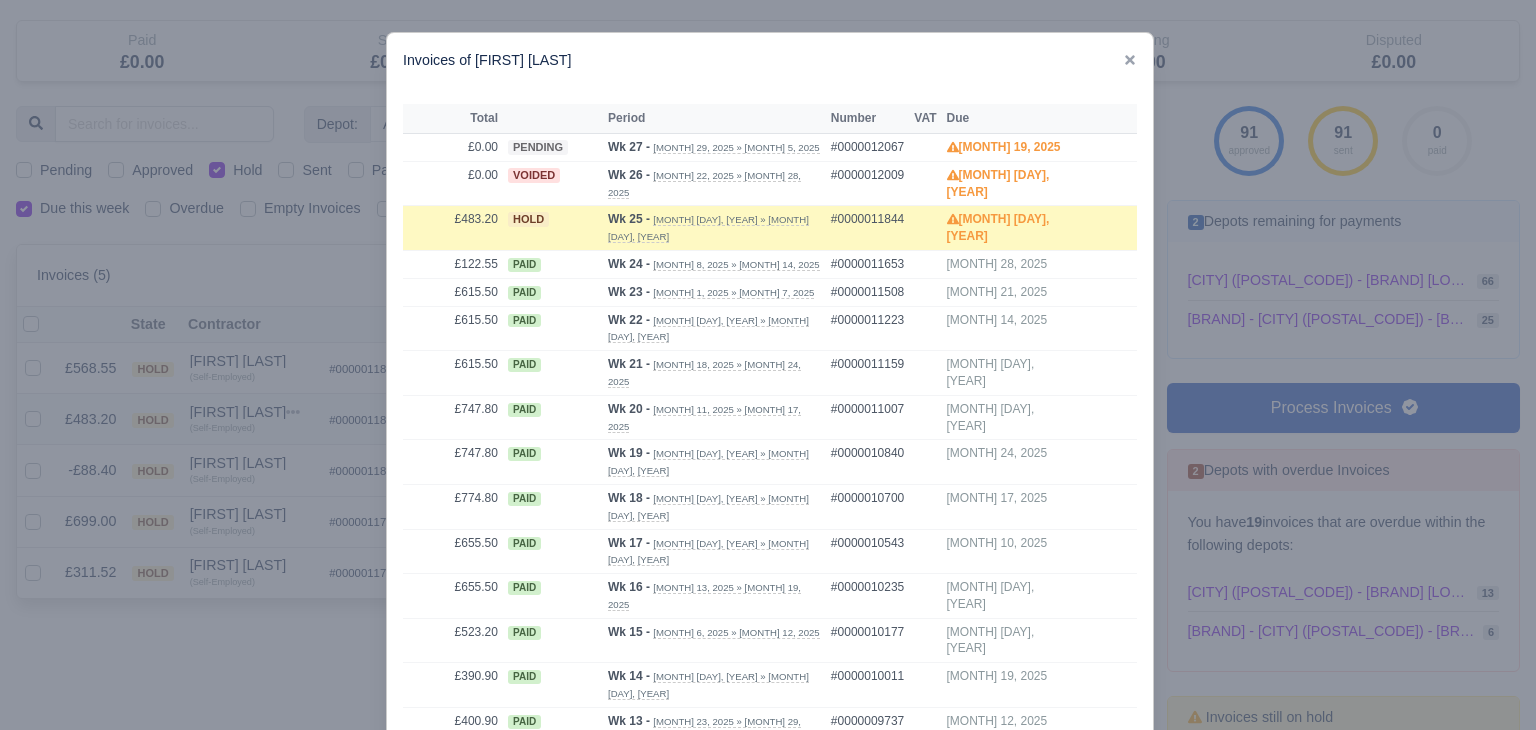 click at bounding box center (768, 365) 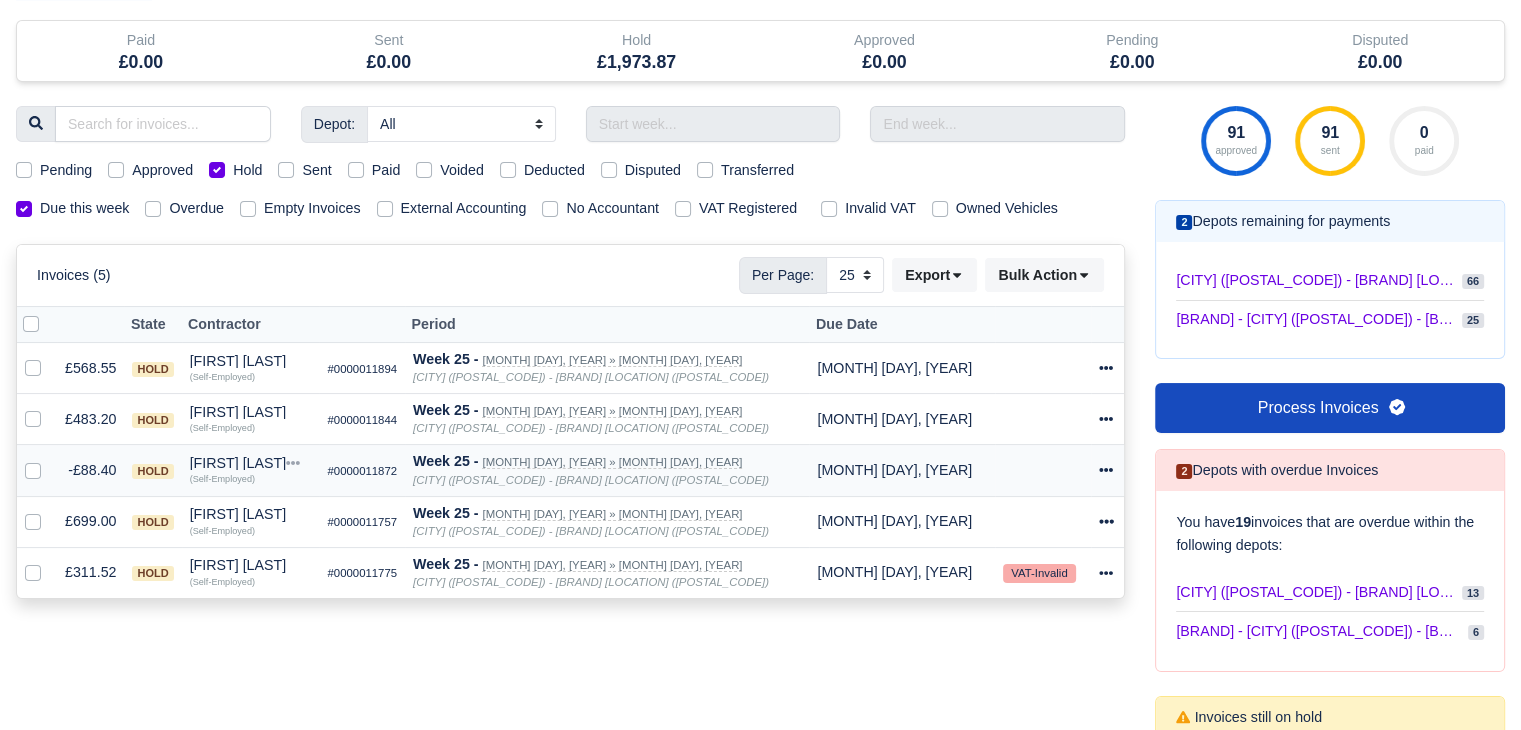 click on "Kapillan Sathiyaseelan" at bounding box center [251, 361] 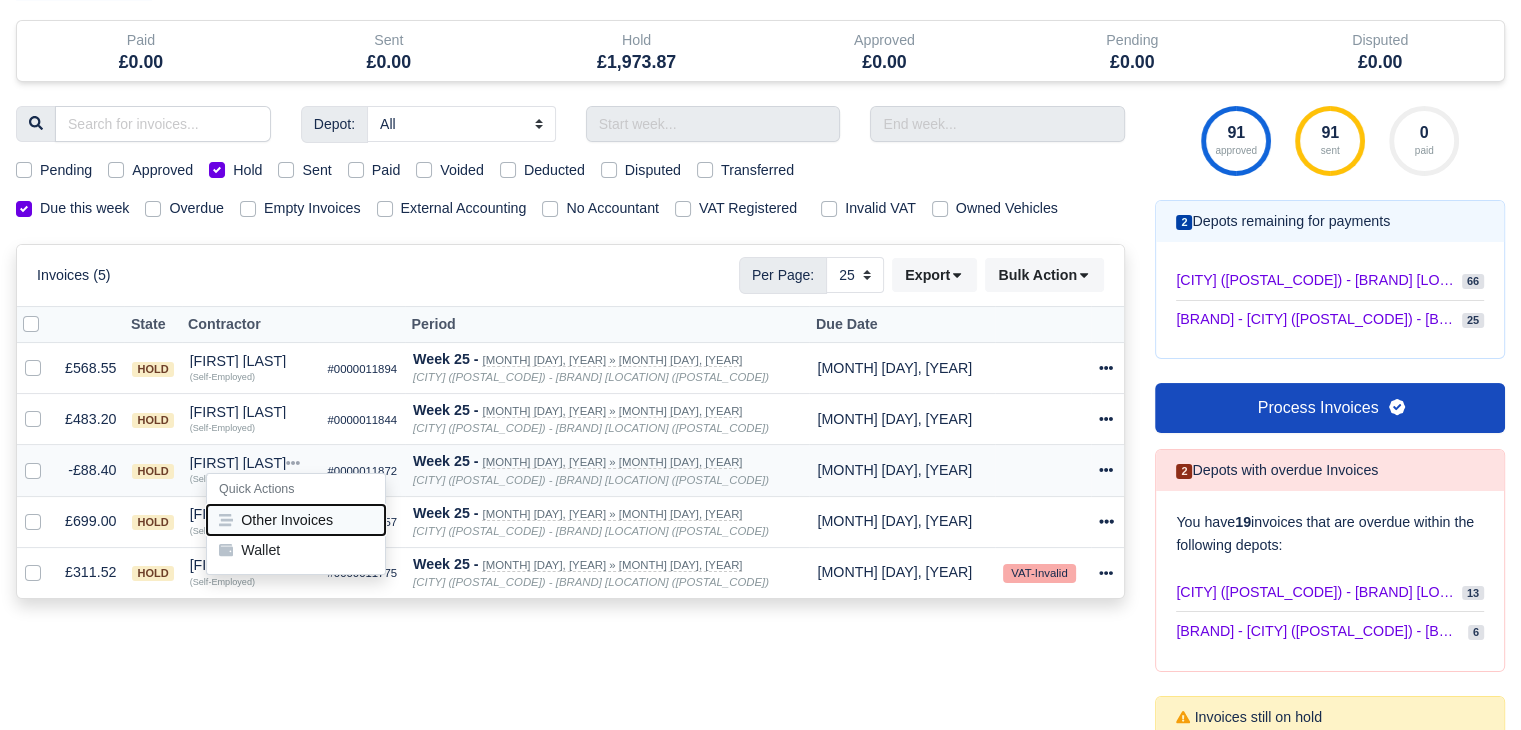 click on "Other Invoices" at bounding box center [296, 520] 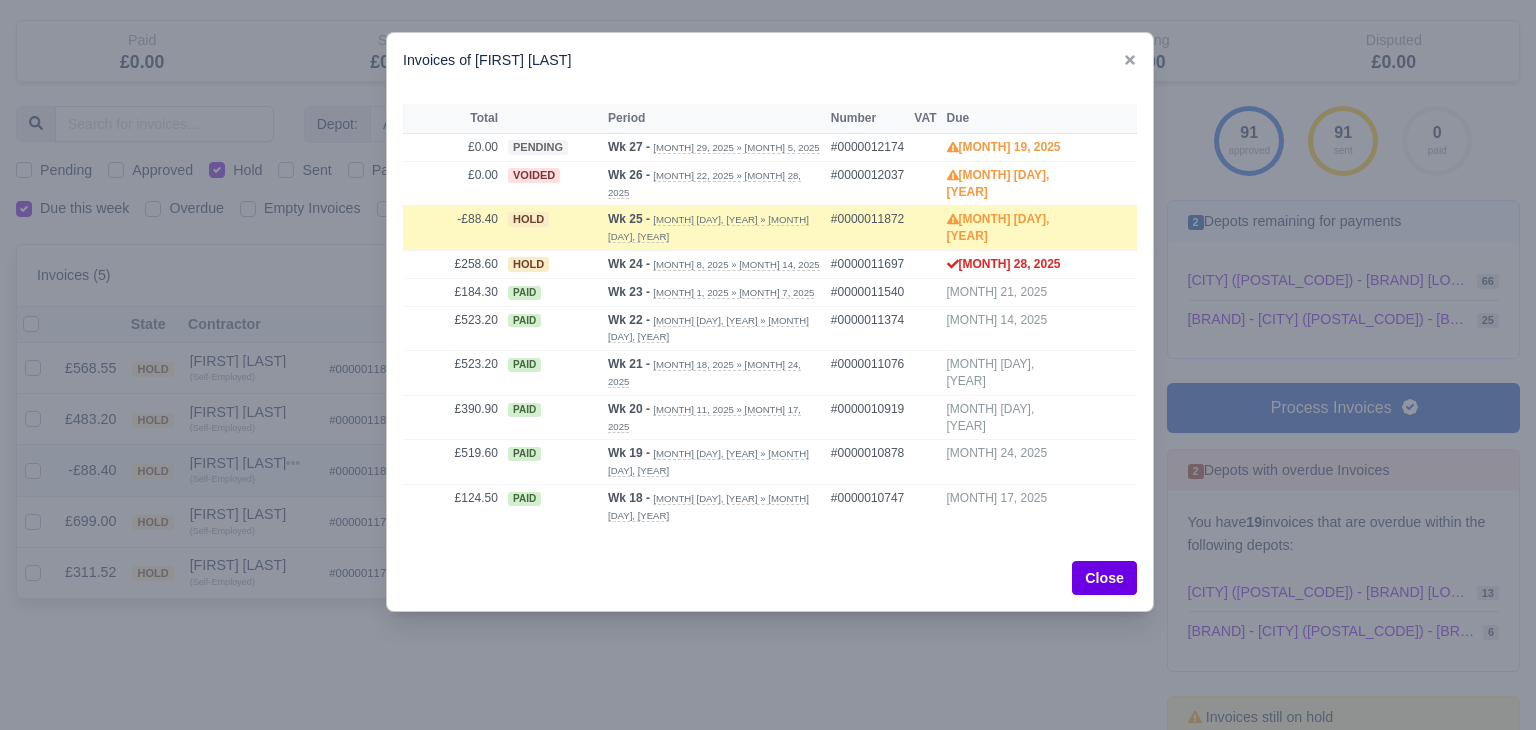 click at bounding box center (768, 365) 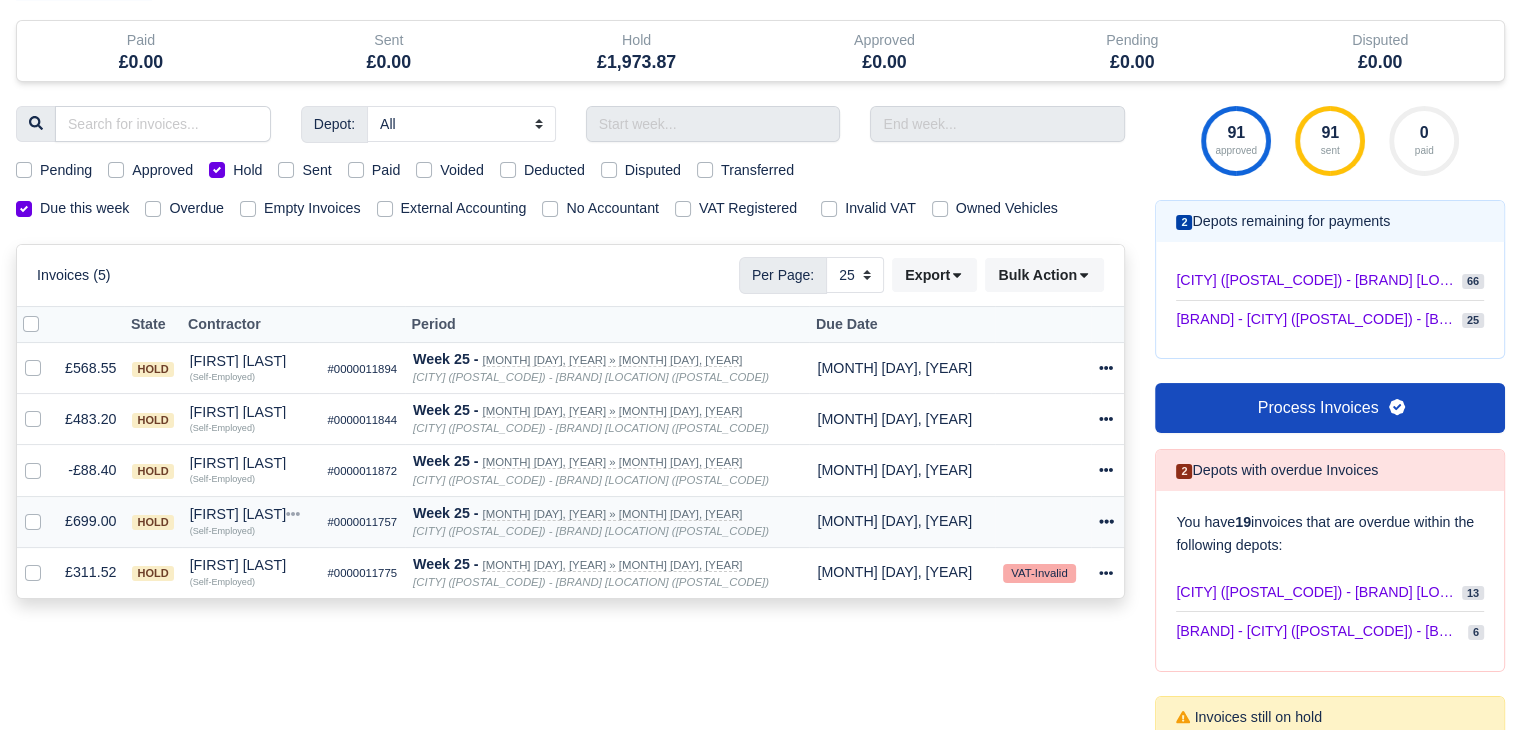 click on "Orinkleo Heta" at bounding box center (251, 361) 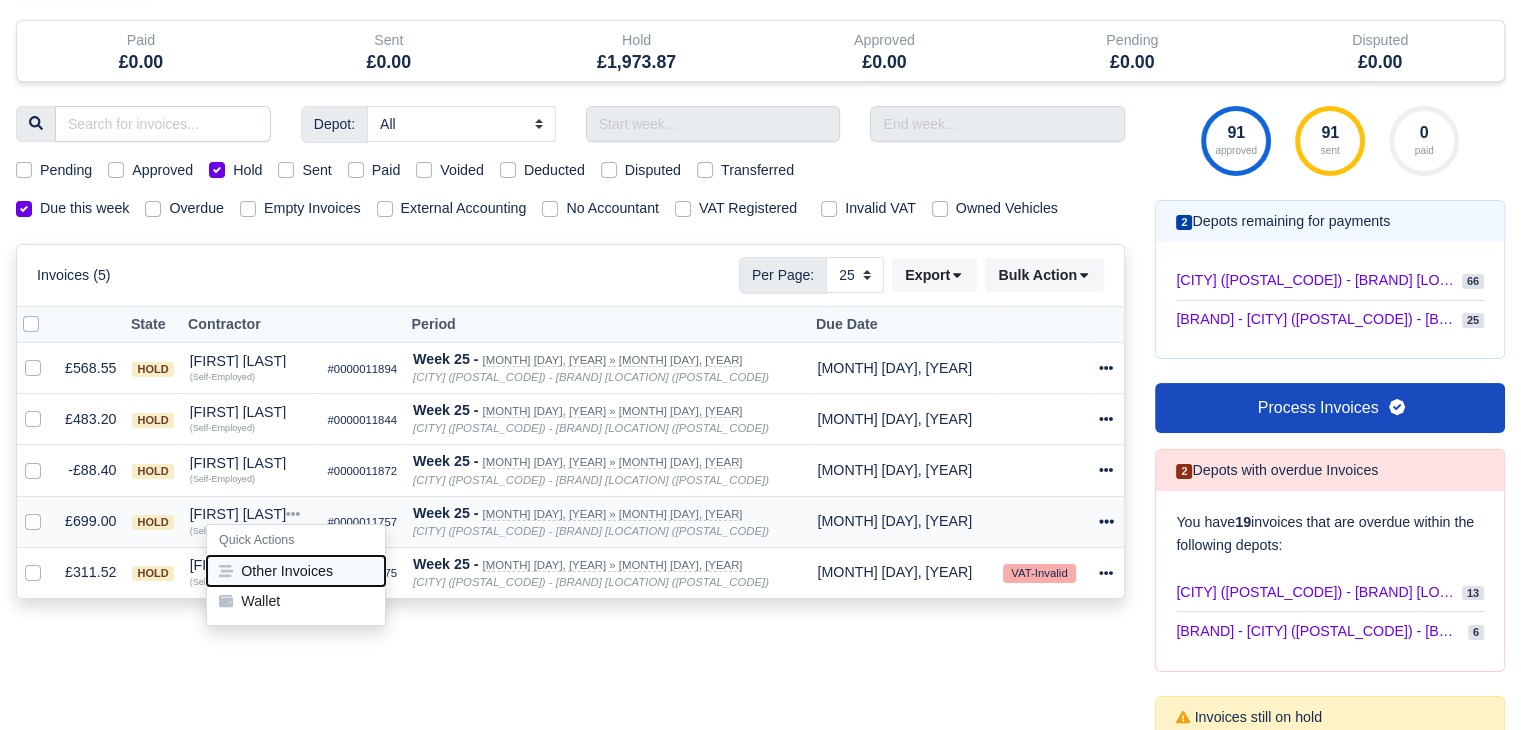 click on "Other Invoices" at bounding box center [296, 571] 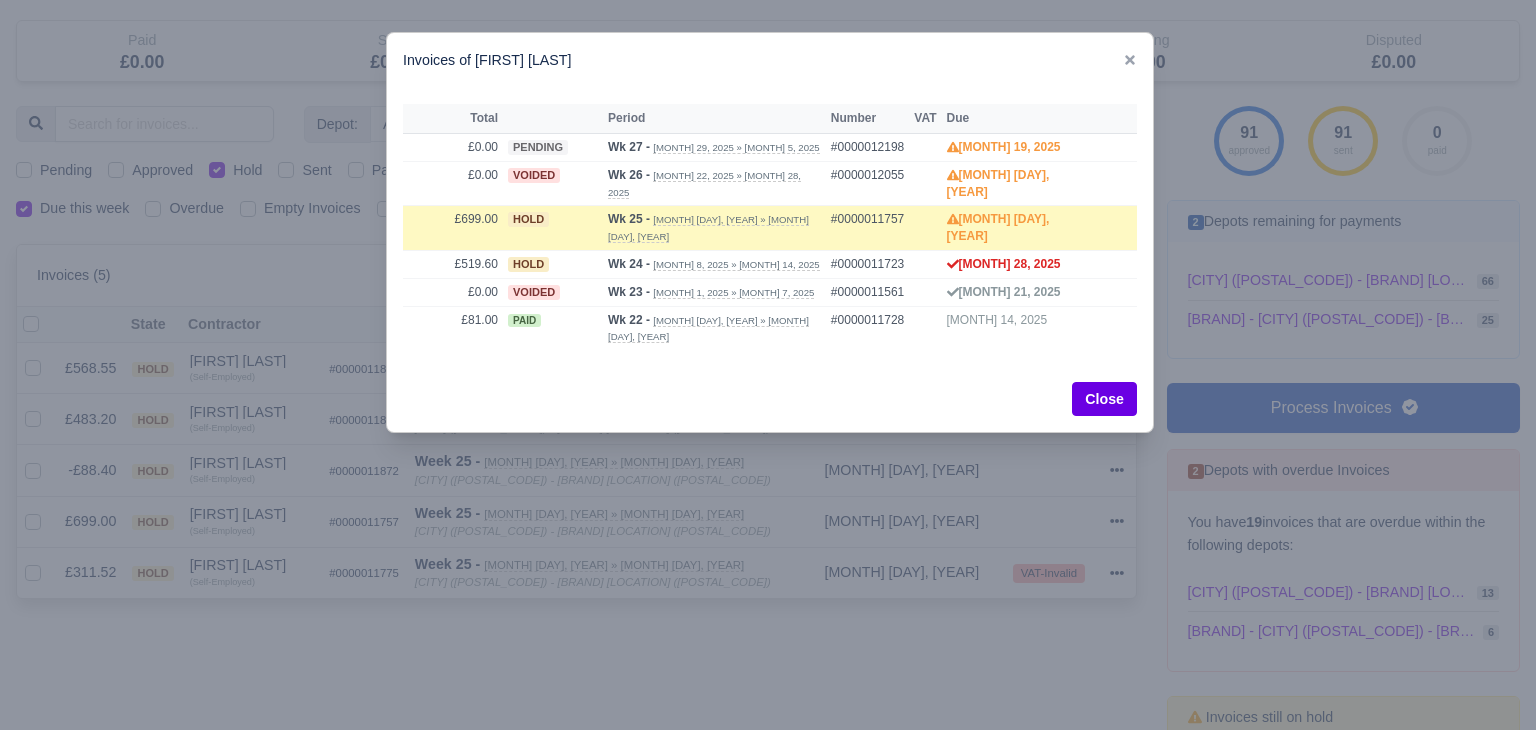click at bounding box center (768, 365) 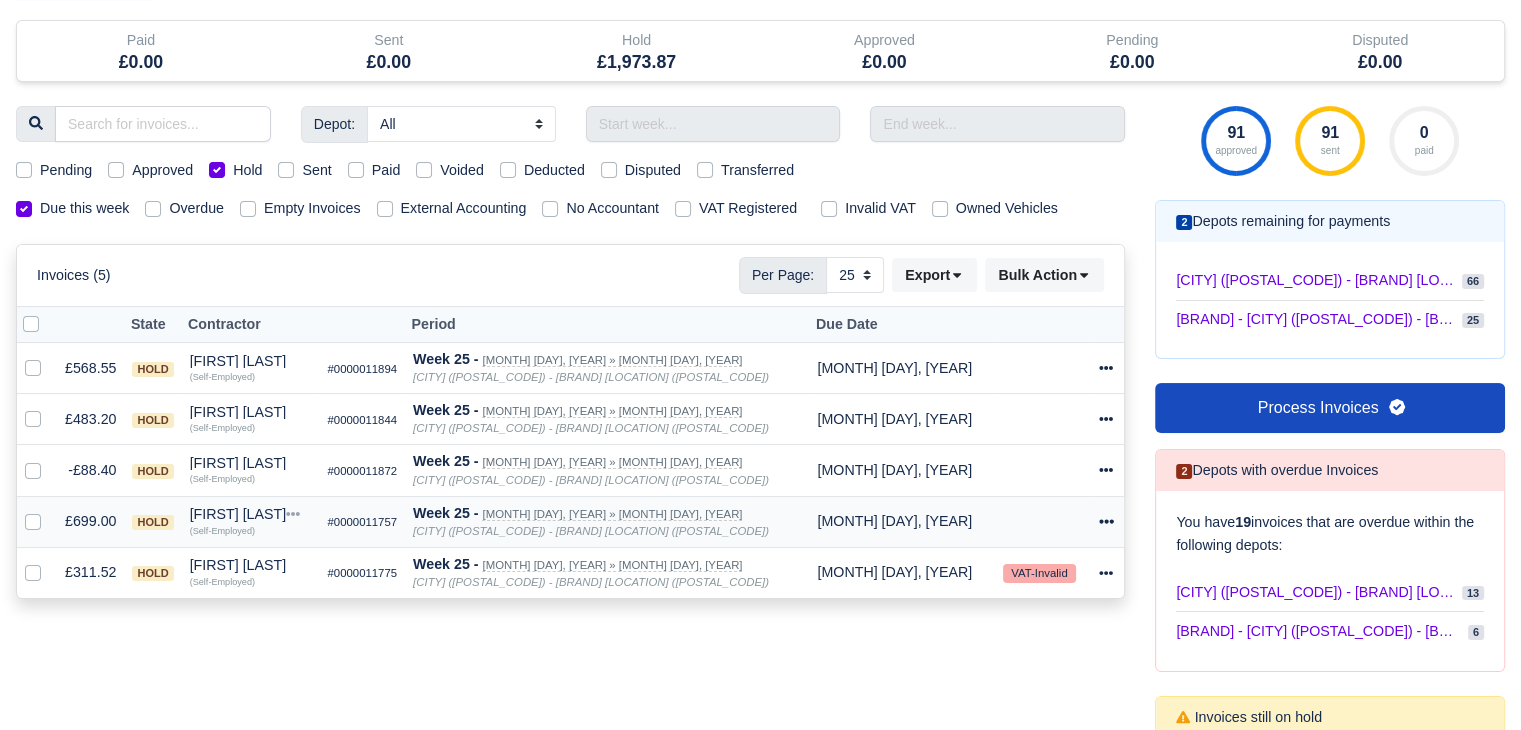 click on "Orinkleo Heta" at bounding box center (251, 361) 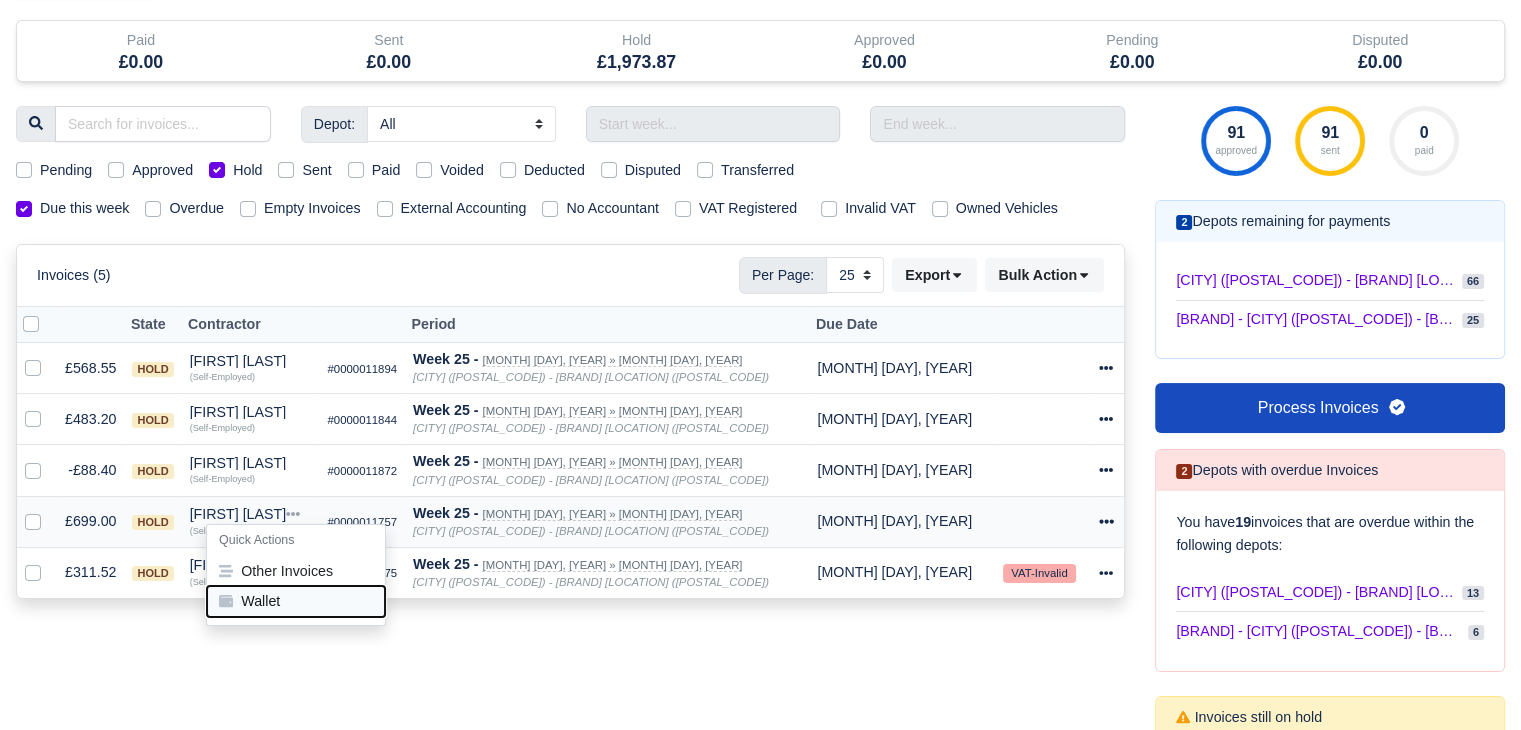 click on "Wallet" at bounding box center [296, 602] 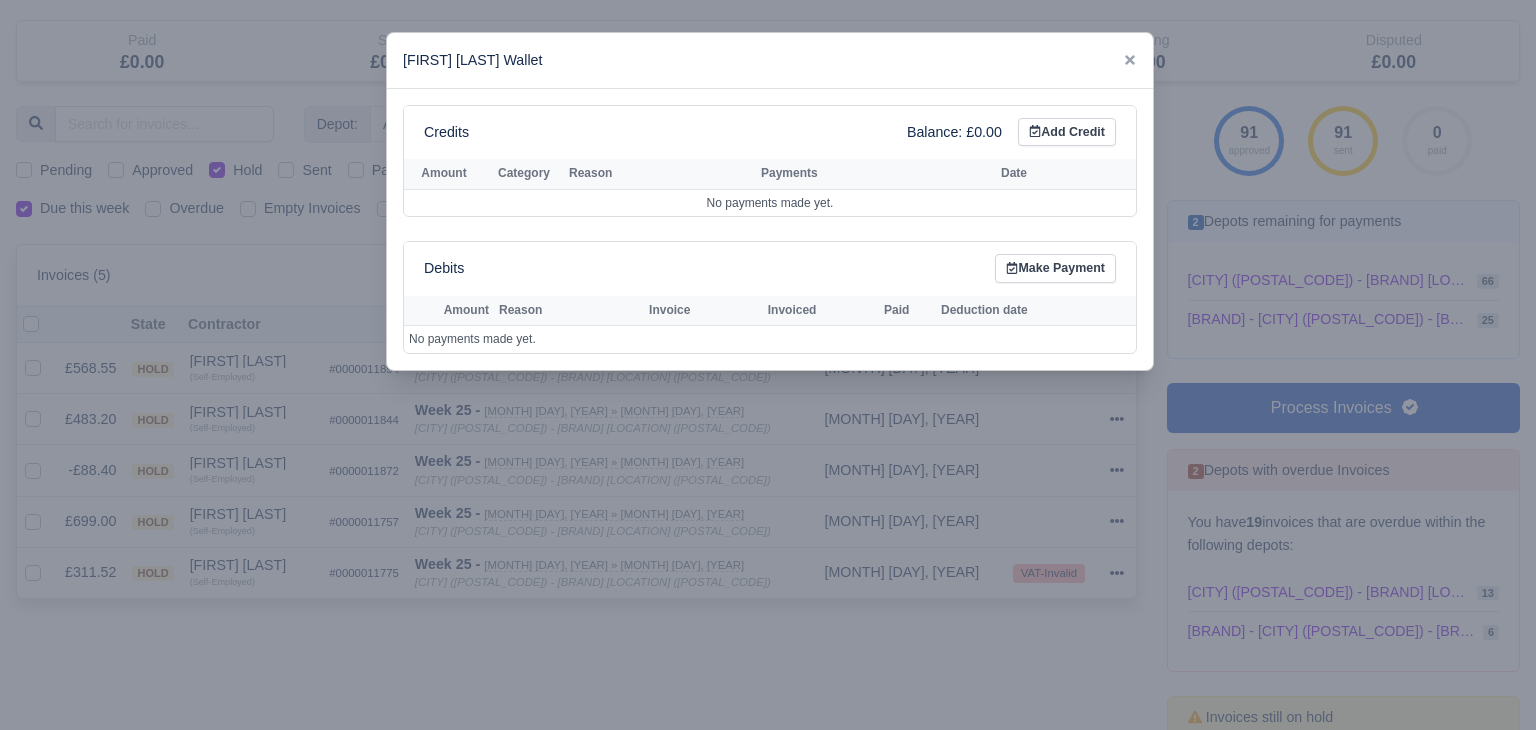 click at bounding box center [768, 365] 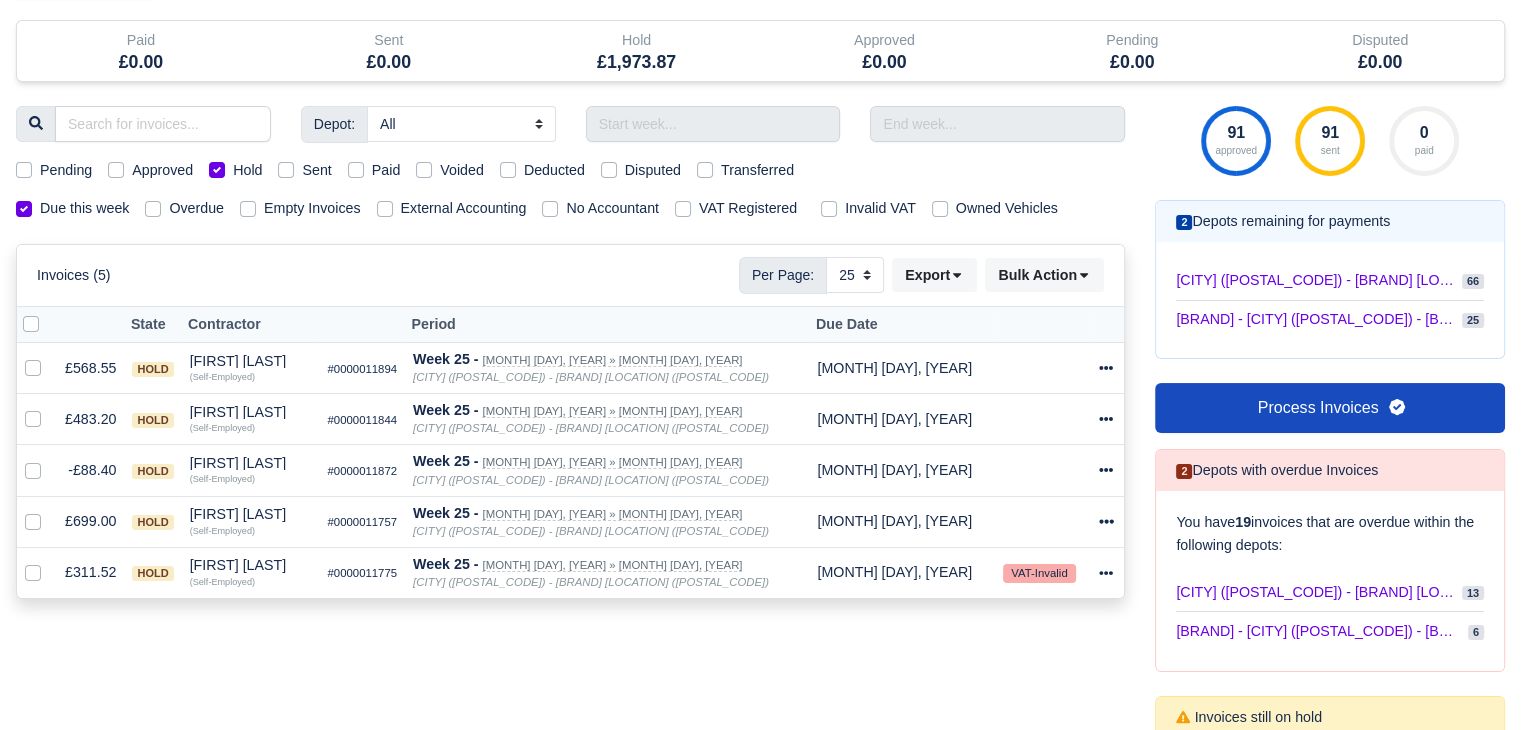 click on "Usman Khan" at bounding box center (251, 361) 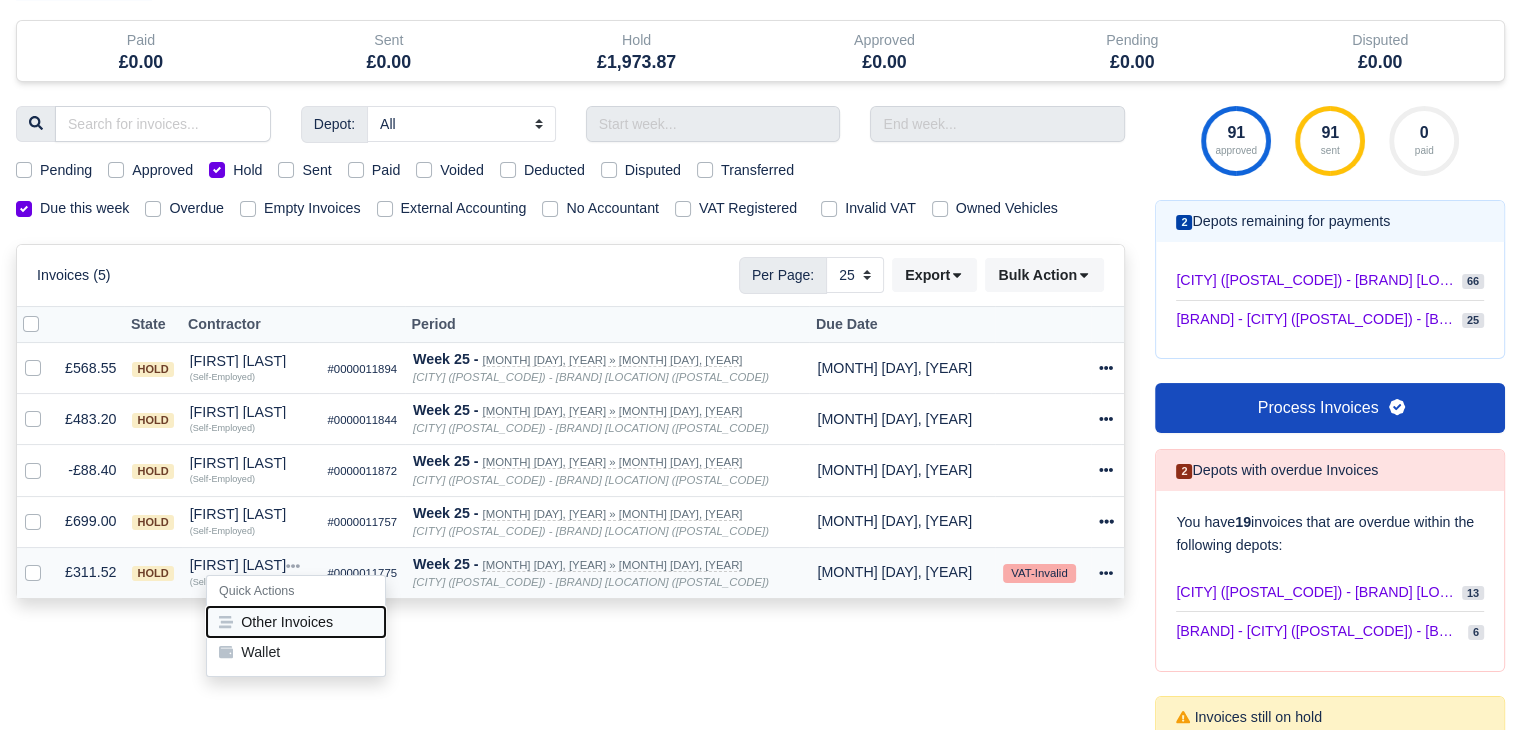 click on "Other Invoices" at bounding box center (296, 622) 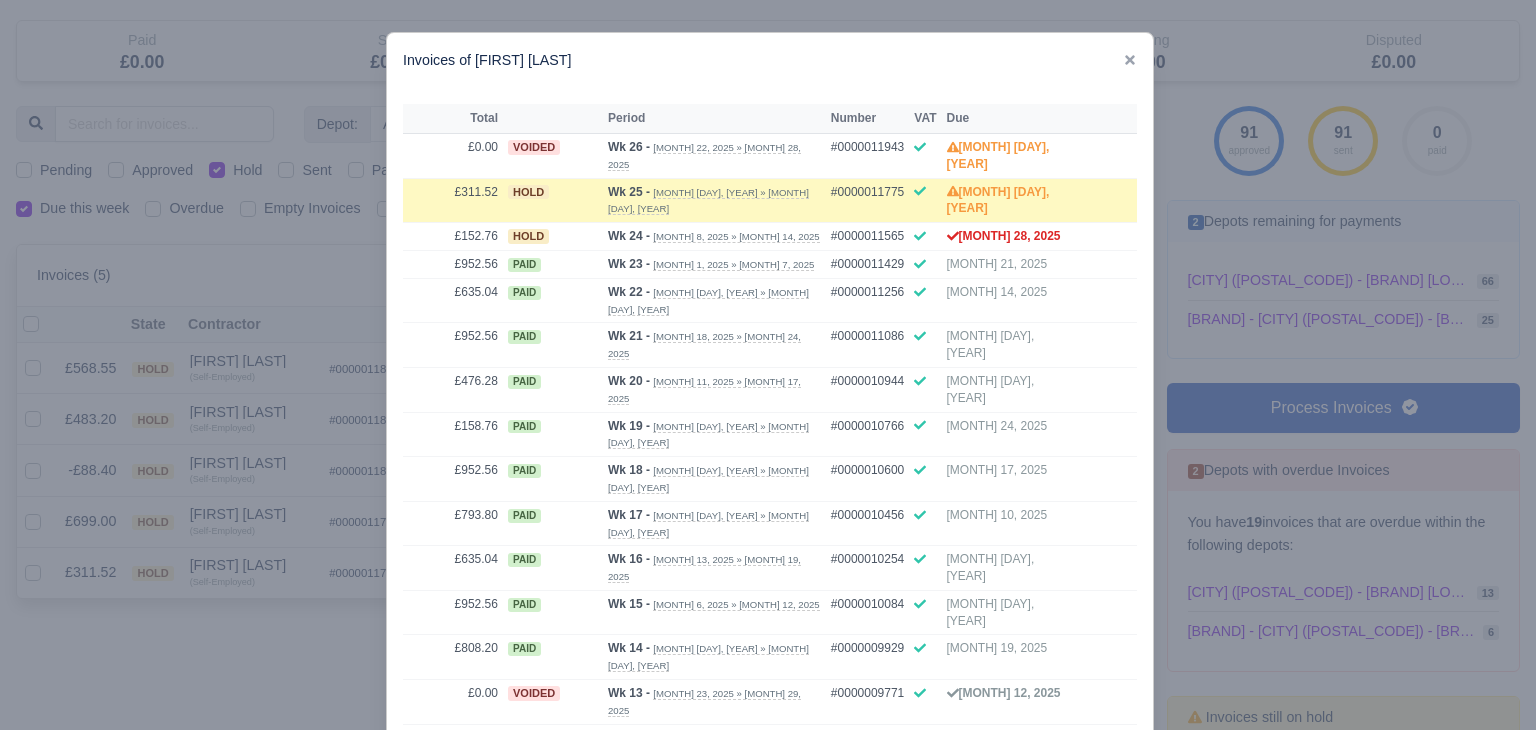 click at bounding box center [768, 365] 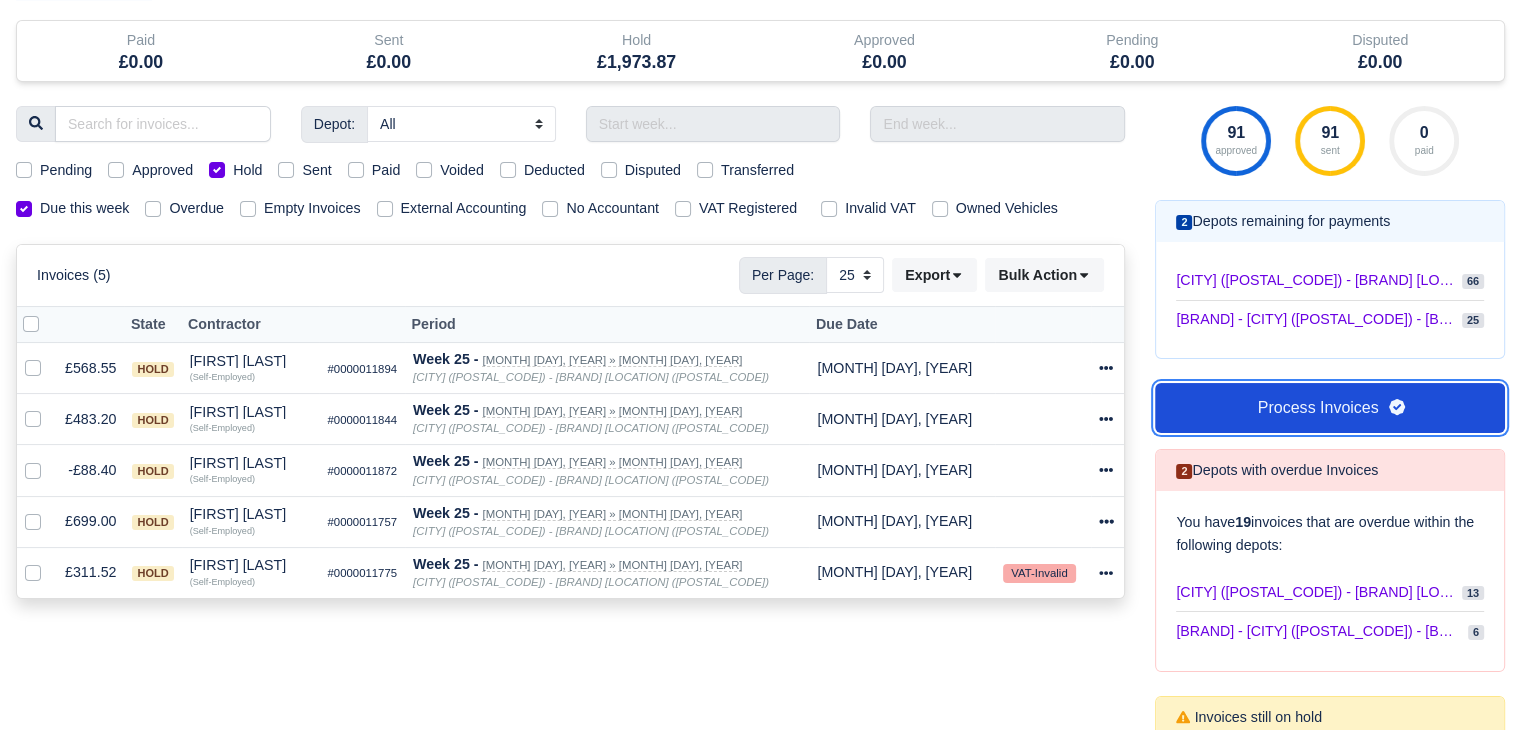 click on "Process Invoices" at bounding box center (1330, 408) 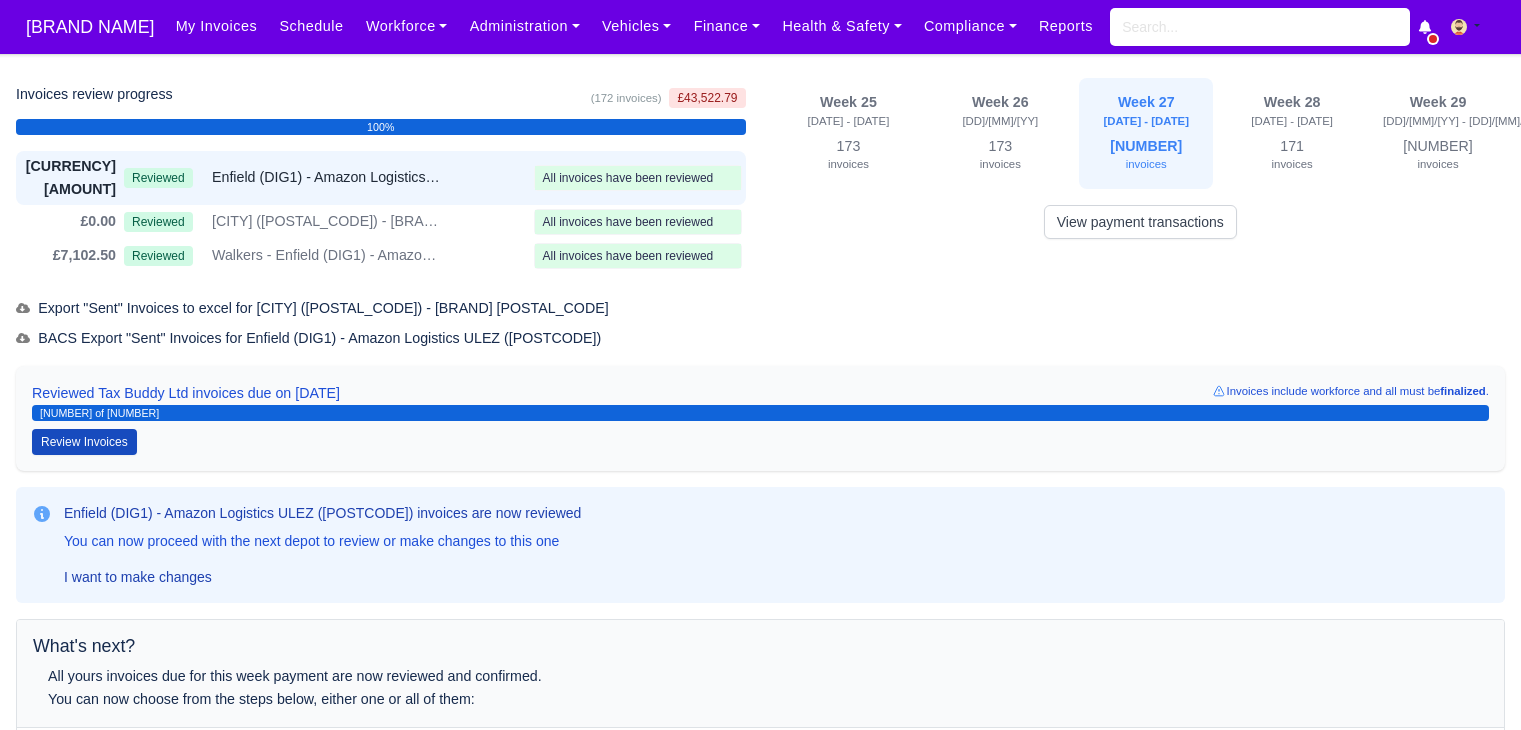 scroll, scrollTop: 0, scrollLeft: 0, axis: both 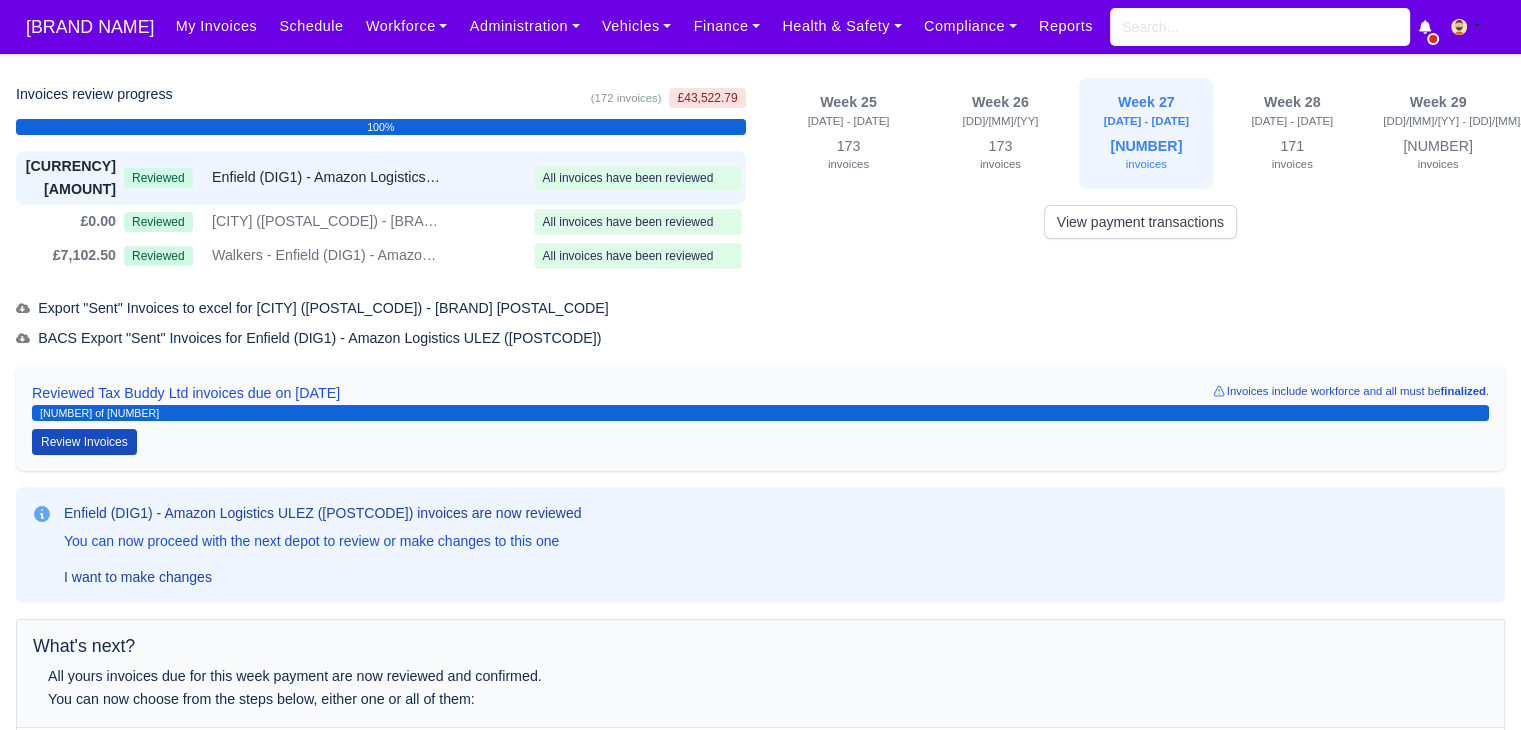 click on "[MONTH] [DD]
[DD]/[MM]/[YY]
- [DD]/[MM]/[YY]
[NUMBER]
invoices
[MONTH] [DD]
[DD]/[MM]/[YY]
- [DD]/[MM]/[YY]
invoices
invoices invoices" at bounding box center [1141, 175] 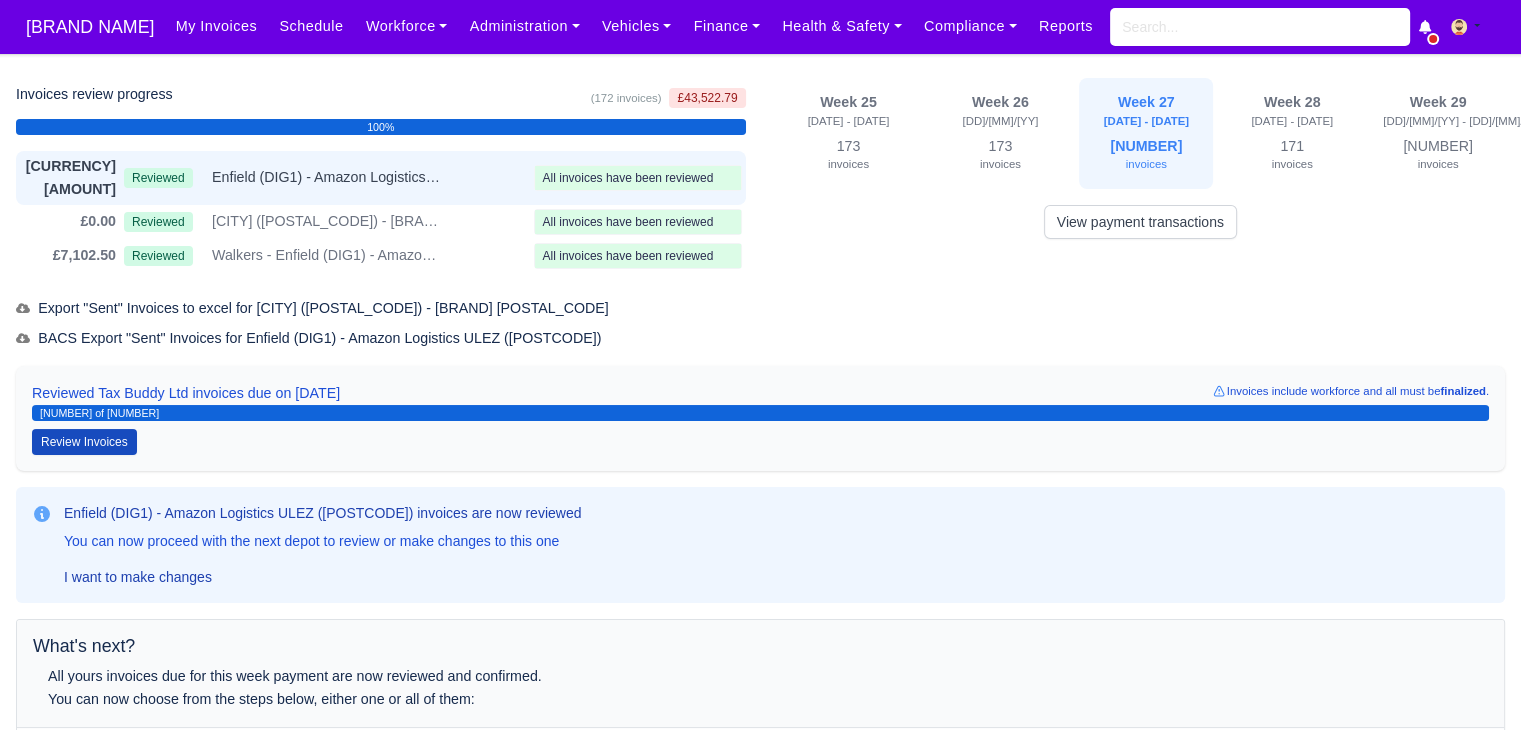 click at bounding box center [638, 178] 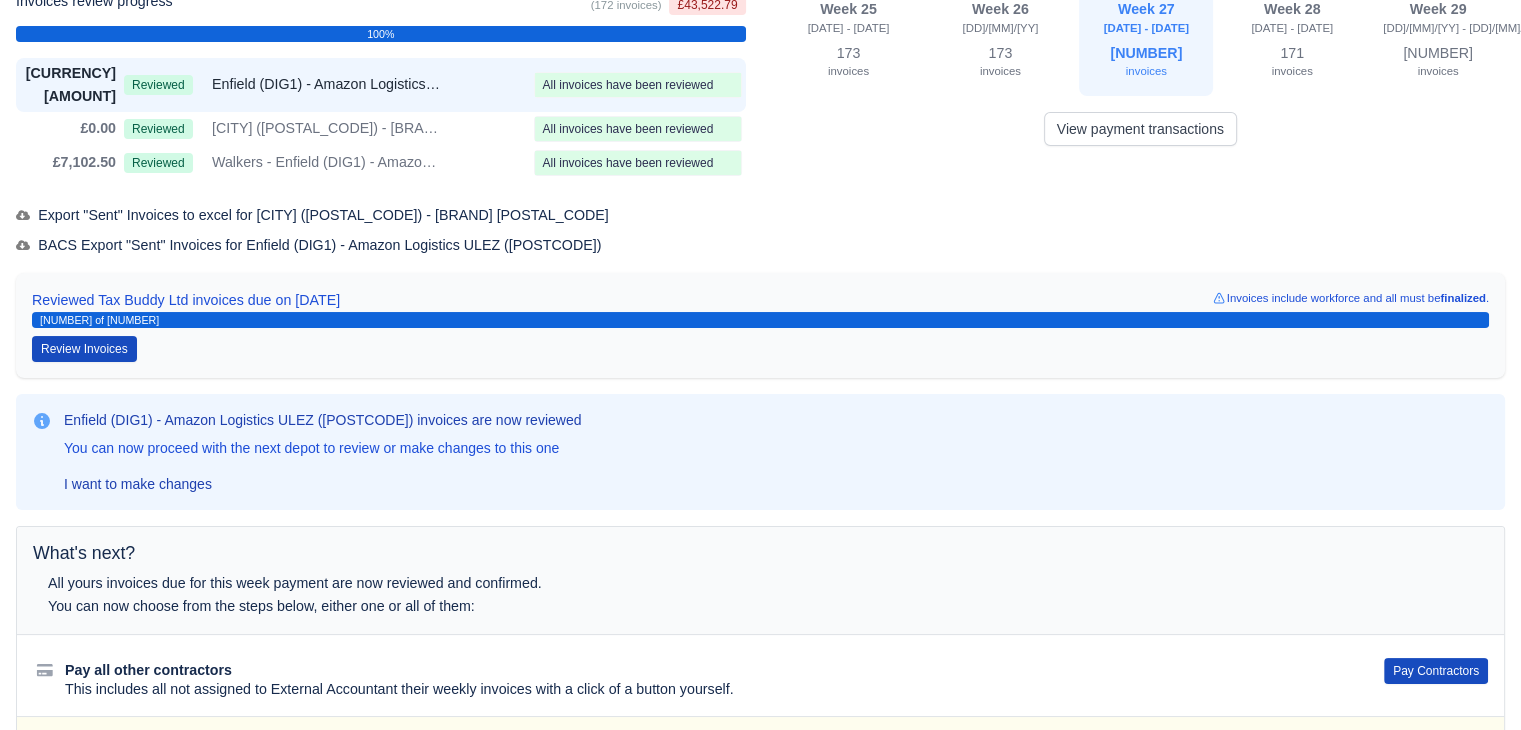 scroll, scrollTop: 200, scrollLeft: 0, axis: vertical 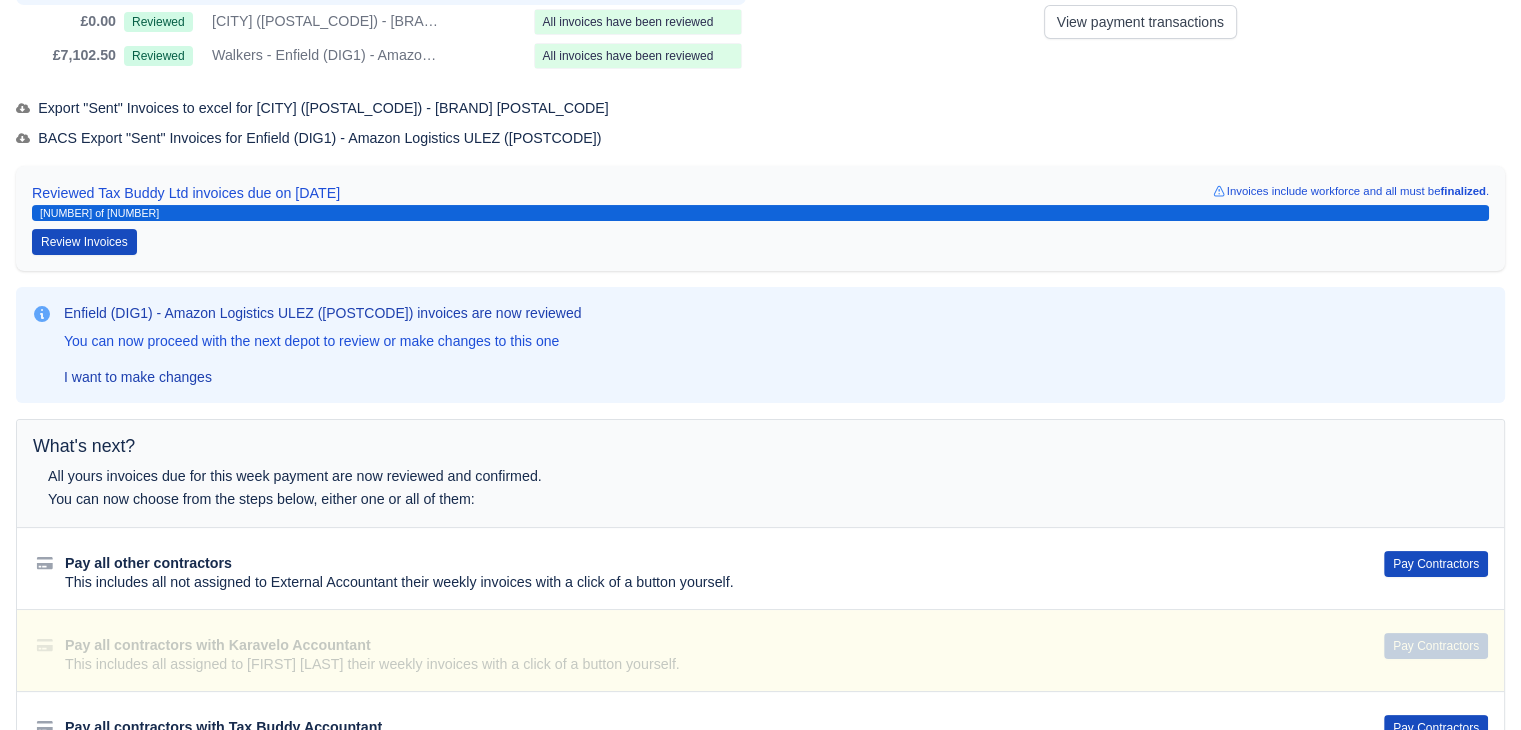click on "Pay all other contractors
This includes all not assigned to External Accountant their weekly
invoices with a click of a button yourself.
Pay Contractors" at bounding box center [760, 568] 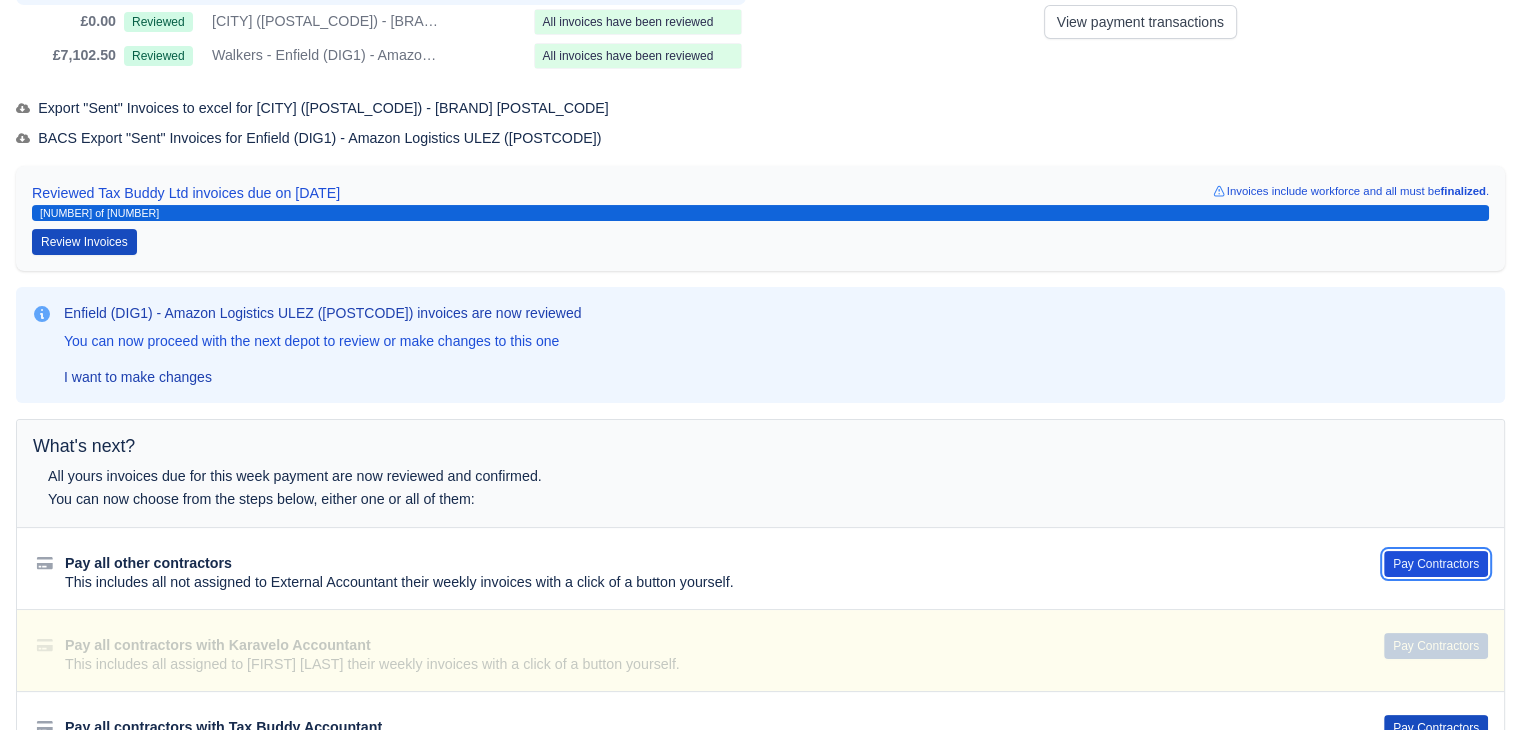 click on "Pay Contractors" at bounding box center [1436, 564] 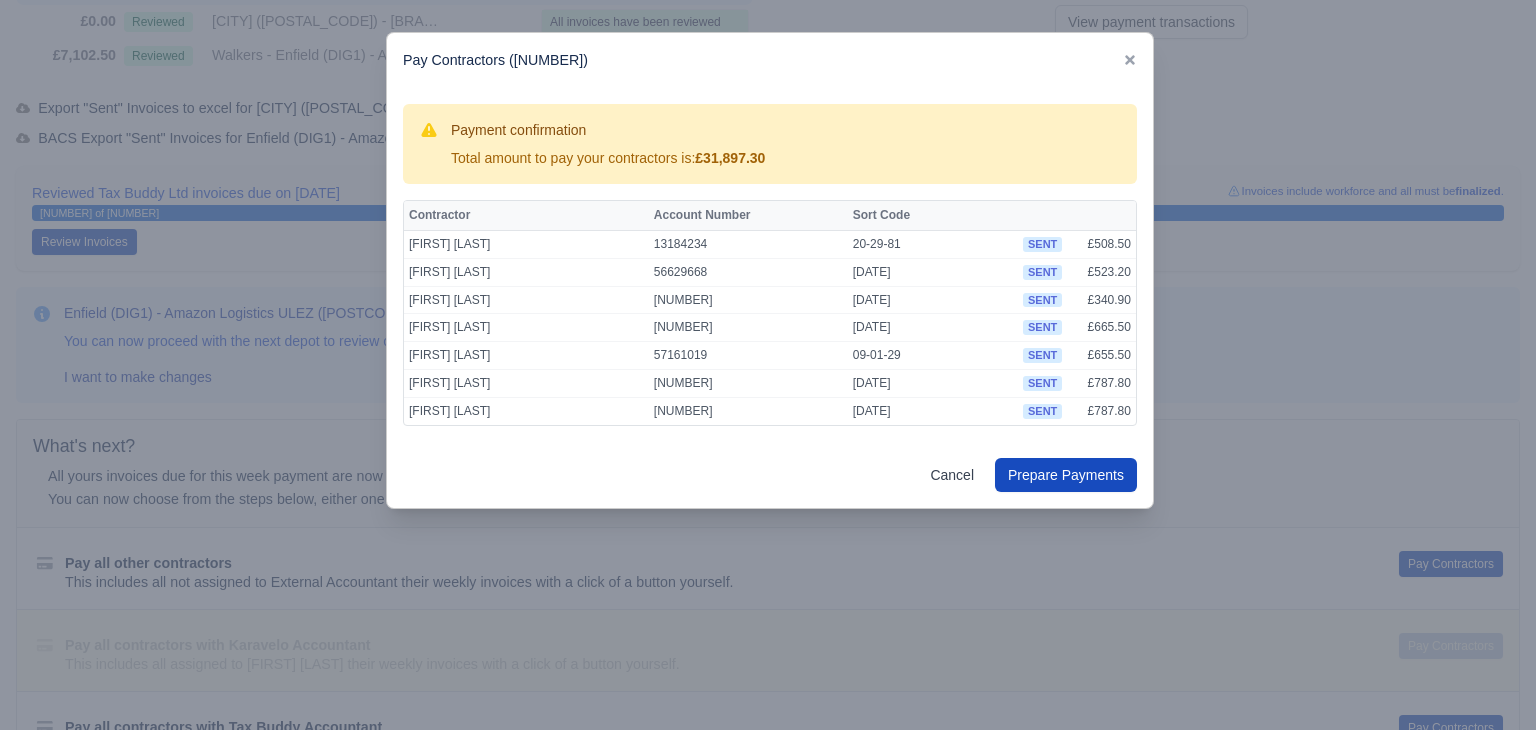 click at bounding box center (768, 365) 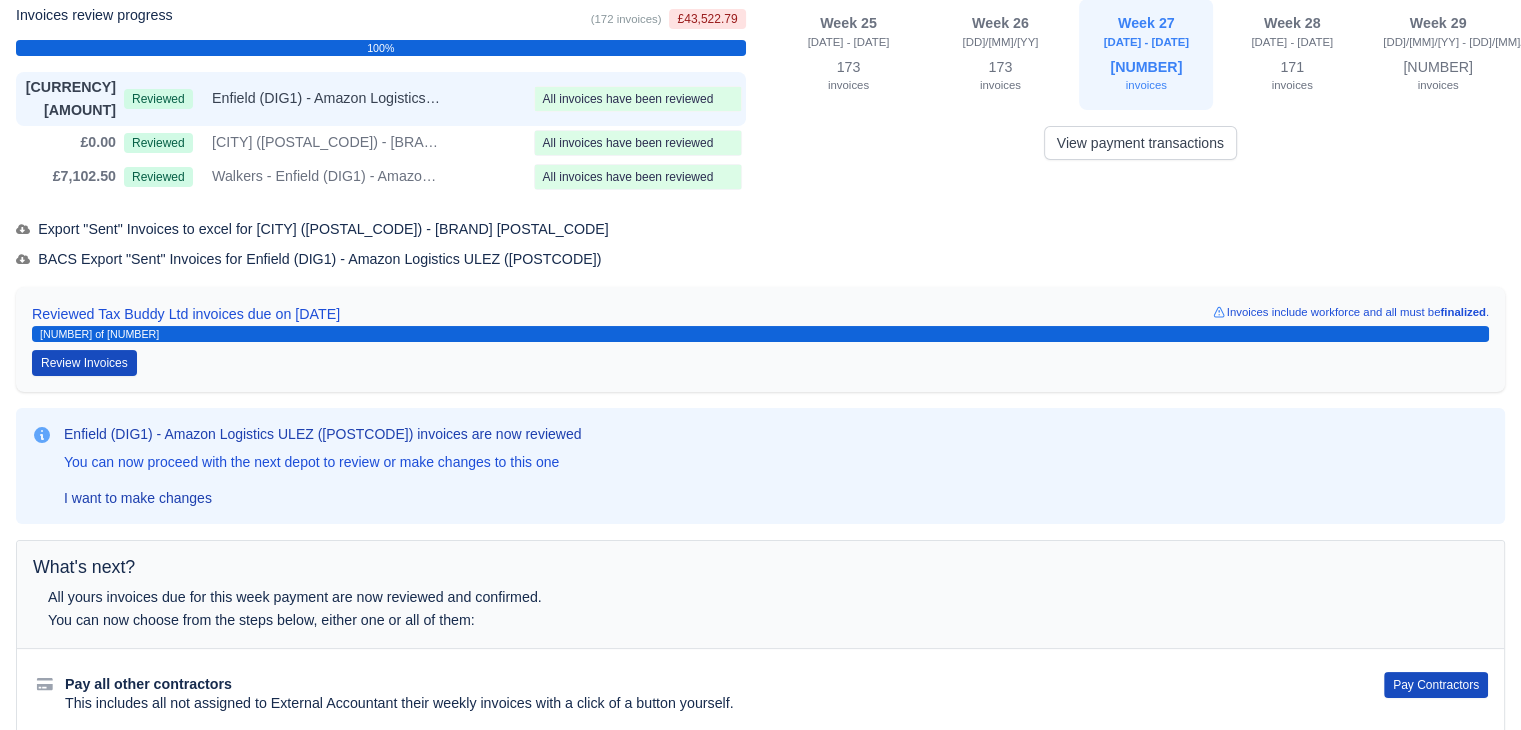 scroll, scrollTop: 0, scrollLeft: 0, axis: both 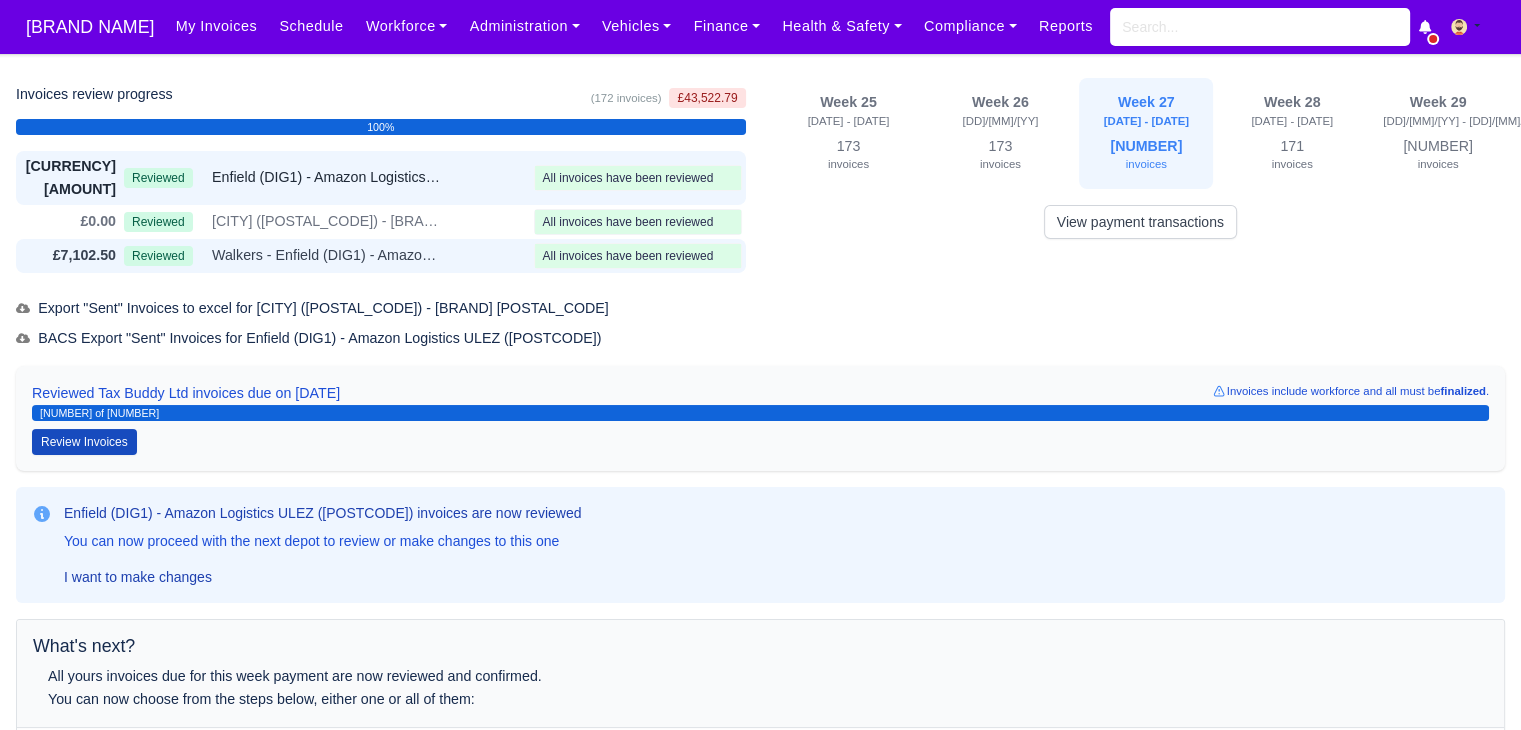 click on "[CURRENCY][AMOUNT]
Reviewed
Walkers - Enfield (DIG1) - Amazon Logistics ULEZ ([POSTCODE])
All invoices have been reviewed" at bounding box center [381, 256] 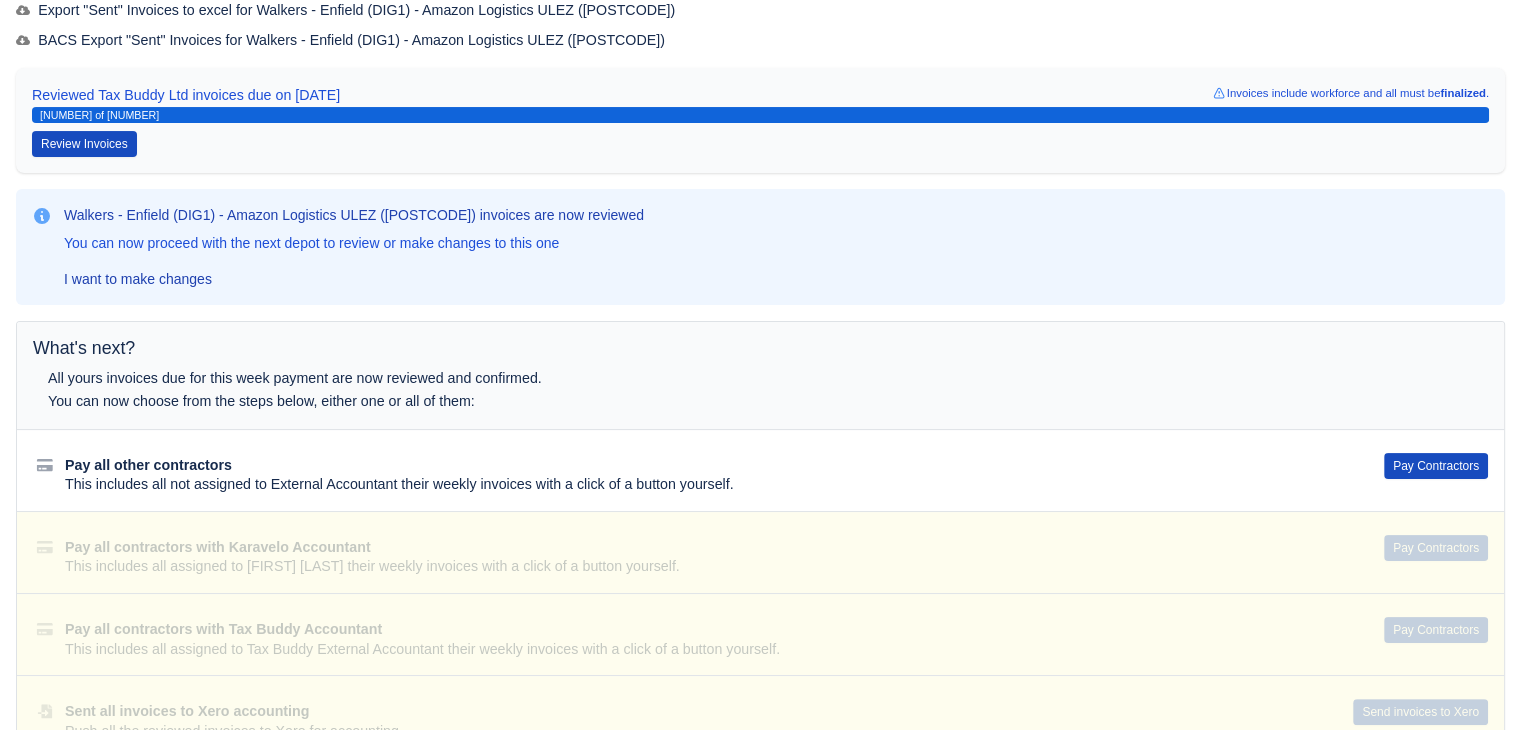 scroll, scrollTop: 300, scrollLeft: 0, axis: vertical 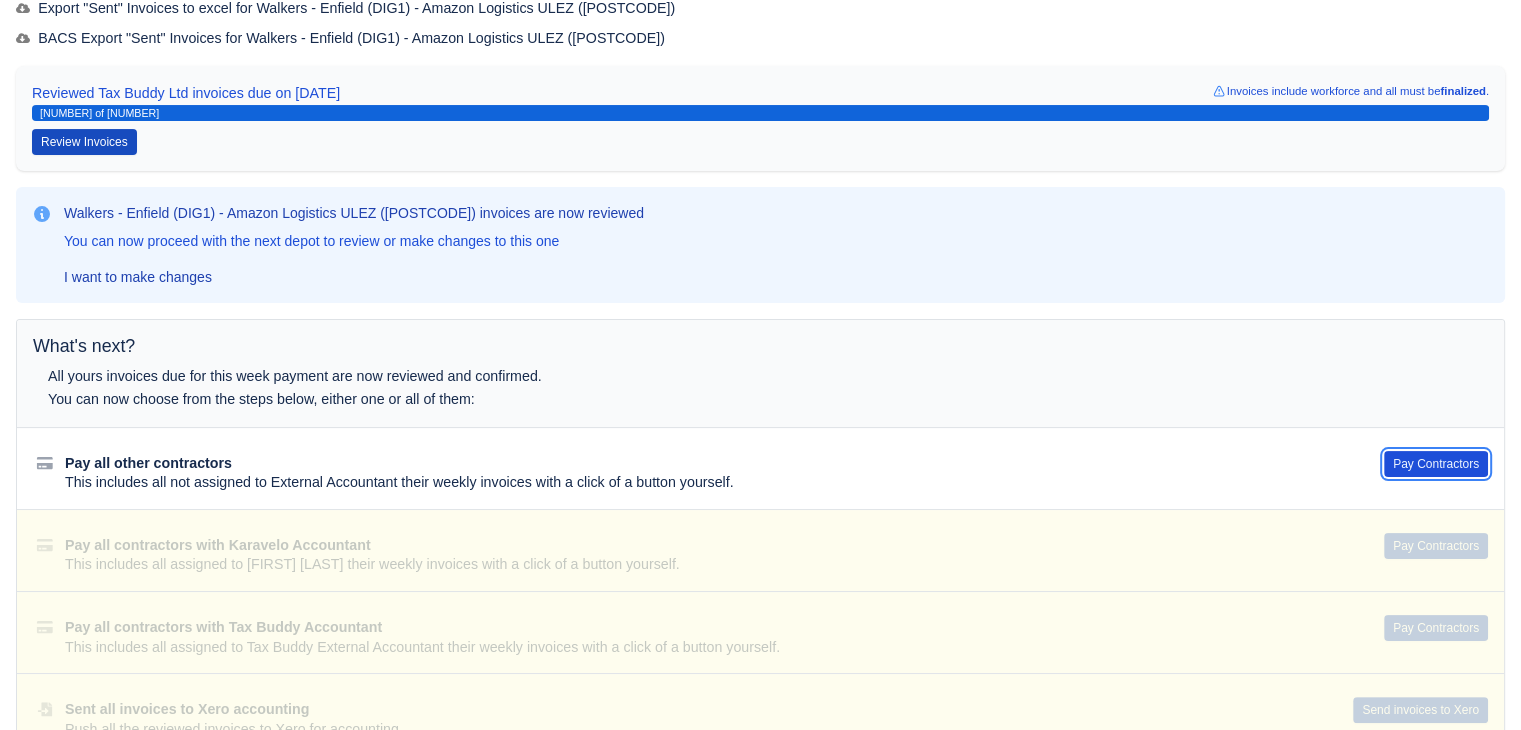 click on "Pay Contractors" at bounding box center [1436, 464] 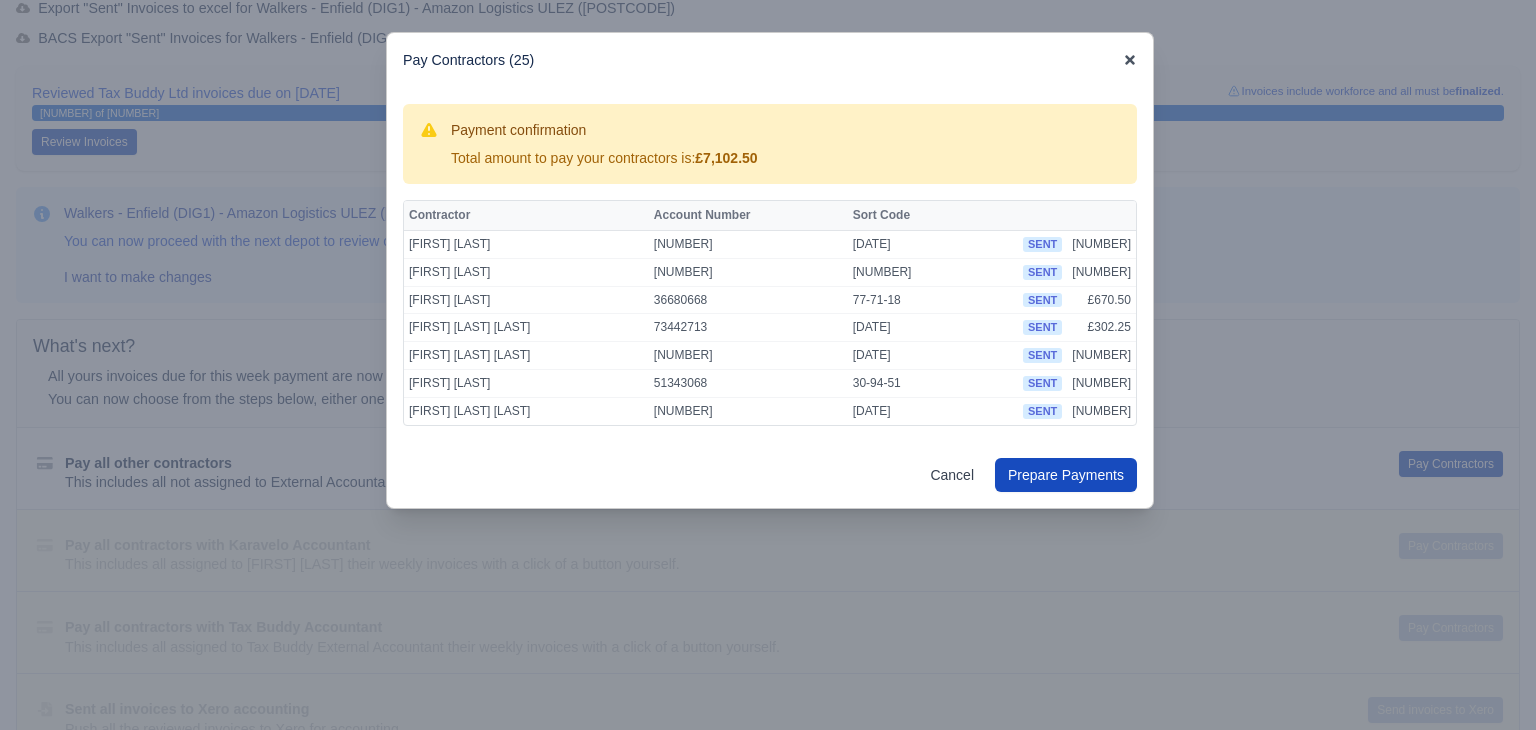 click at bounding box center [1130, 60] 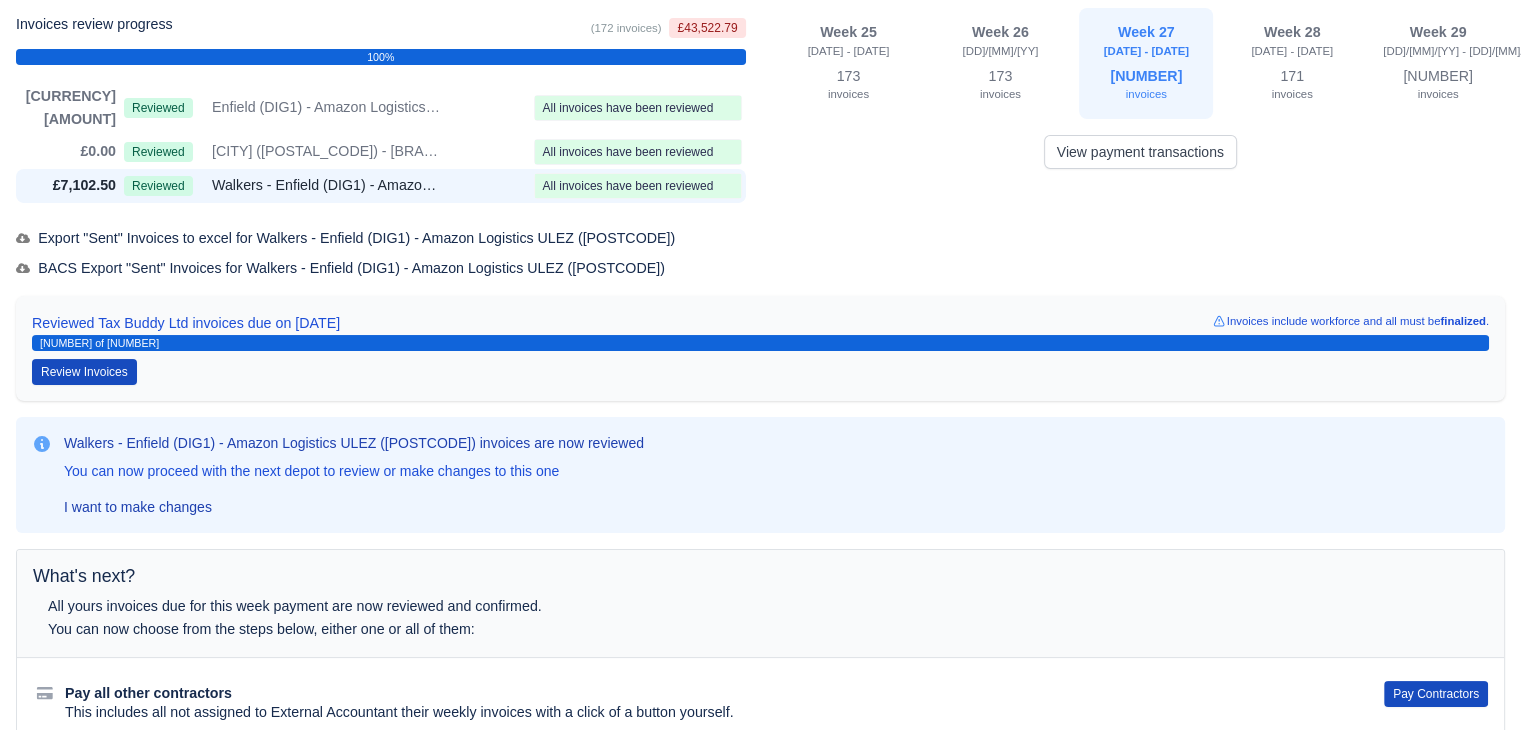 scroll, scrollTop: 0, scrollLeft: 0, axis: both 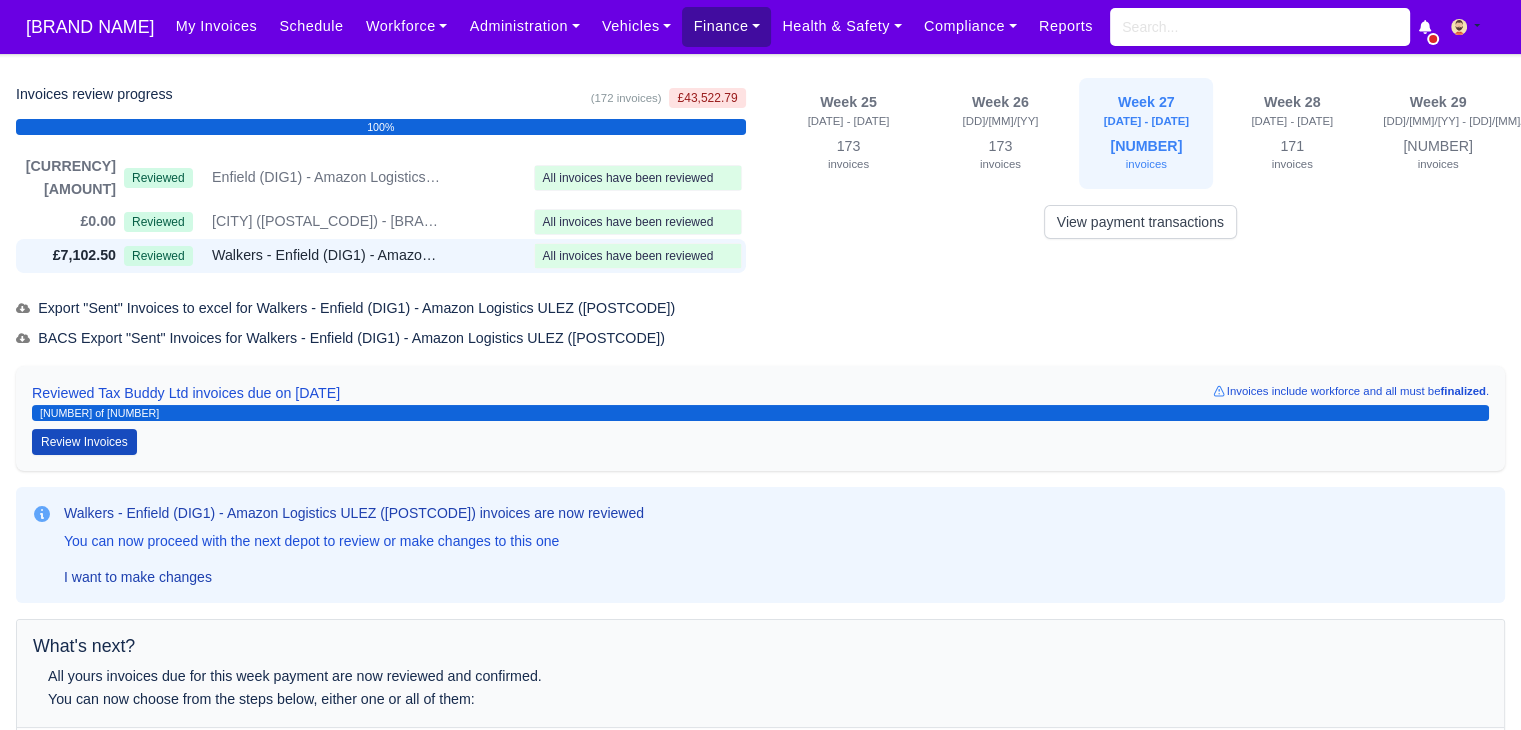 click on "Finance" at bounding box center [407, 26] 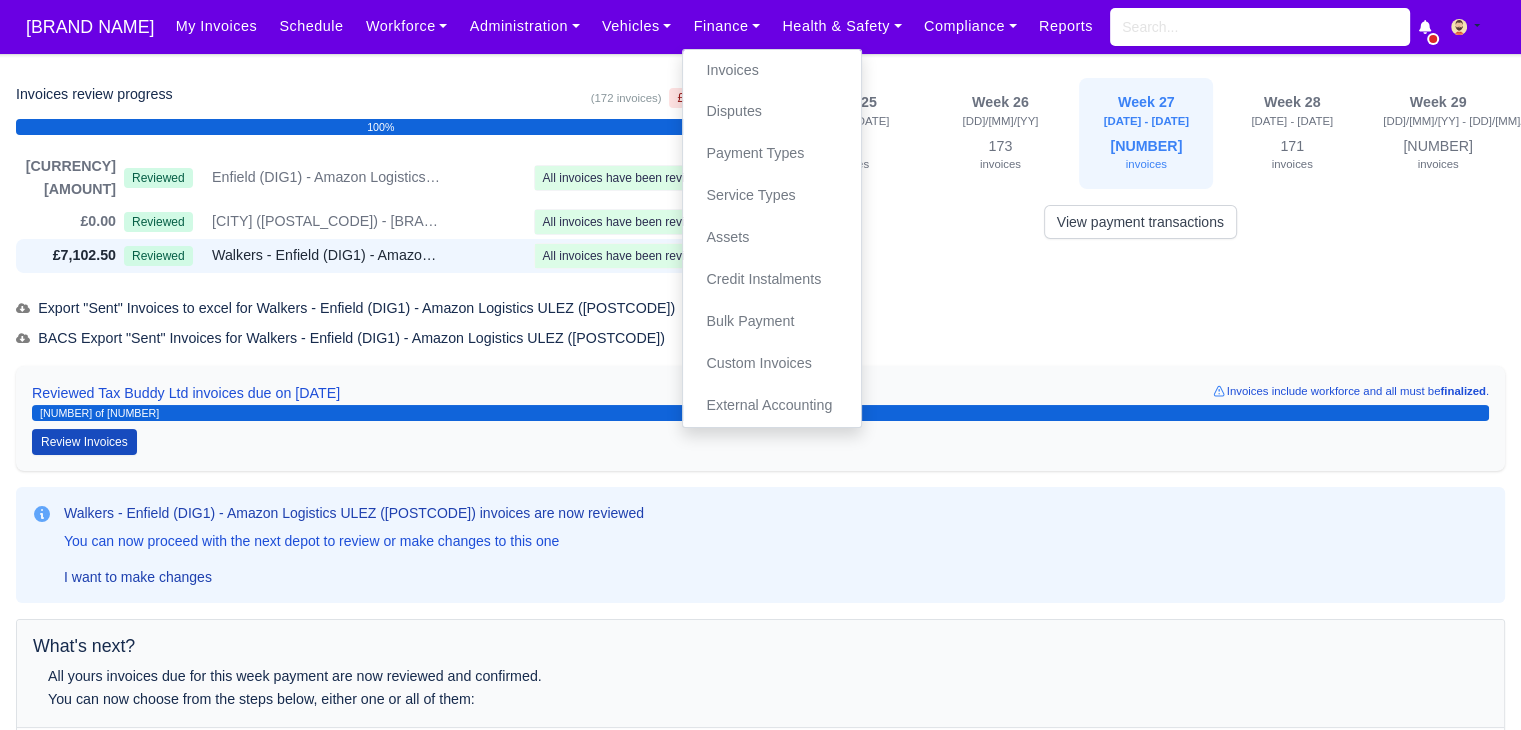 drag, startPoint x: 800, startPoint y: 41, endPoint x: 800, endPoint y: 57, distance: 16 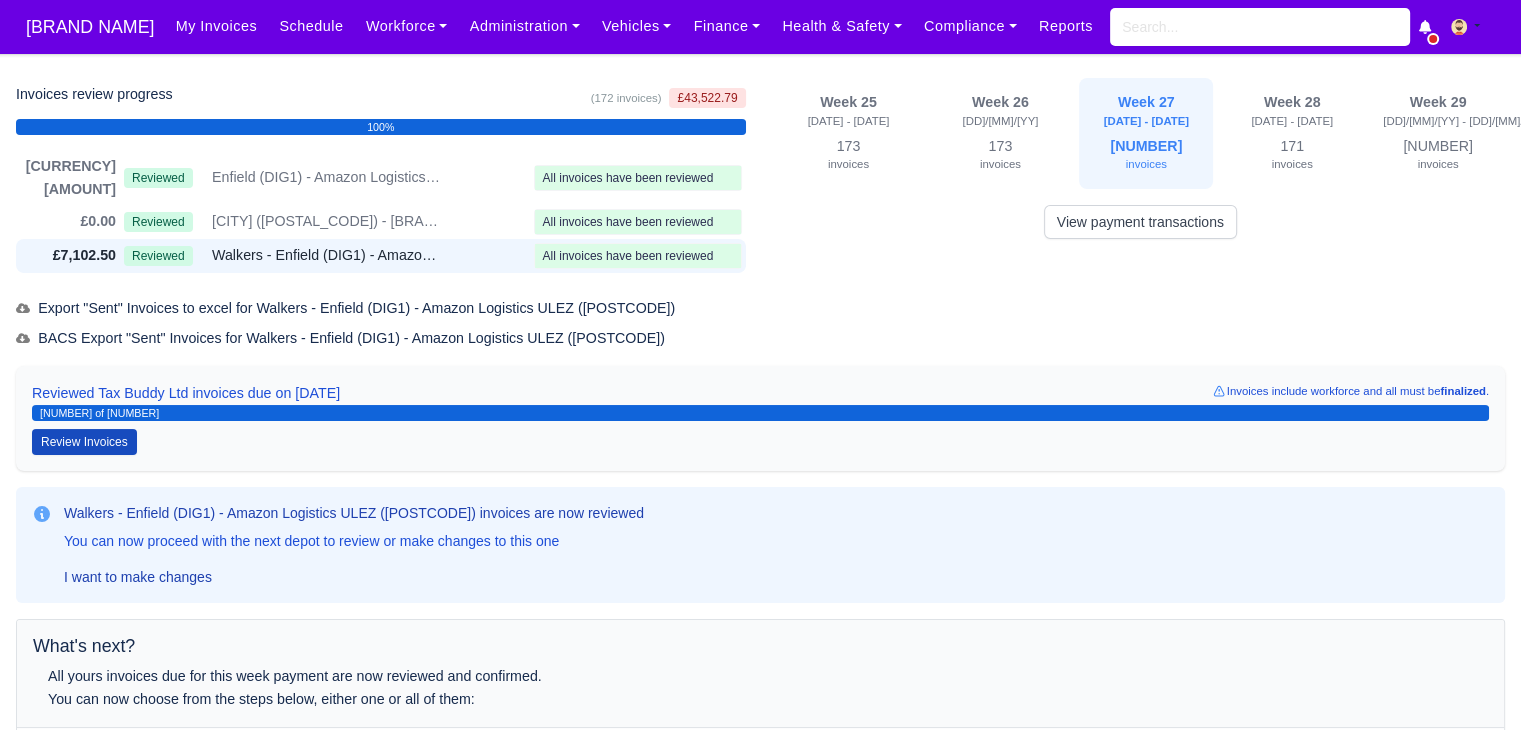click on "My Invoices Schedule Workforce Manpower Expiring Documents Leave Requests Daily Attendance Daily Timesheet Onboardings Feedback Administration Depots Operating Centres Management Schedule Tasks Tasks Metrics Vehicles Fleet Schedule Rental Agreements Today's Inspections Forms Customers Offences Incidents Service Entries Renewal Dates Vehicle Groups Fleet Insurance B2B Contractors Finance Invoices Disputes Payment Types Service Types Assets Credit Instalments Bulk Payment Custom Invoices External Accounting Health & Safety Vehicle Inspections Support Portal Incidents Compliance Compliance Dashboard E-Sign Documents Communication Center Trainings Reports" at bounding box center (634, 26) 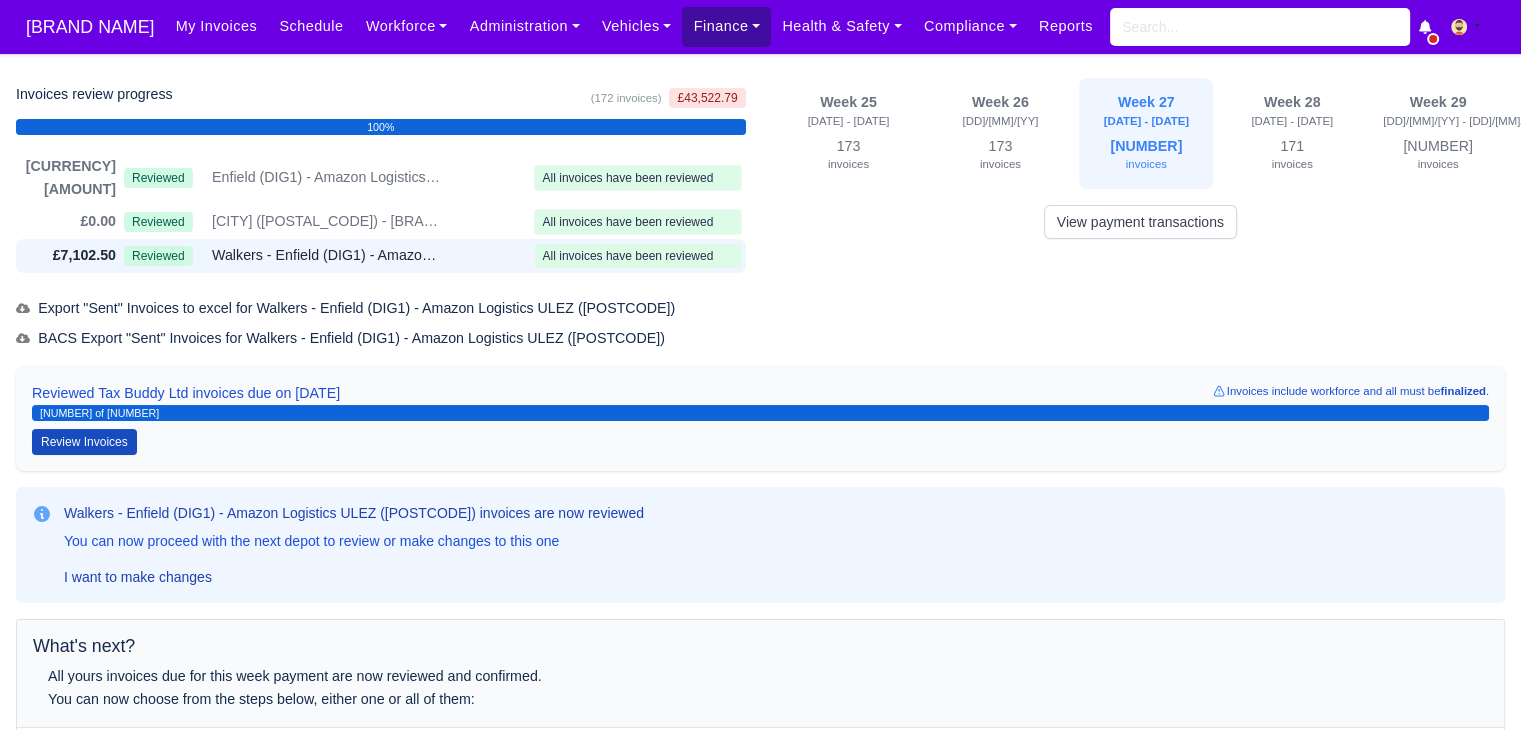 click on "Finance" at bounding box center [407, 26] 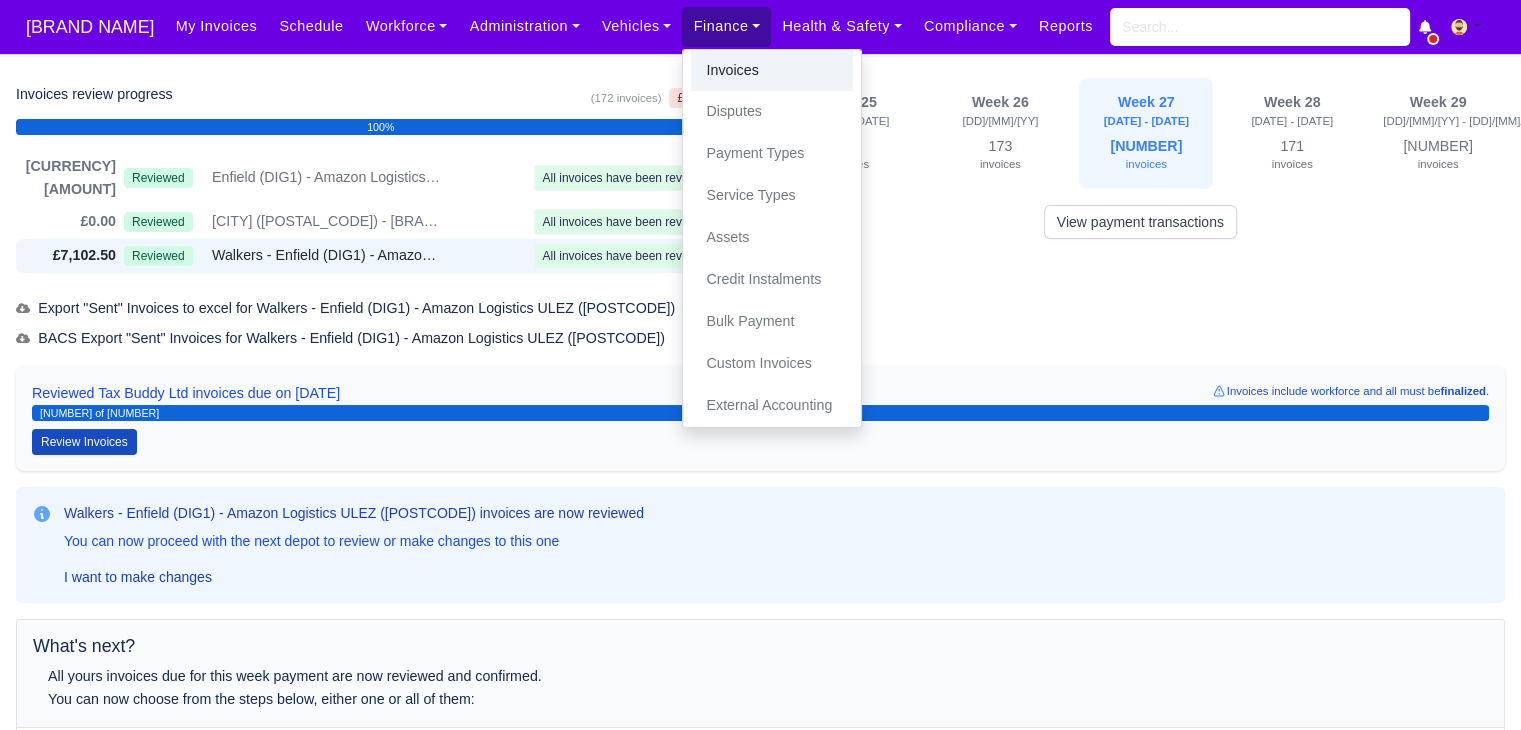 click on "Invoices" at bounding box center (772, 71) 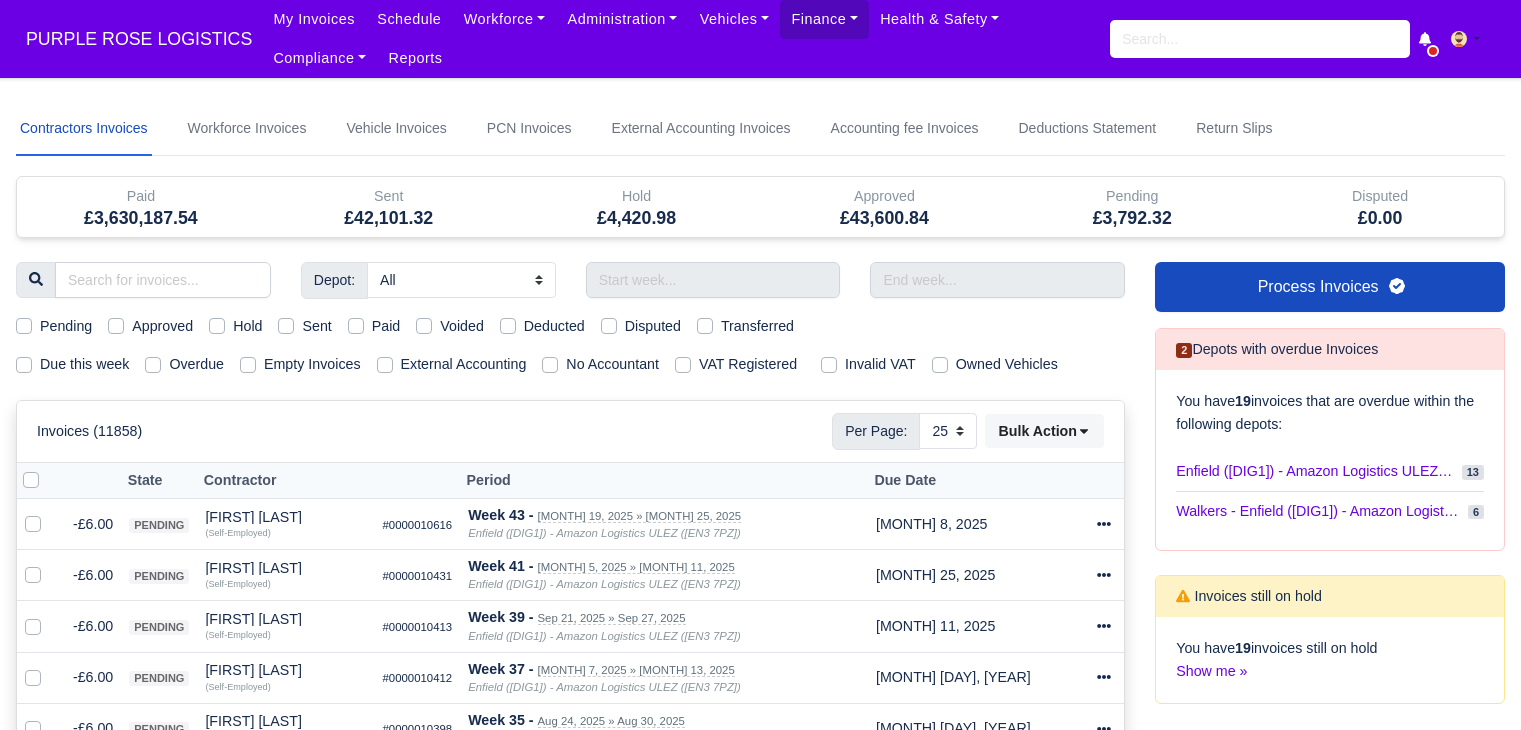 scroll, scrollTop: 0, scrollLeft: 0, axis: both 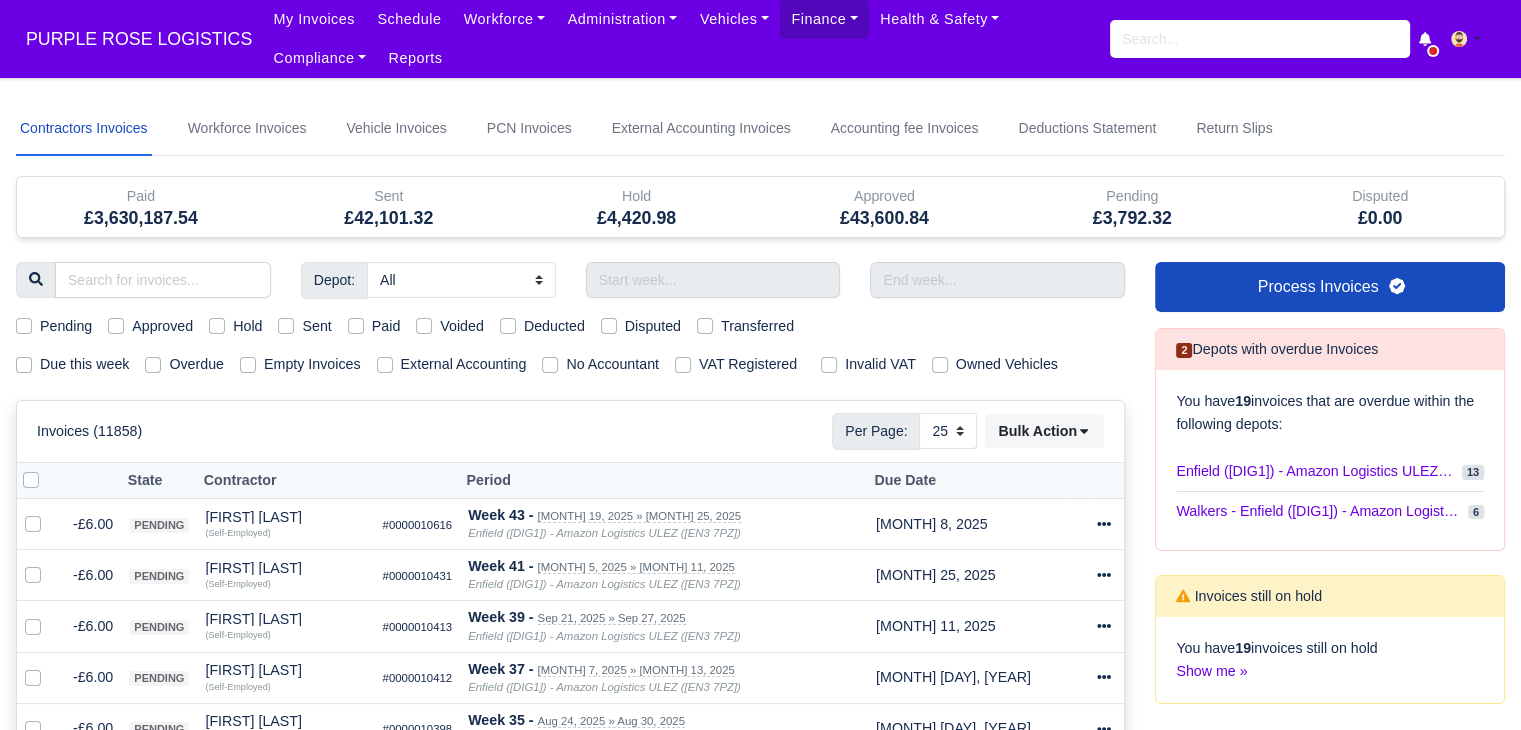 click on "Due this week" at bounding box center [84, 364] 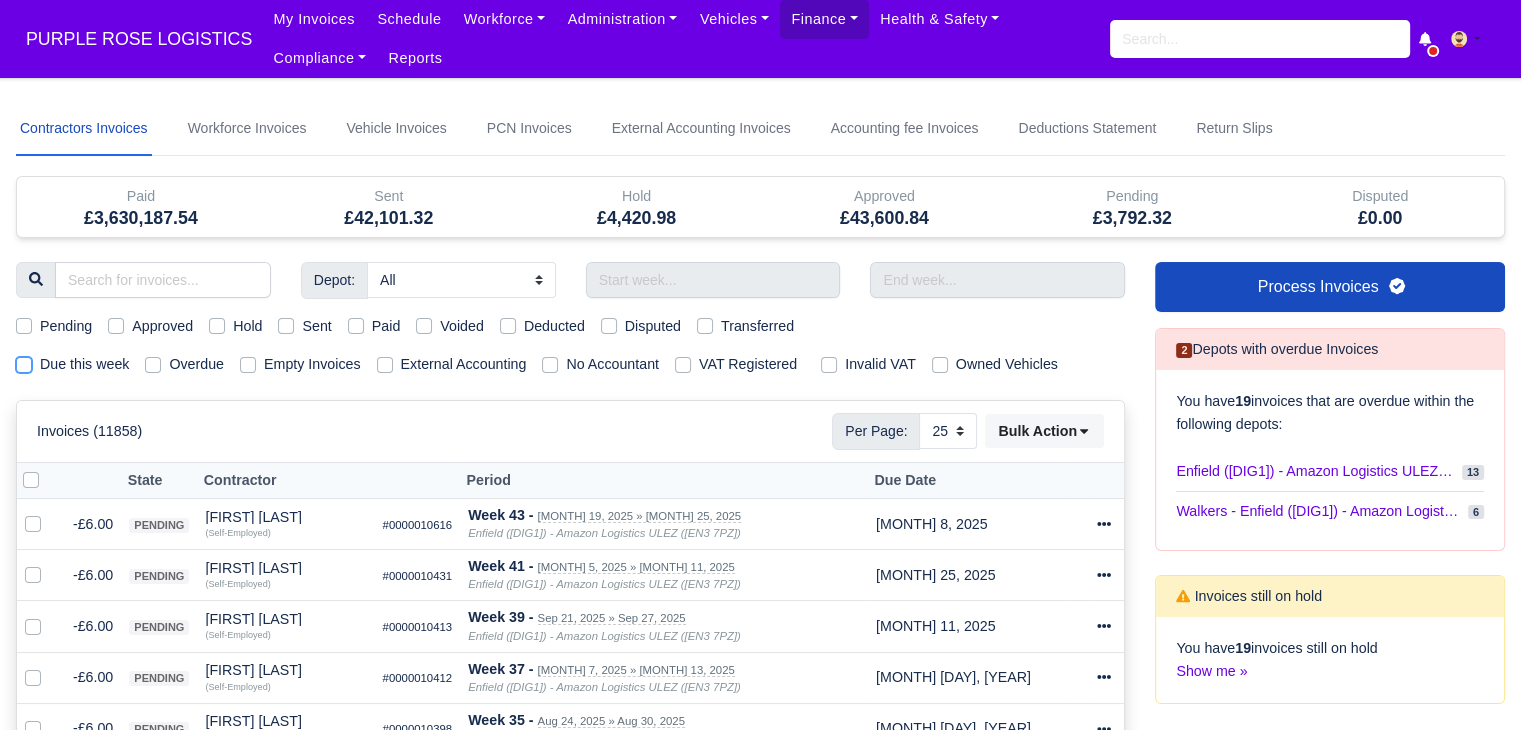 click on "Due this week" at bounding box center (24, 361) 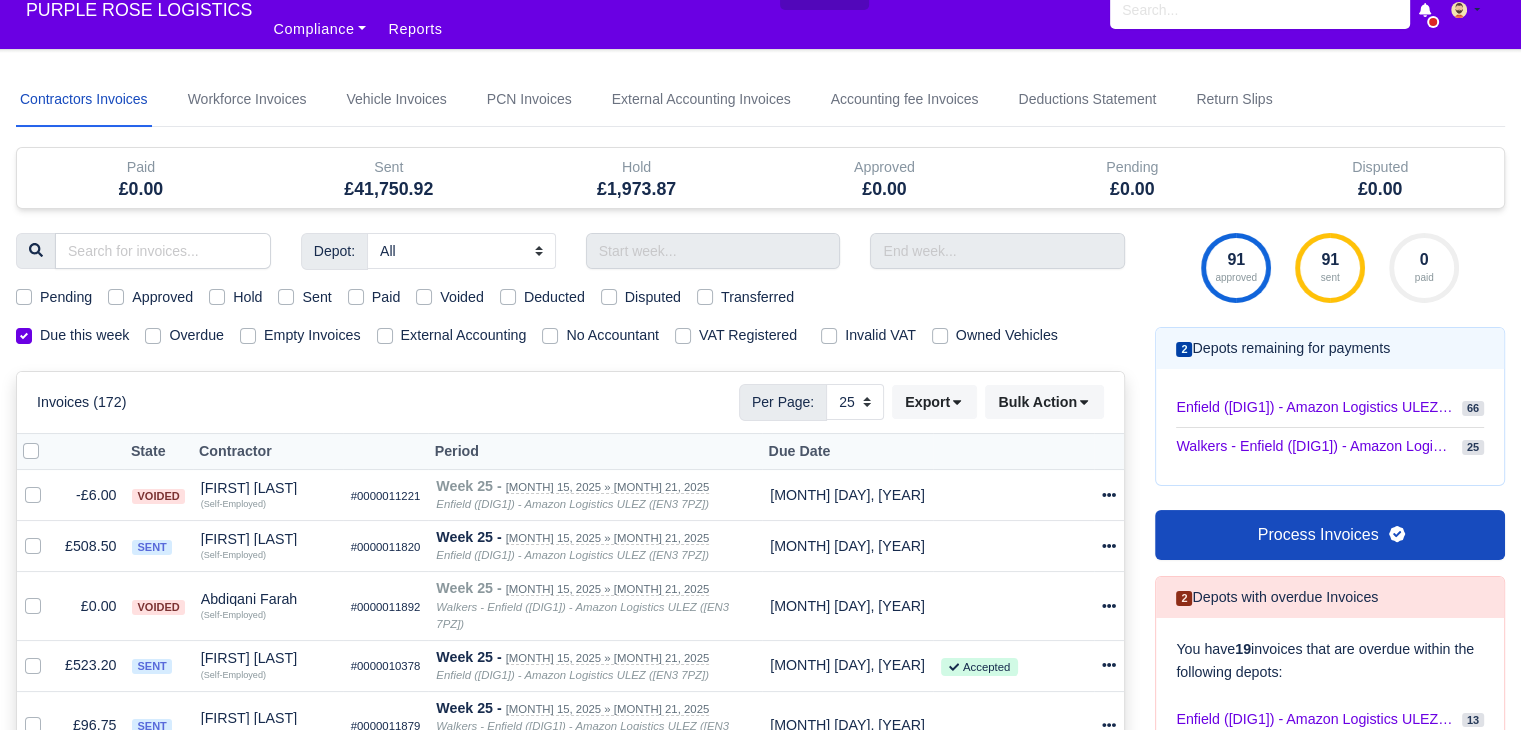scroll, scrollTop: 0, scrollLeft: 0, axis: both 